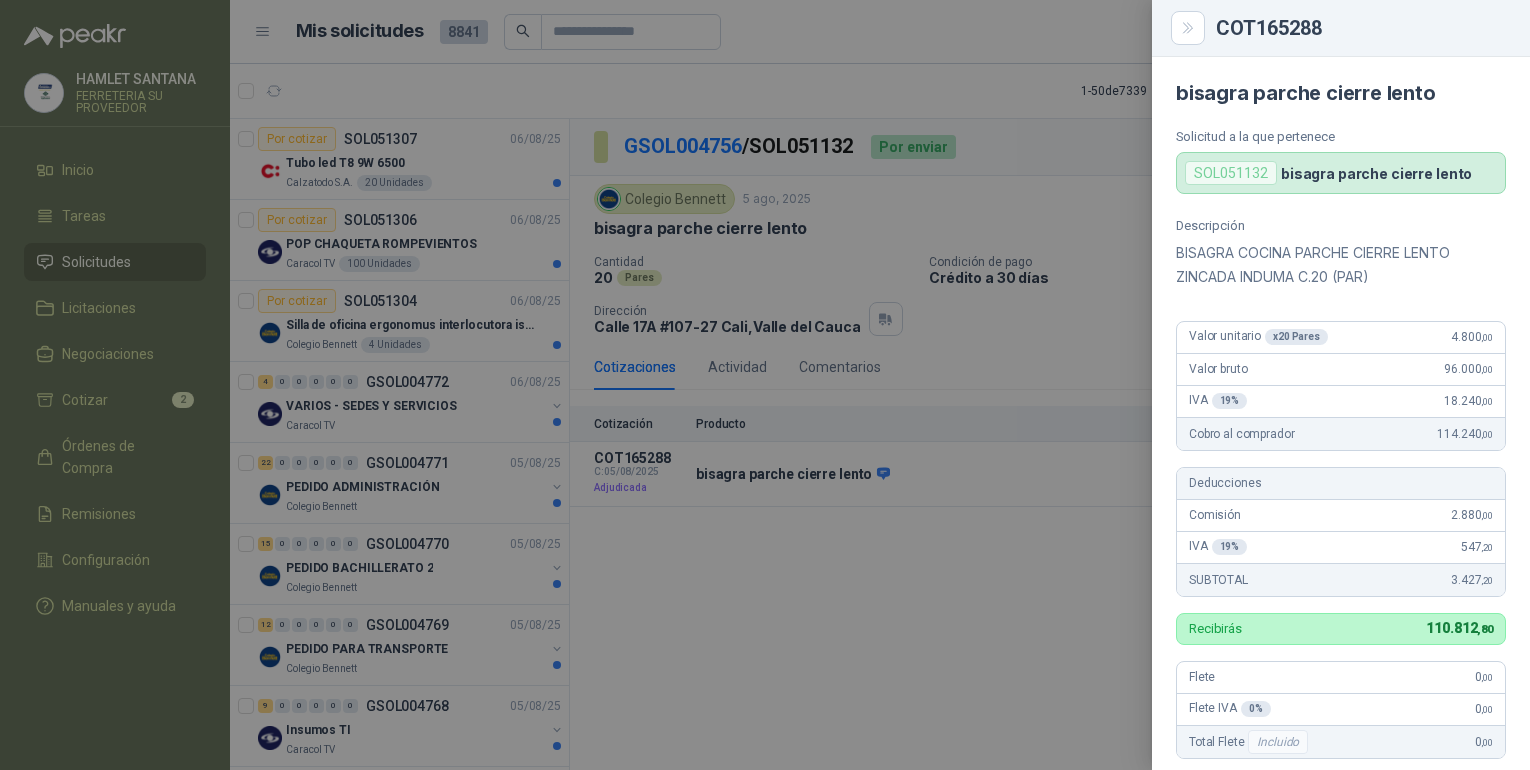 scroll, scrollTop: 0, scrollLeft: 0, axis: both 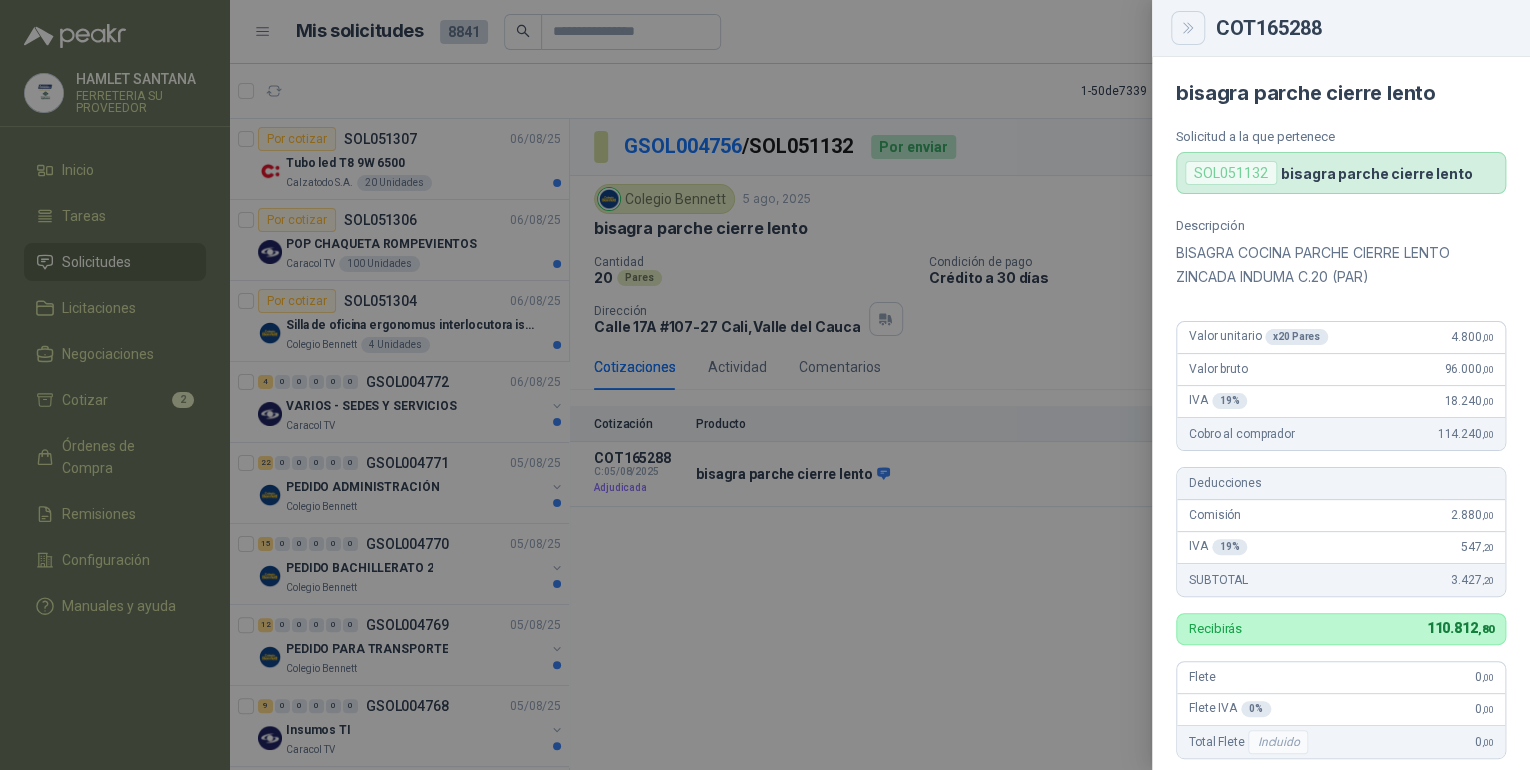 click 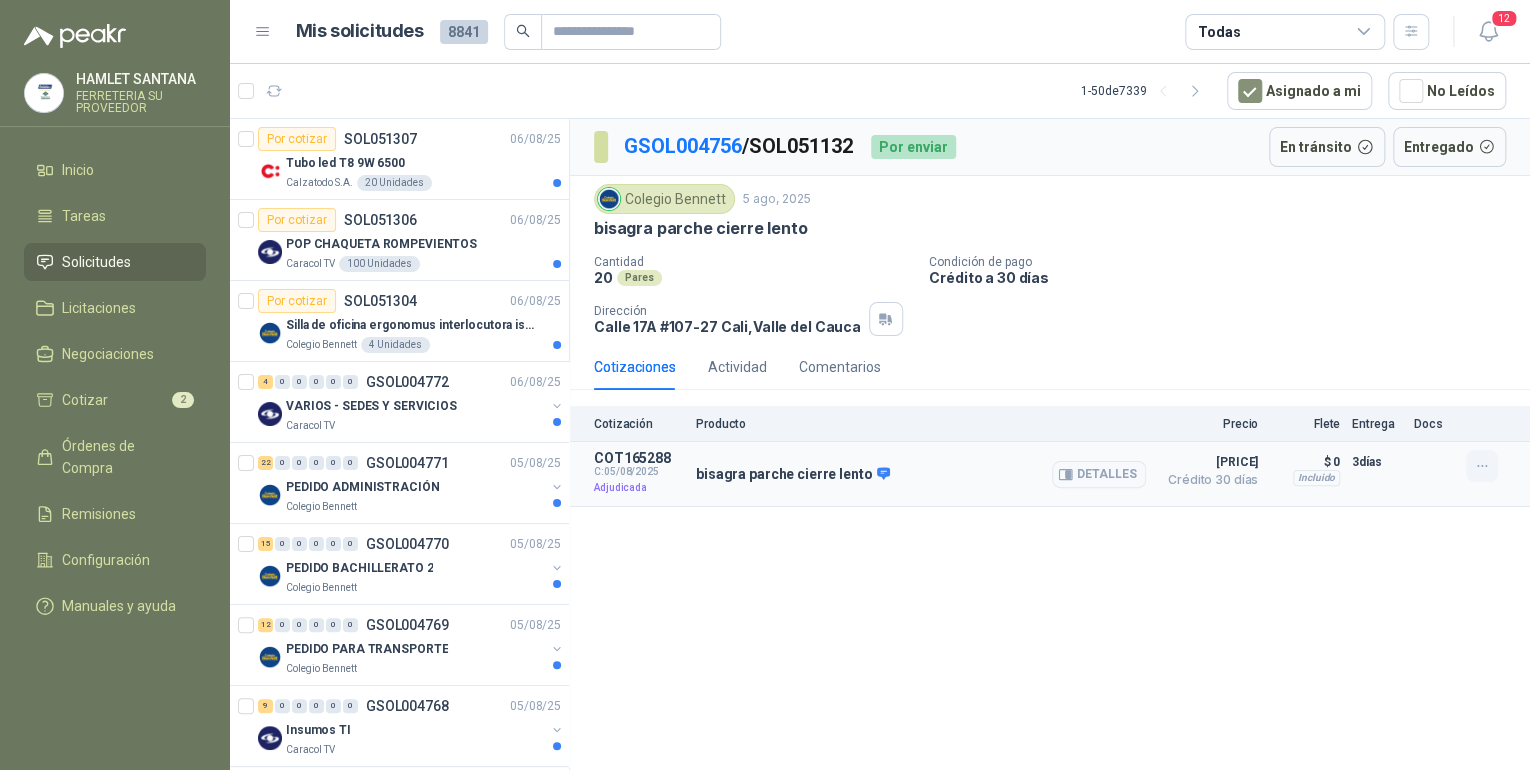 click 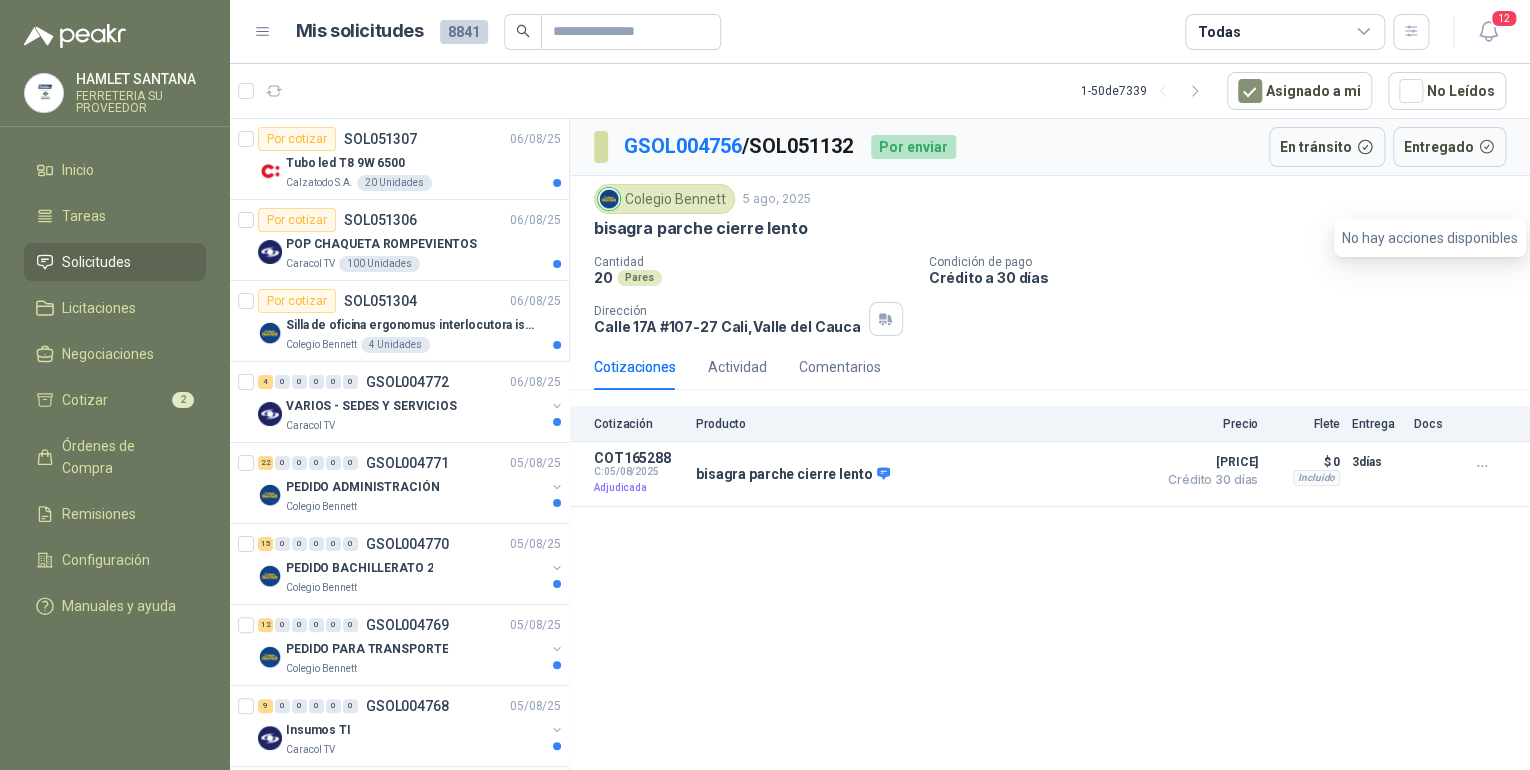 drag, startPoint x: 1482, startPoint y: 455, endPoint x: 1467, endPoint y: 533, distance: 79.429214 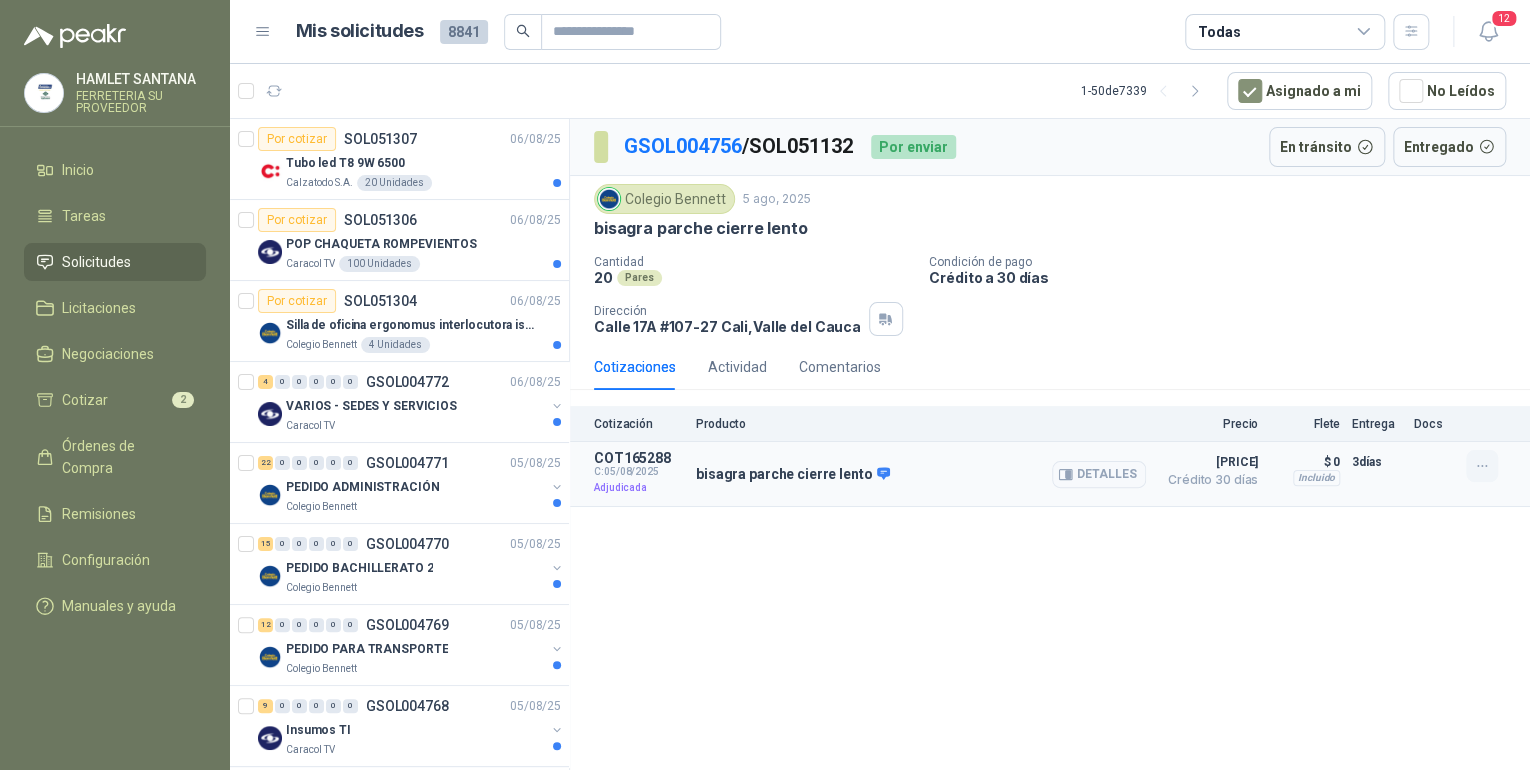 click 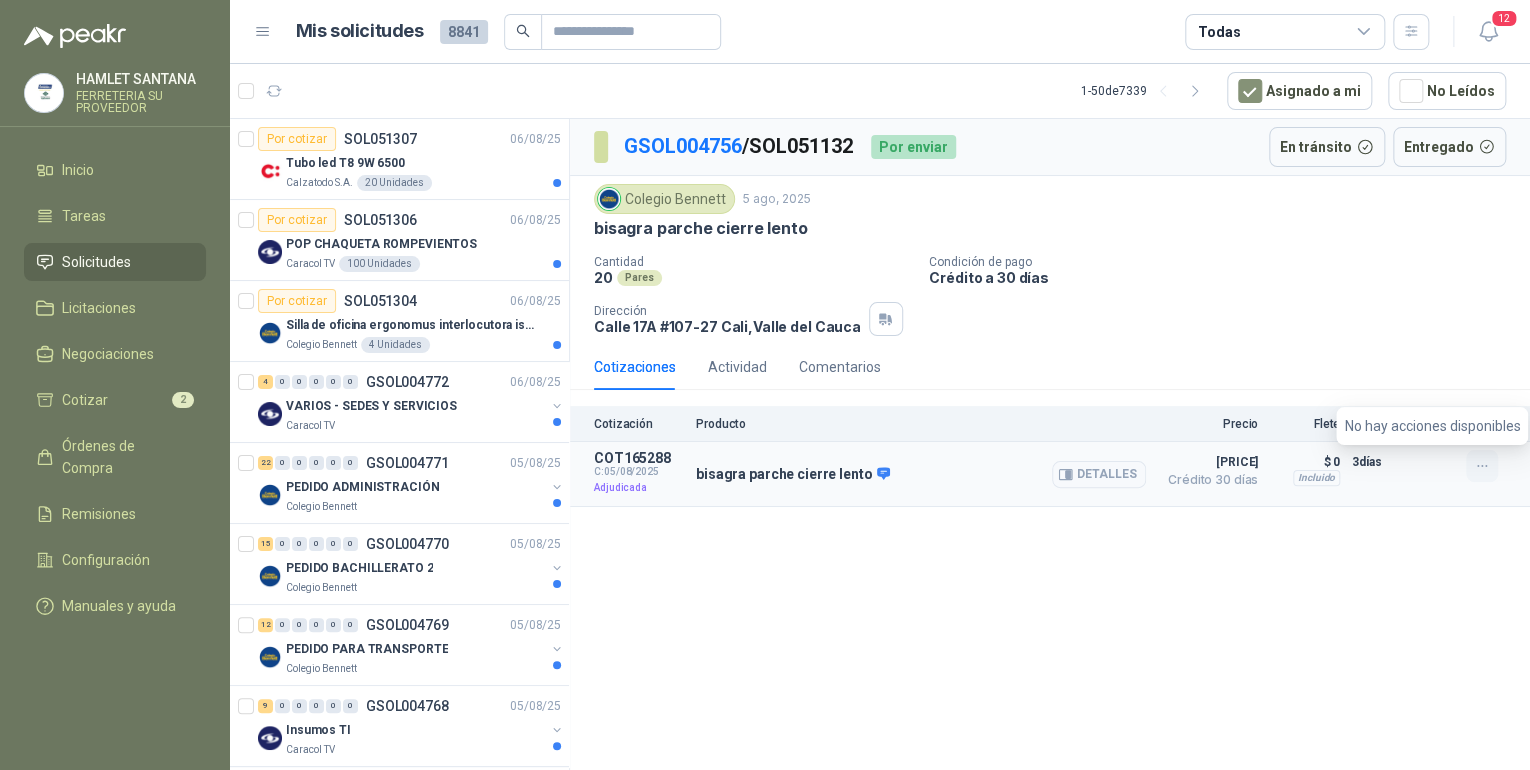 click 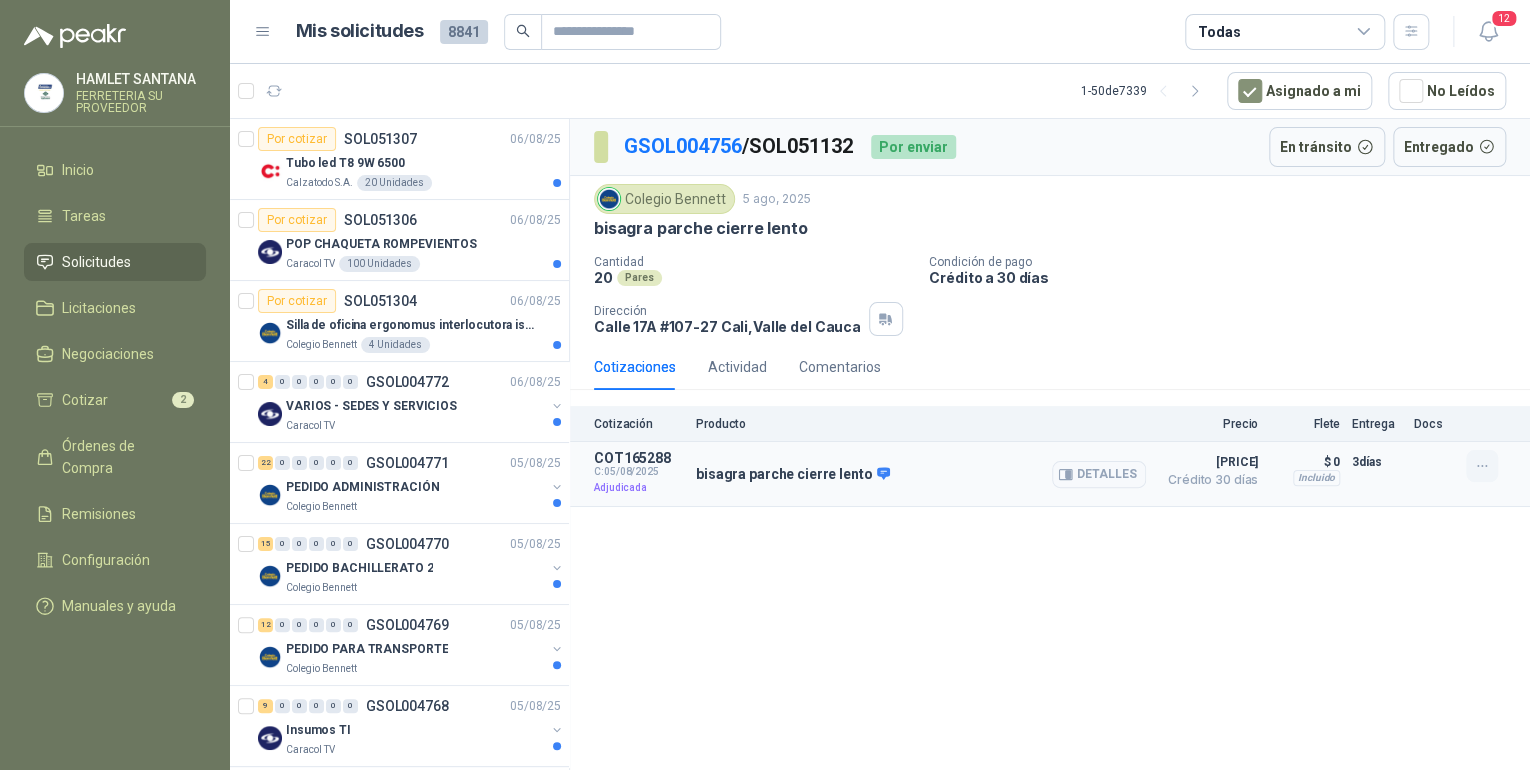 click 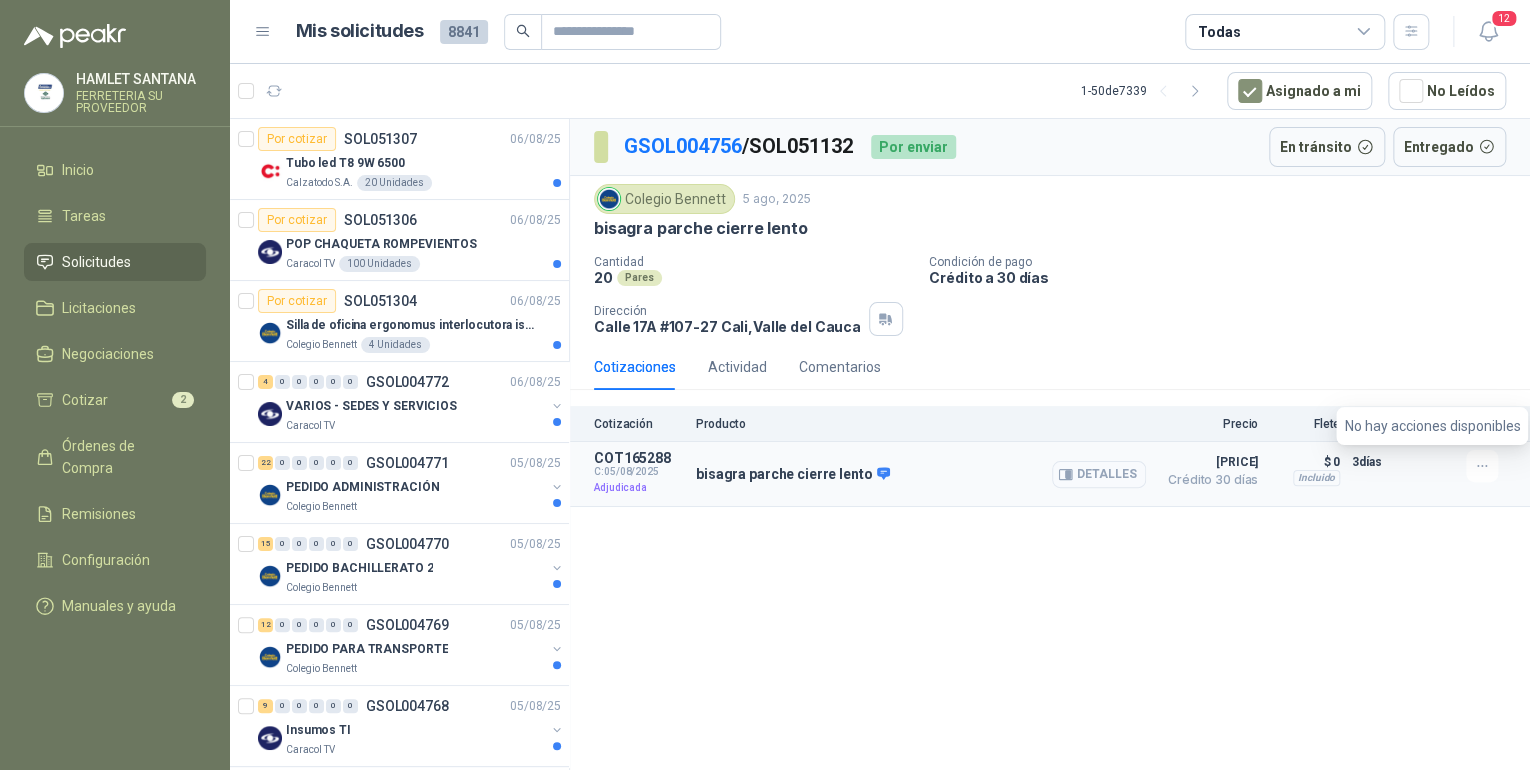 click on "Detalles" at bounding box center [1099, 474] 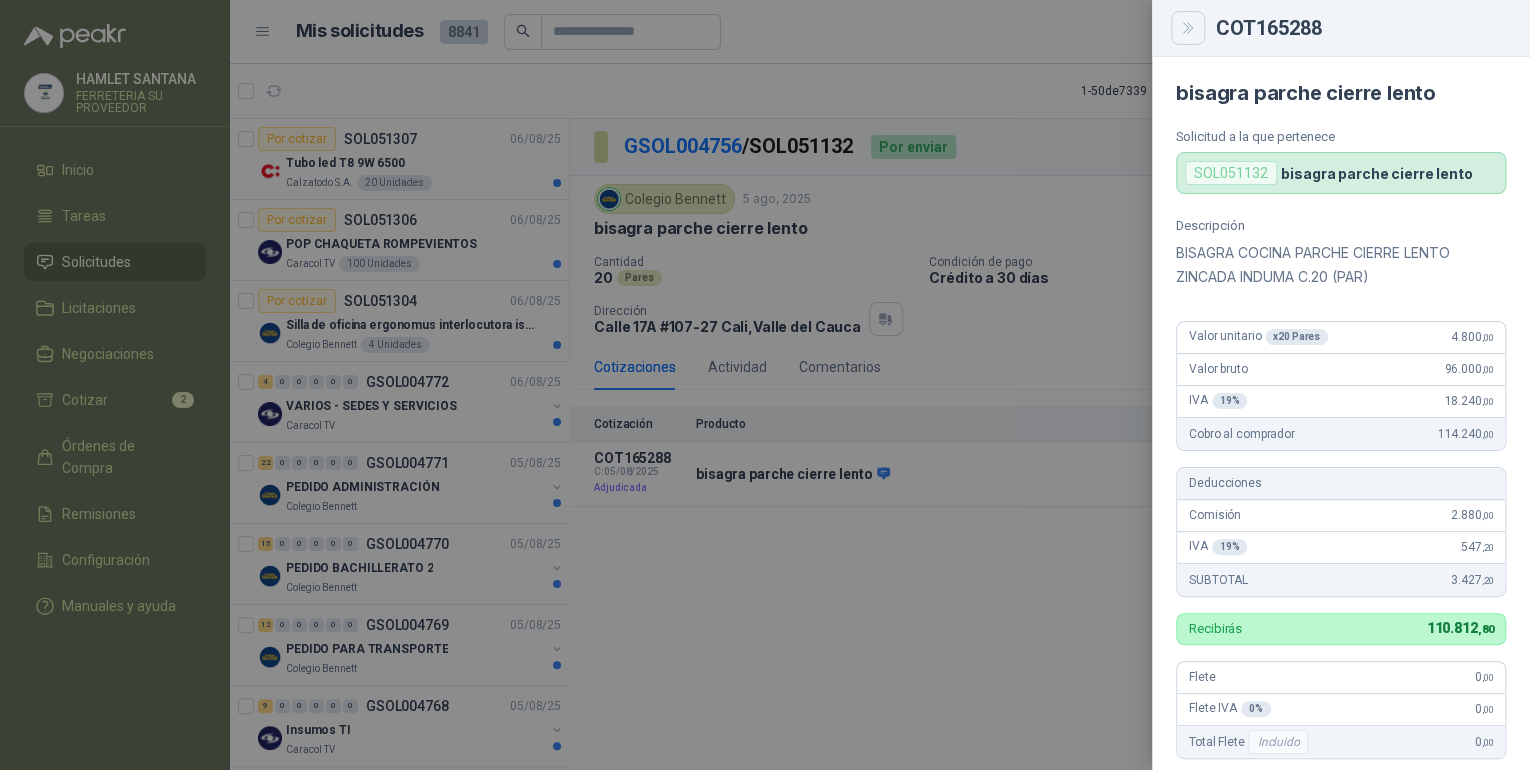 click at bounding box center (1188, 28) 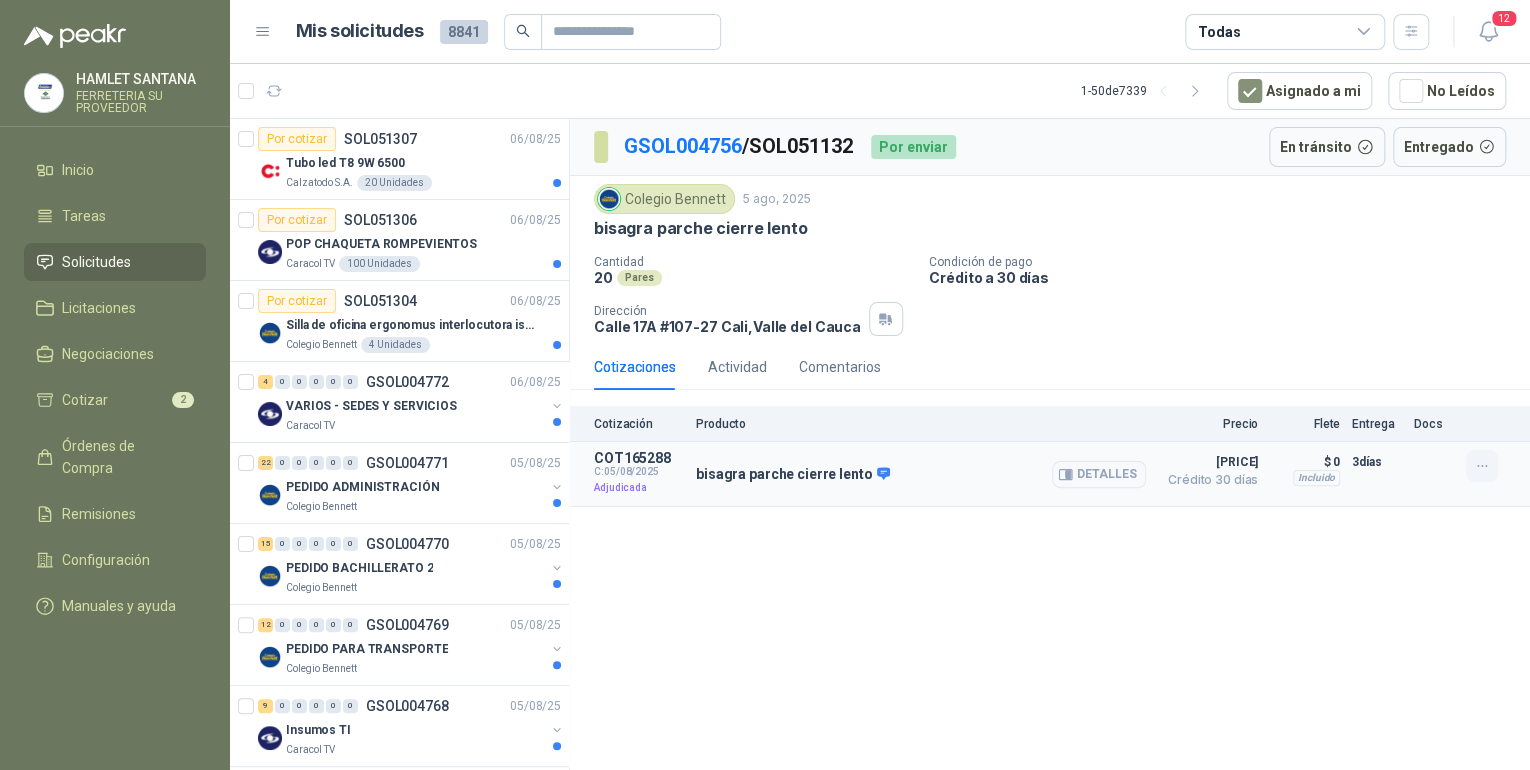click 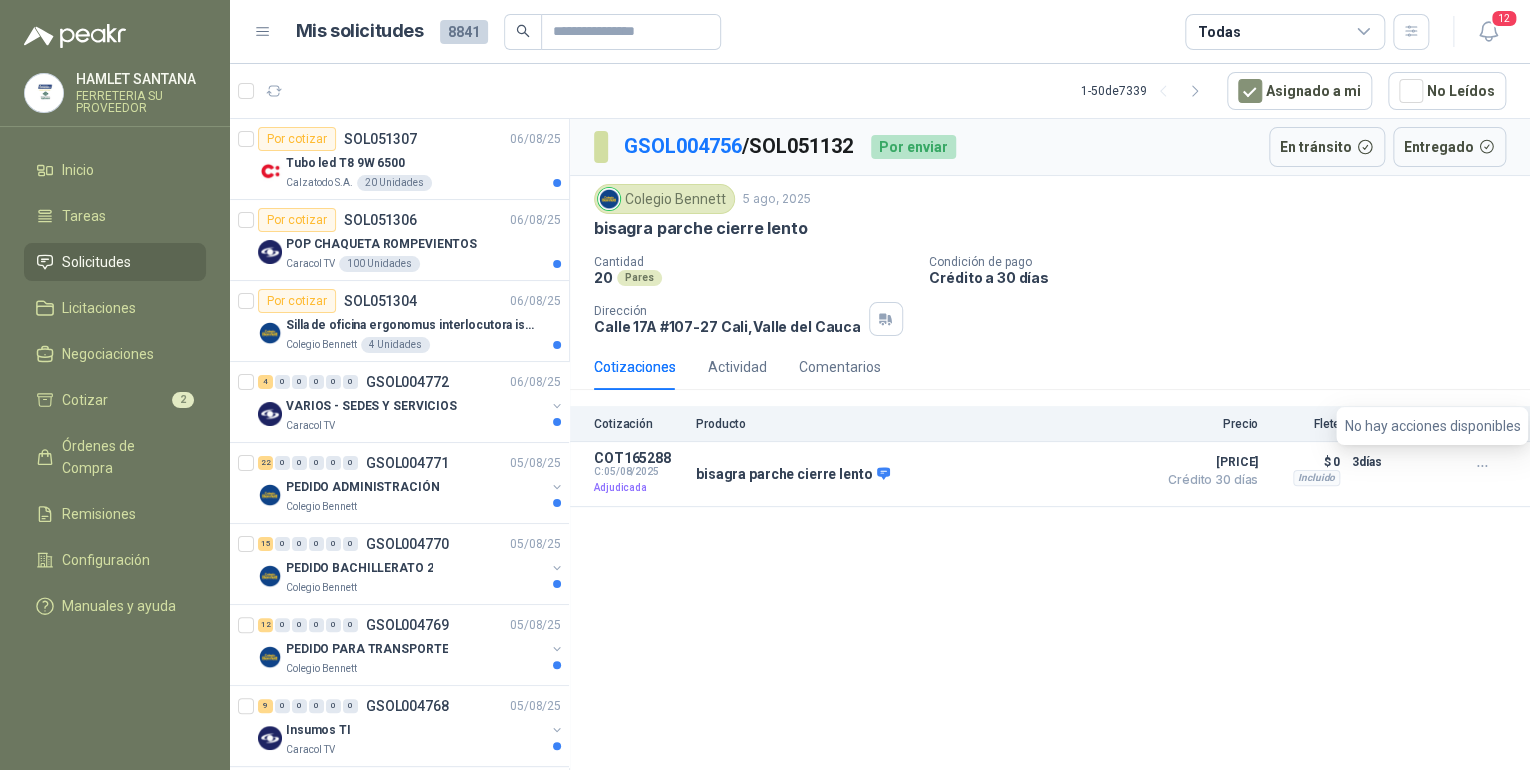 click on "No hay acciones disponibles" at bounding box center [1432, 426] 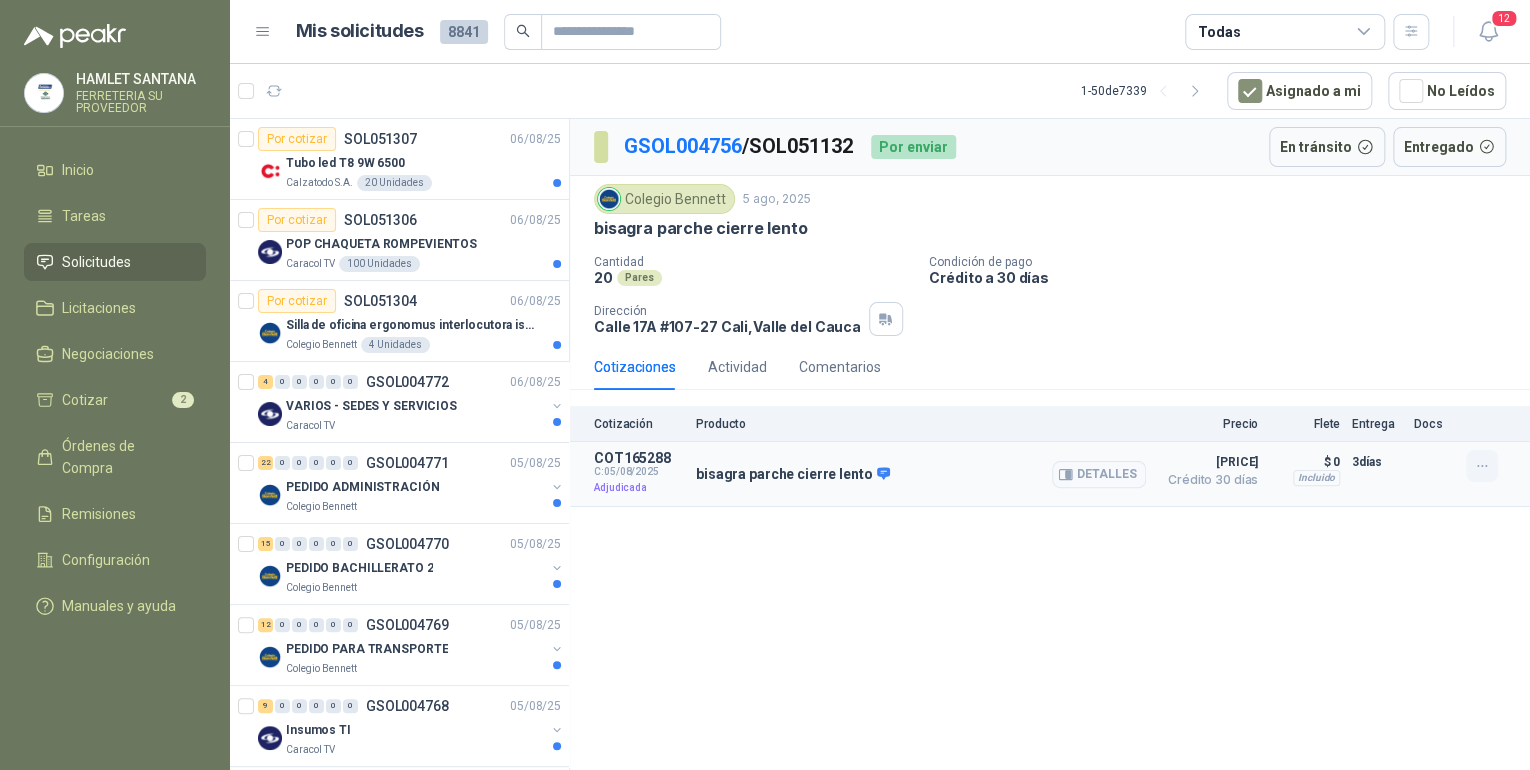 drag, startPoint x: 1416, startPoint y: 416, endPoint x: 1475, endPoint y: 467, distance: 77.987175 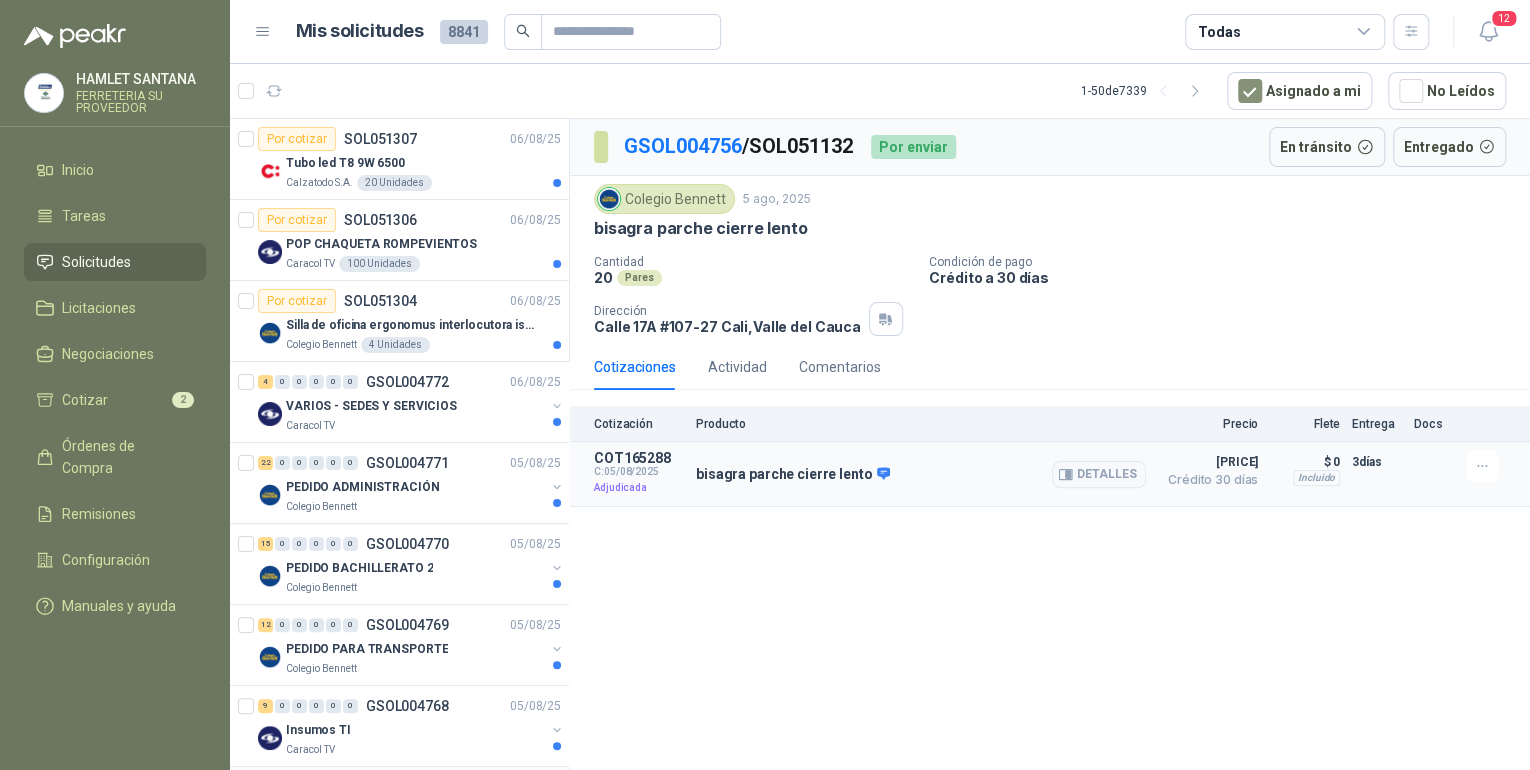 drag, startPoint x: 1475, startPoint y: 467, endPoint x: 1490, endPoint y: 485, distance: 23.43075 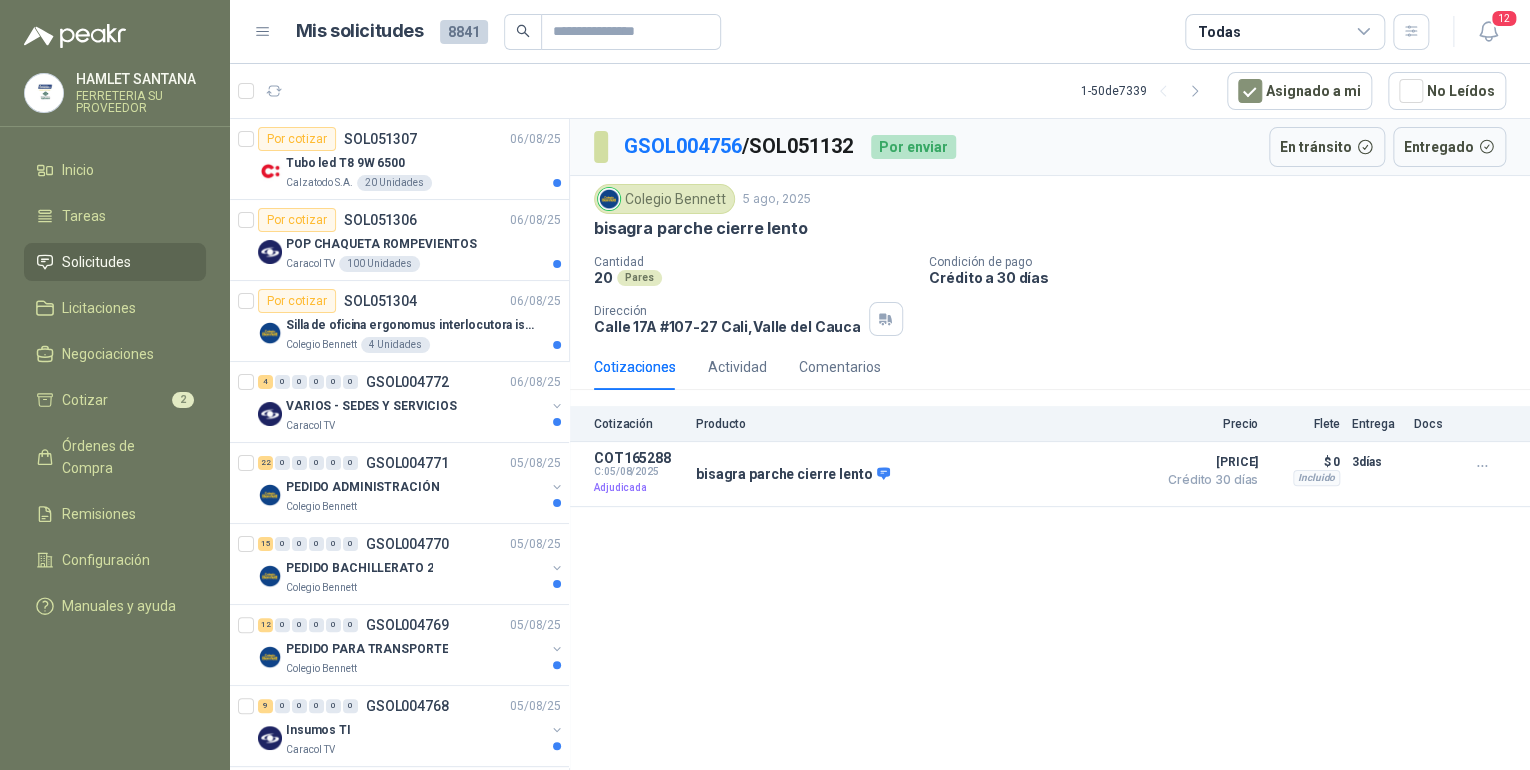 drag, startPoint x: 1482, startPoint y: 462, endPoint x: 962, endPoint y: 388, distance: 525.239 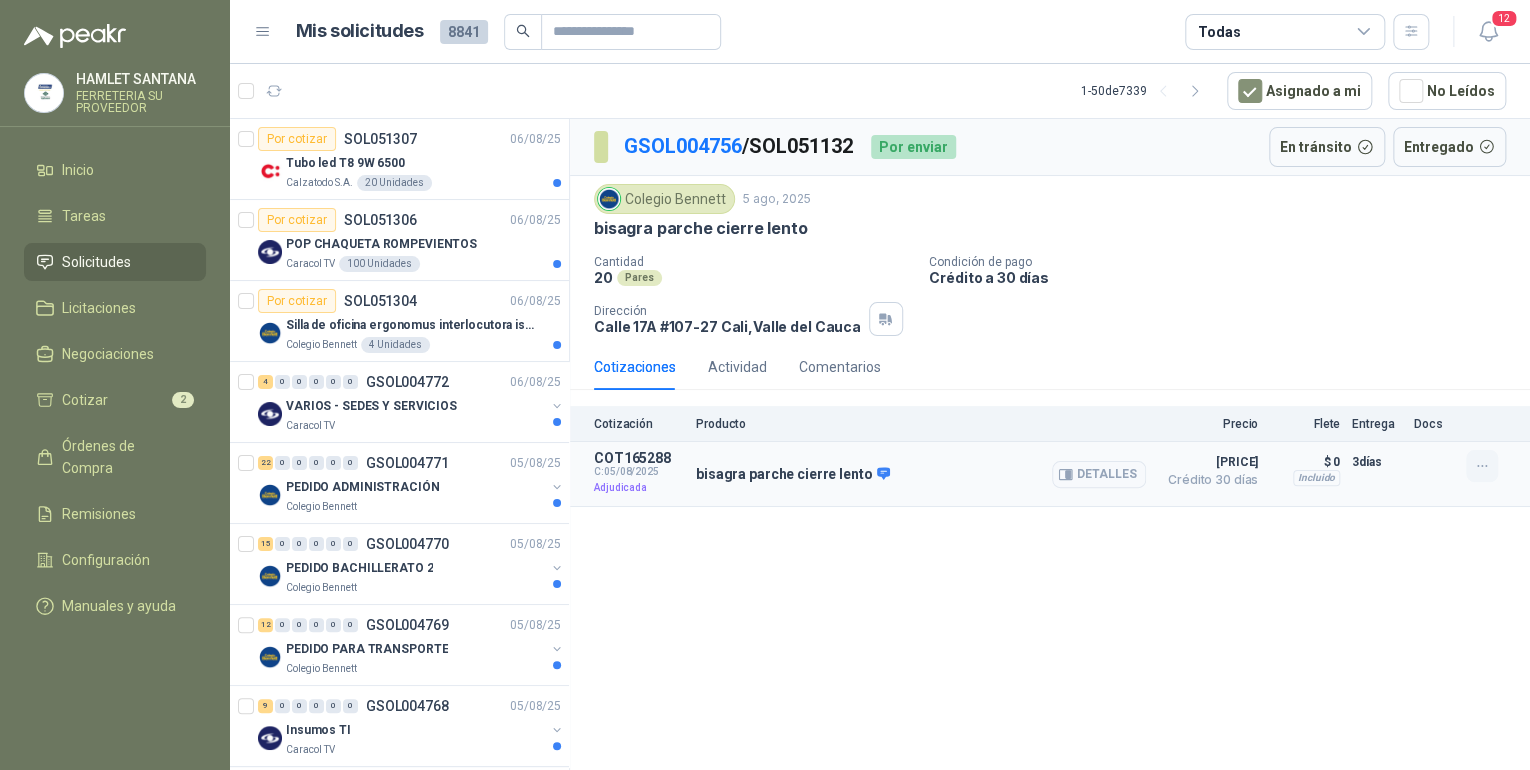 click at bounding box center (1482, 466) 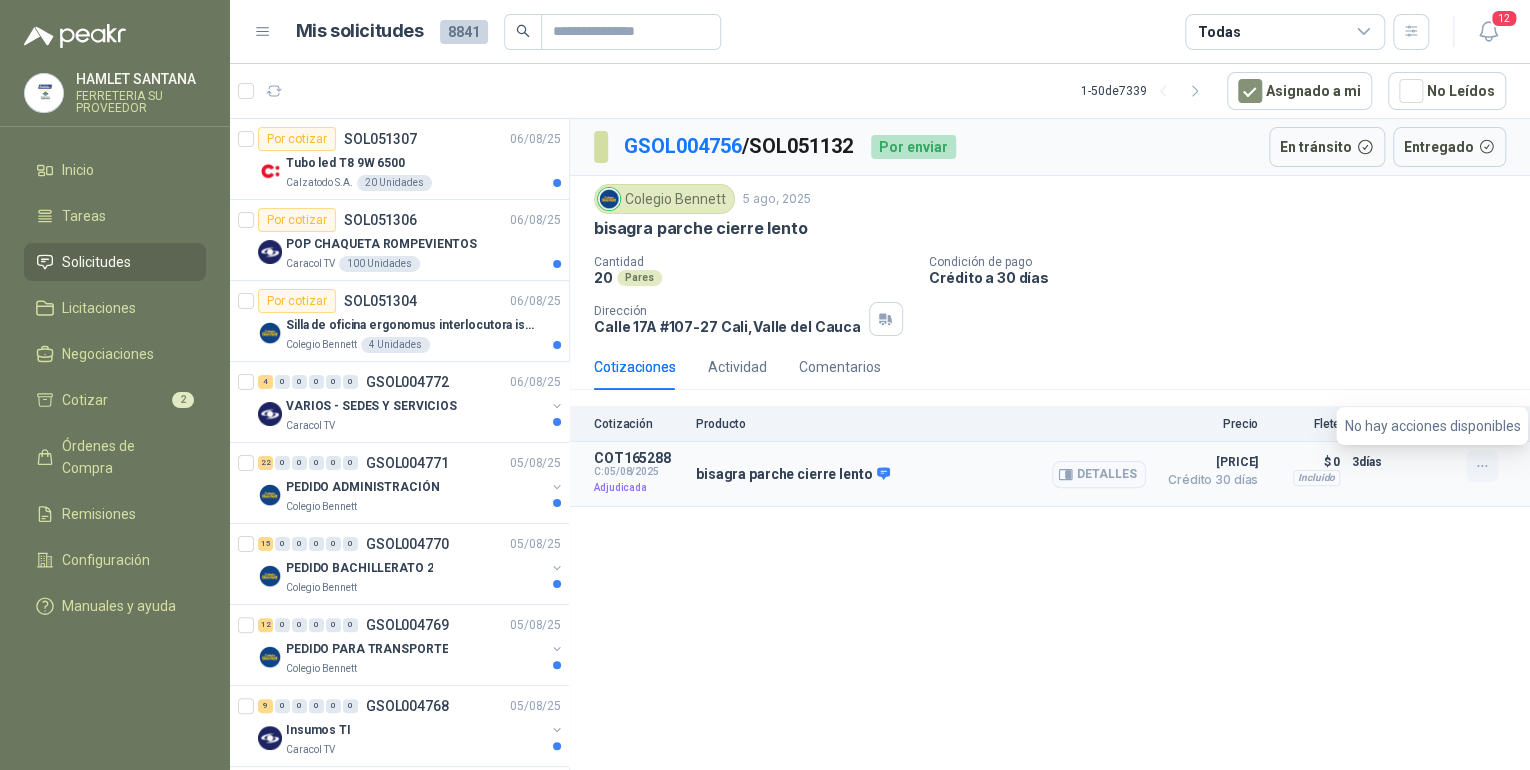 click 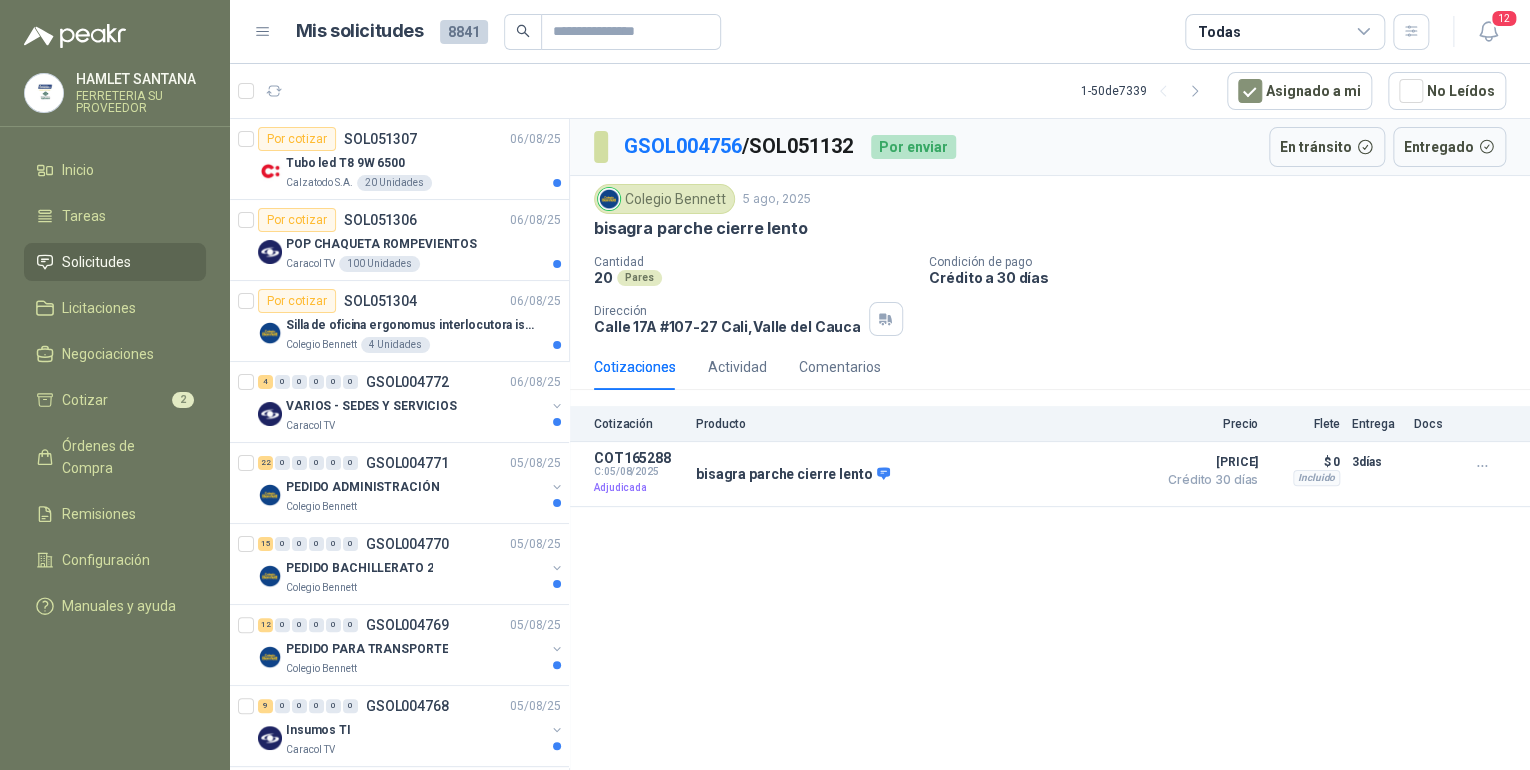 drag, startPoint x: 1480, startPoint y: 463, endPoint x: 1061, endPoint y: 327, distance: 440.519 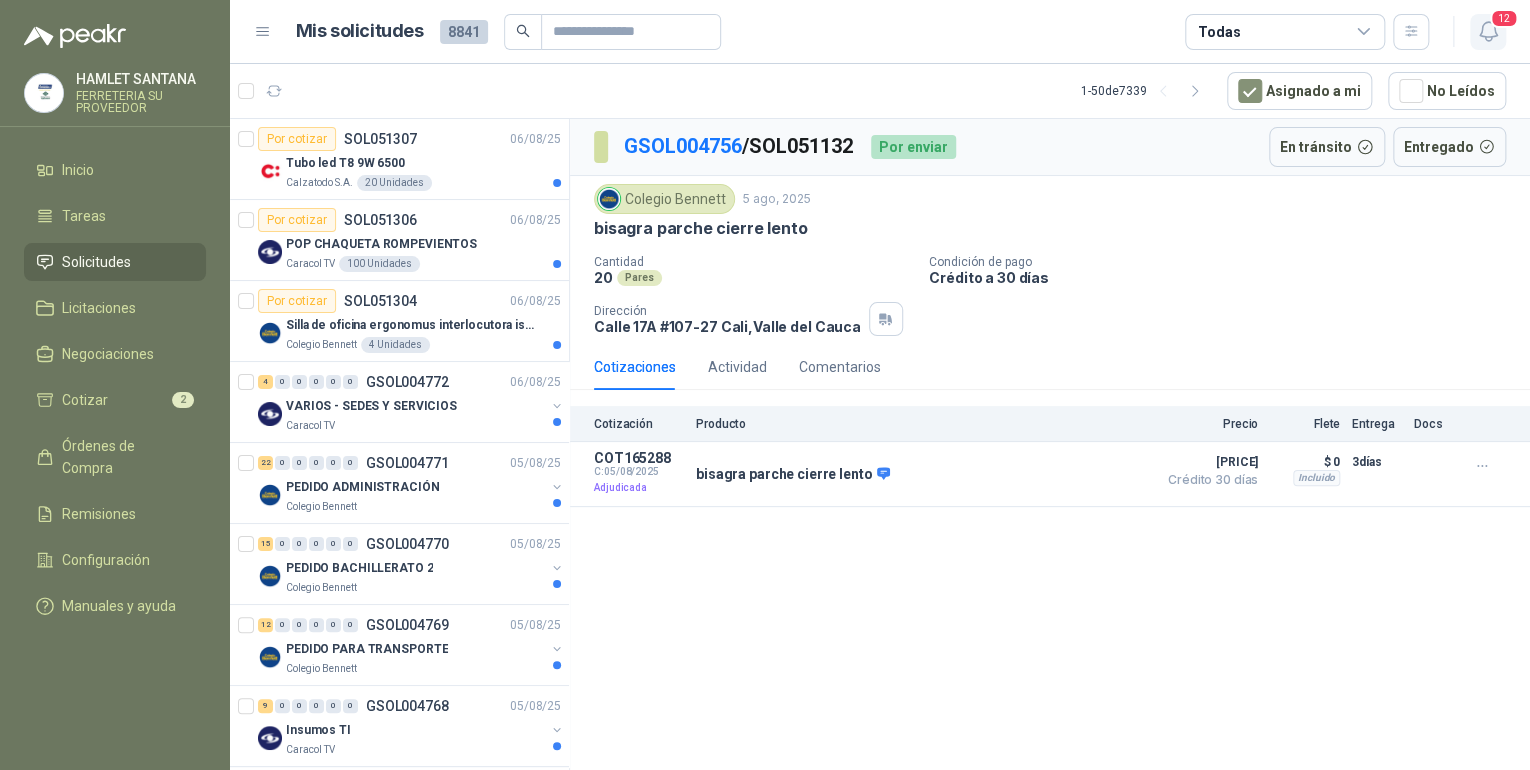 click 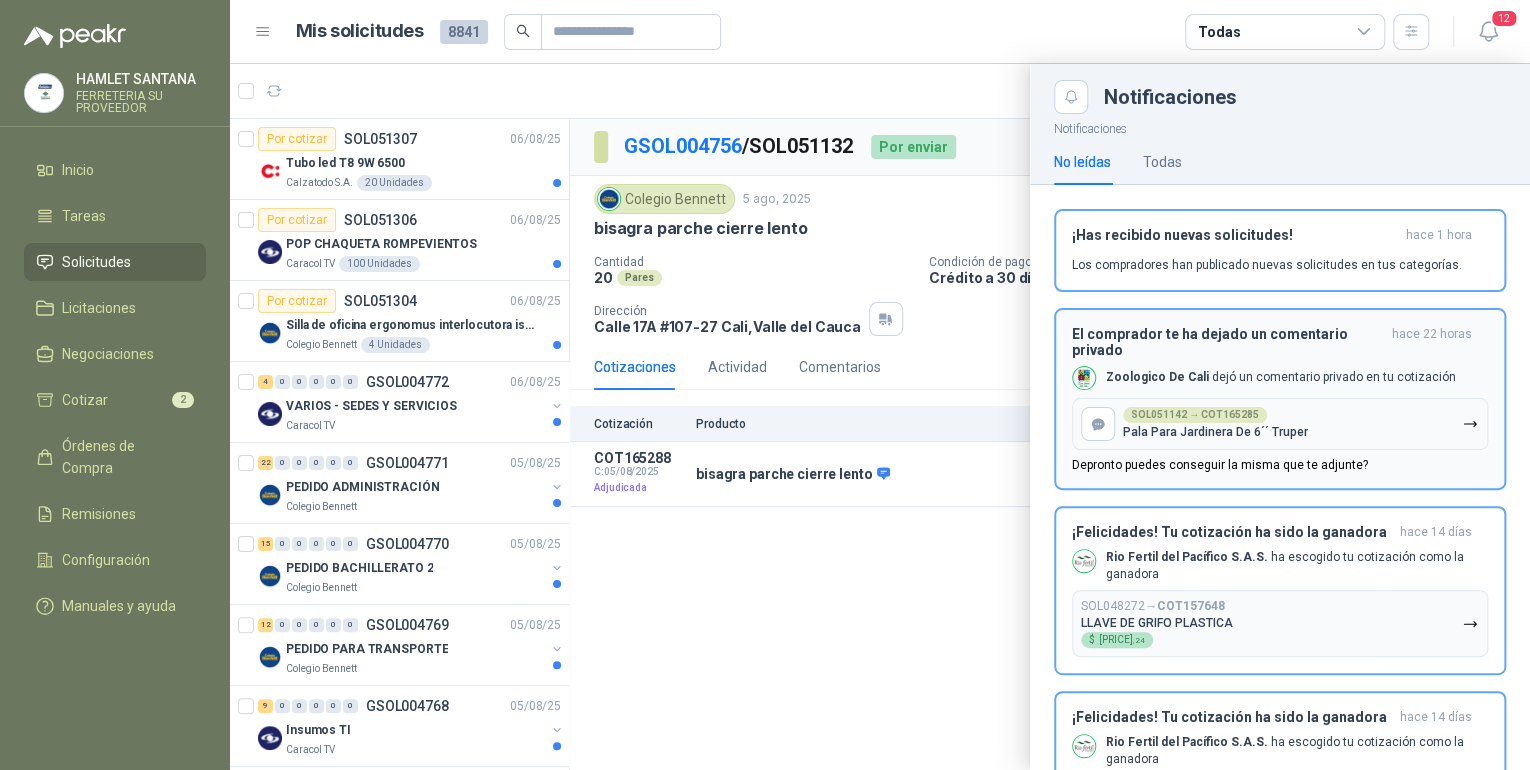 click on "Pala Para Jardinera De 6´´ Truper" at bounding box center (1215, 432) 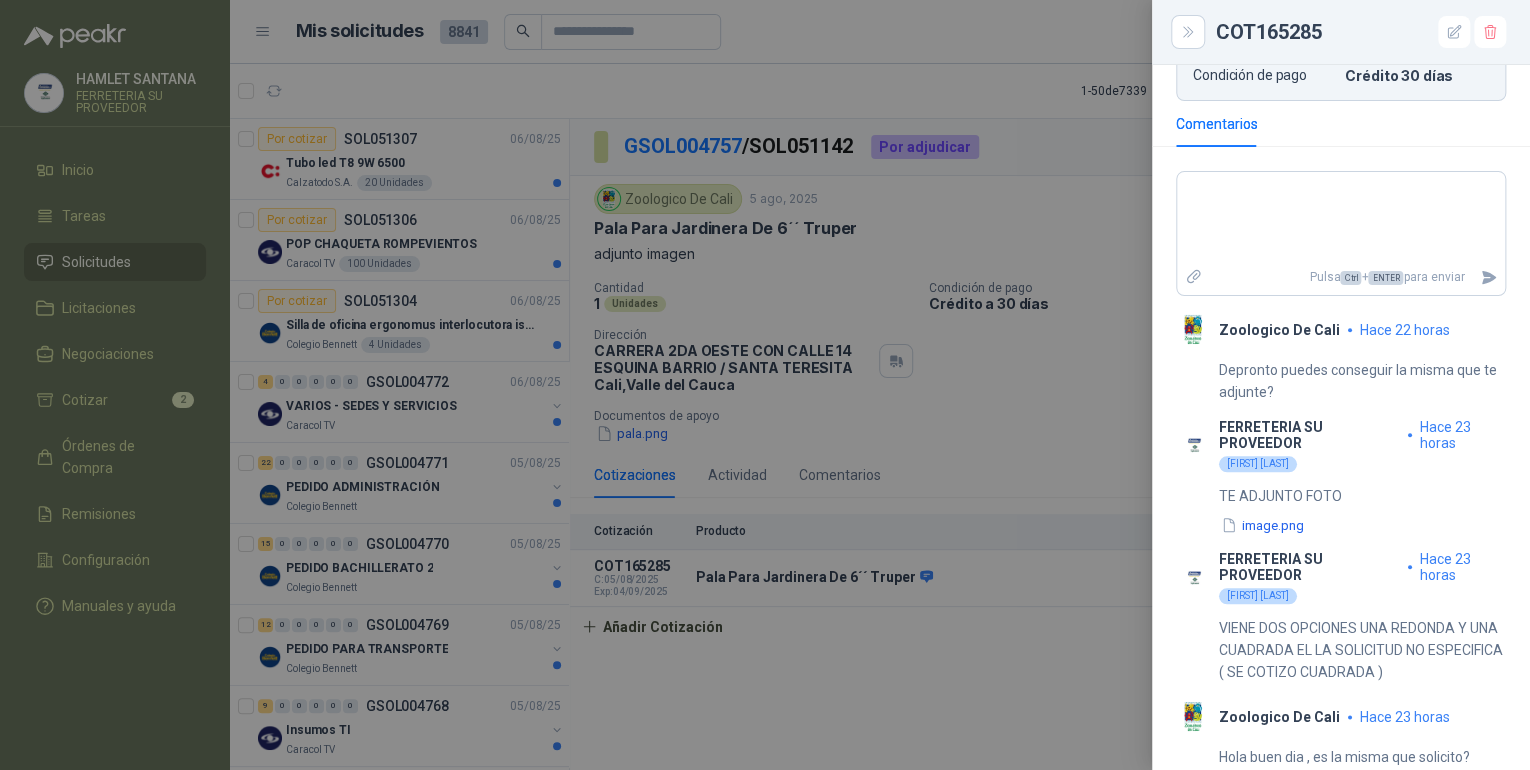 scroll, scrollTop: 864, scrollLeft: 0, axis: vertical 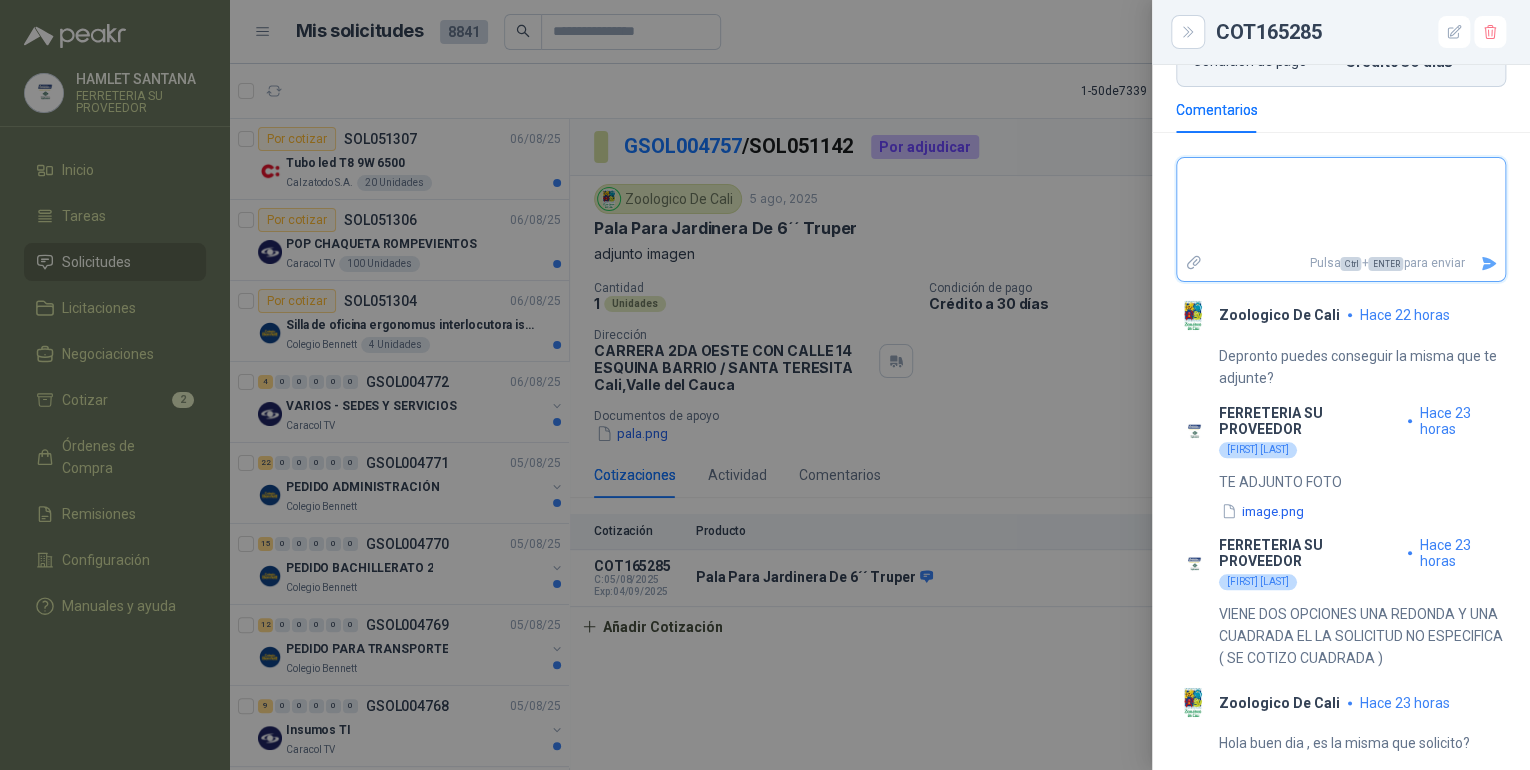 click at bounding box center [1341, 204] 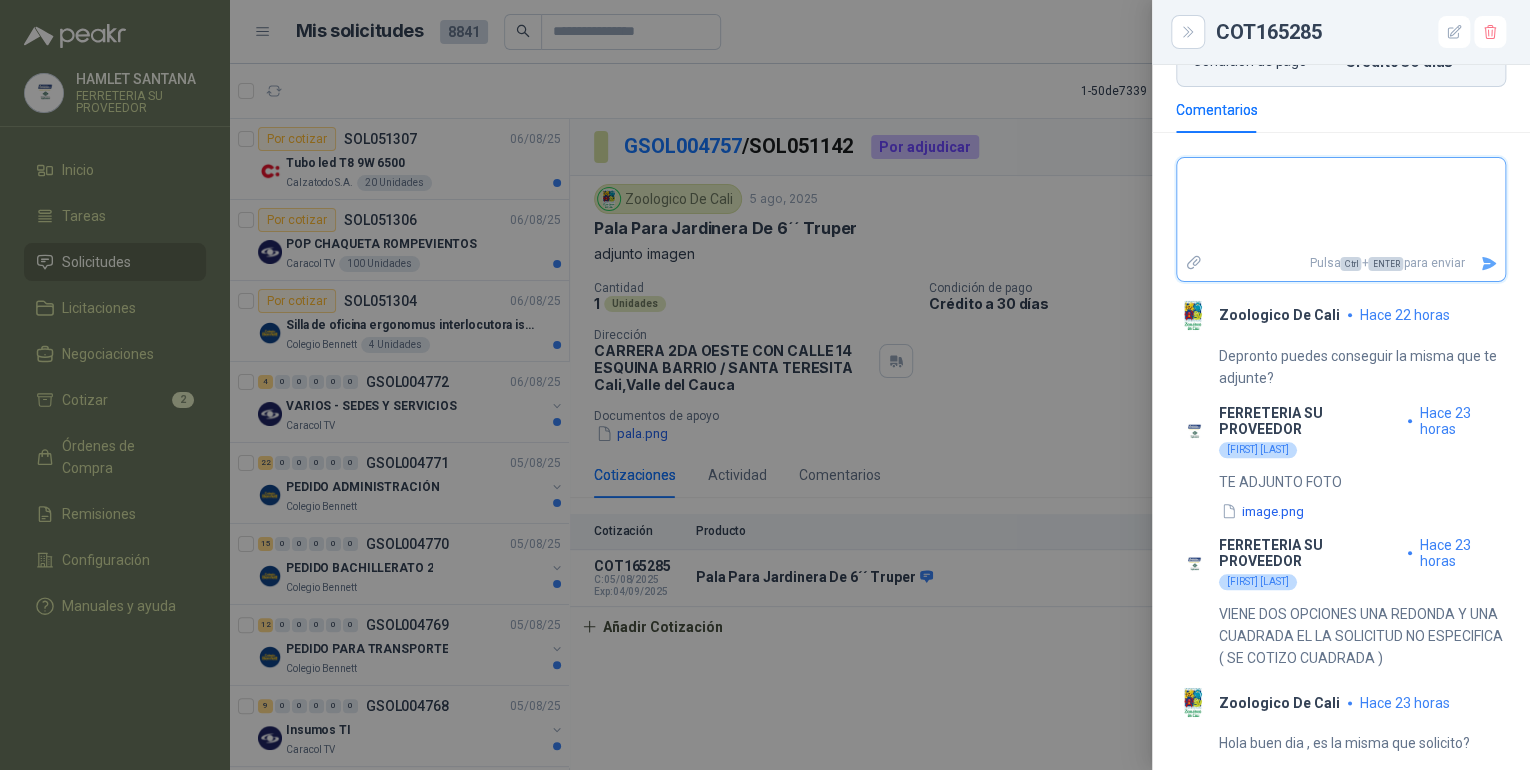 click at bounding box center [1341, 204] 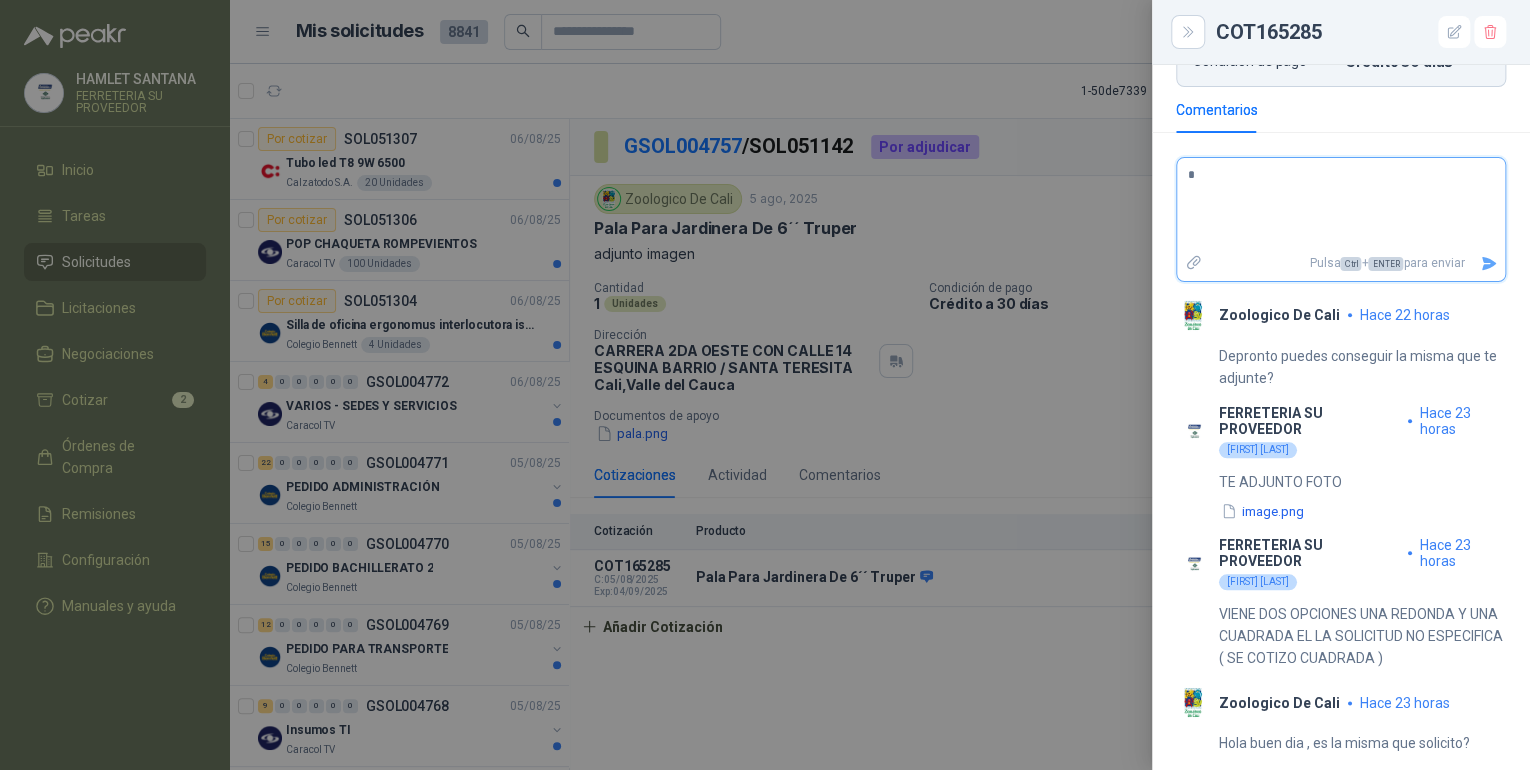 type 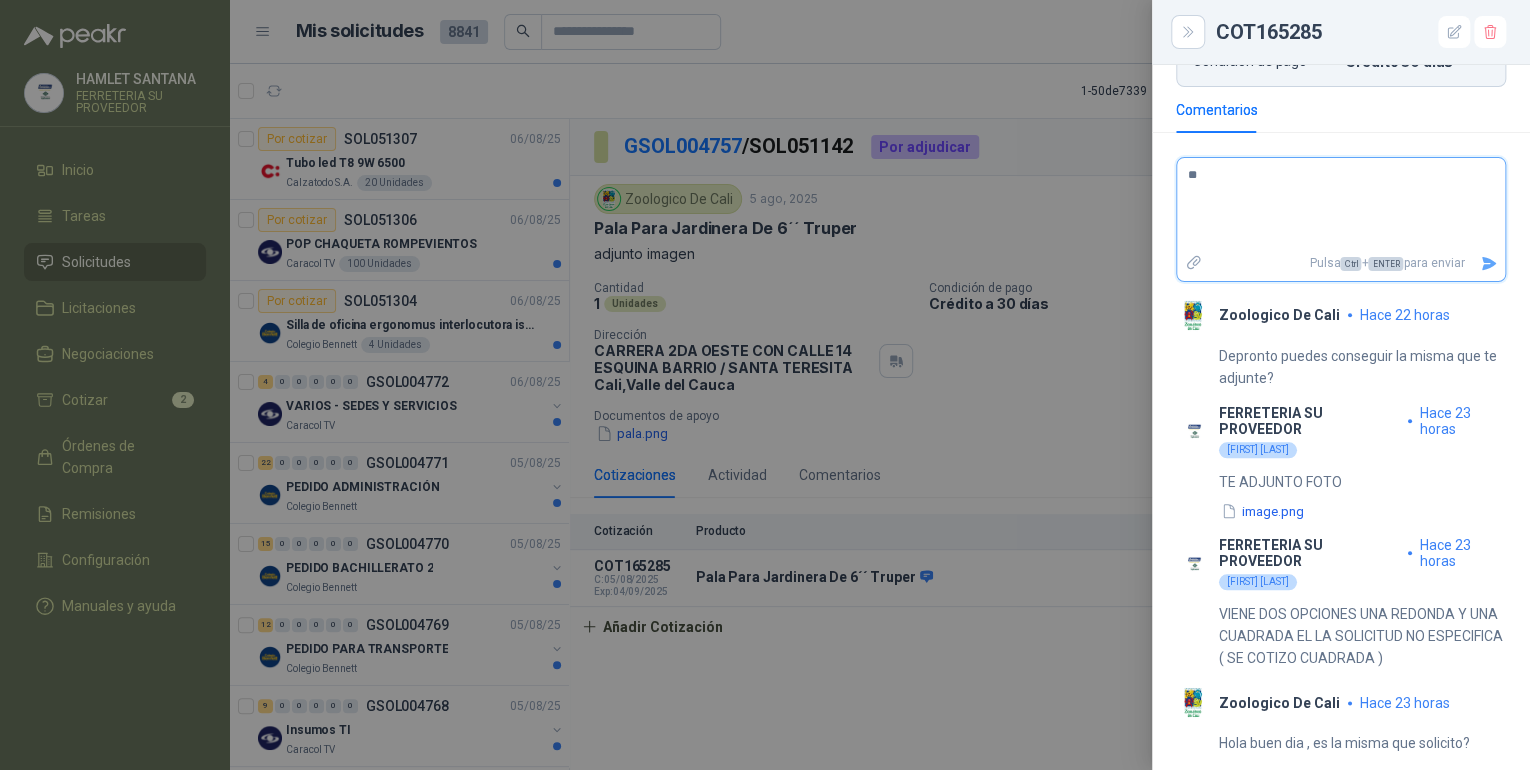 type 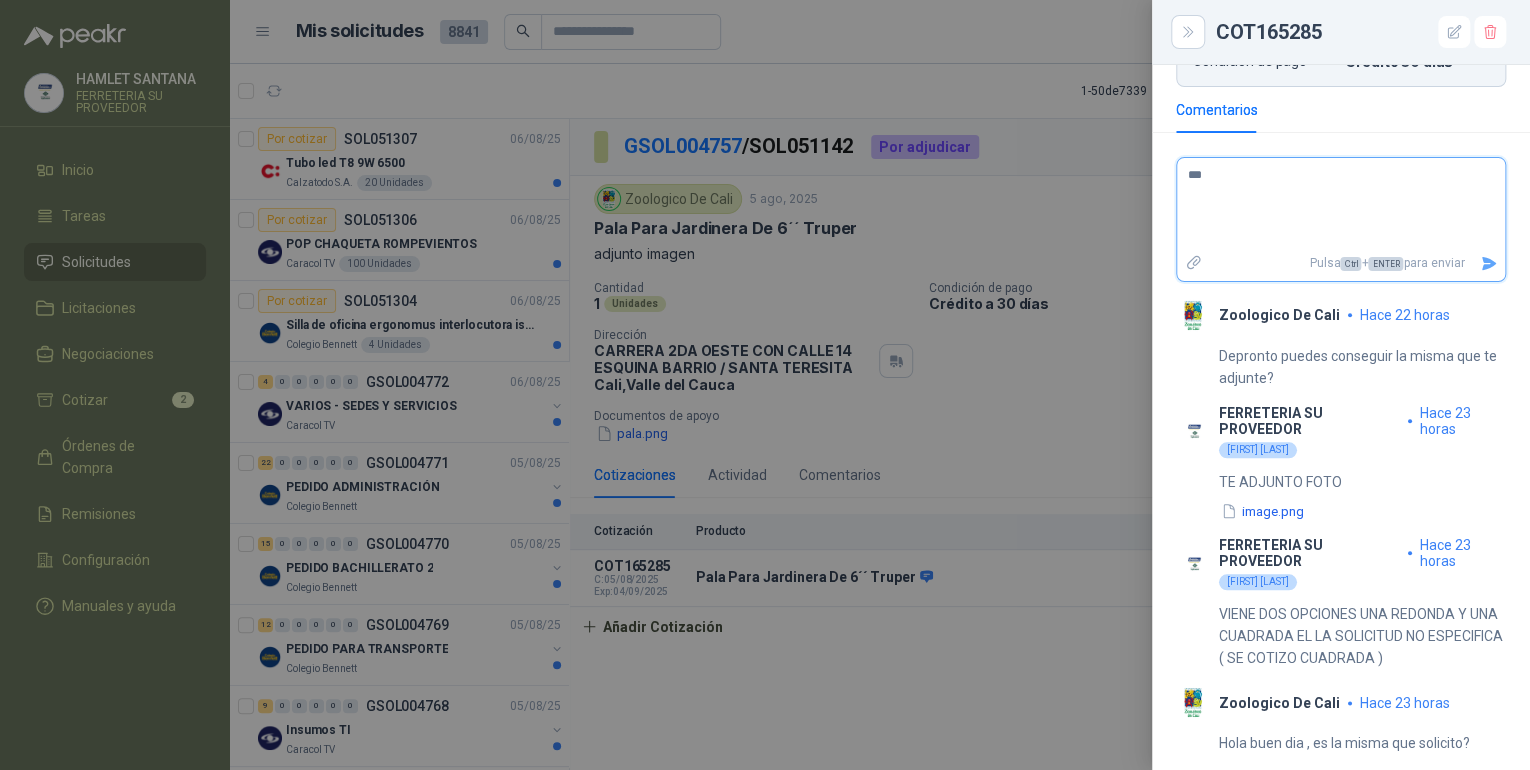 type 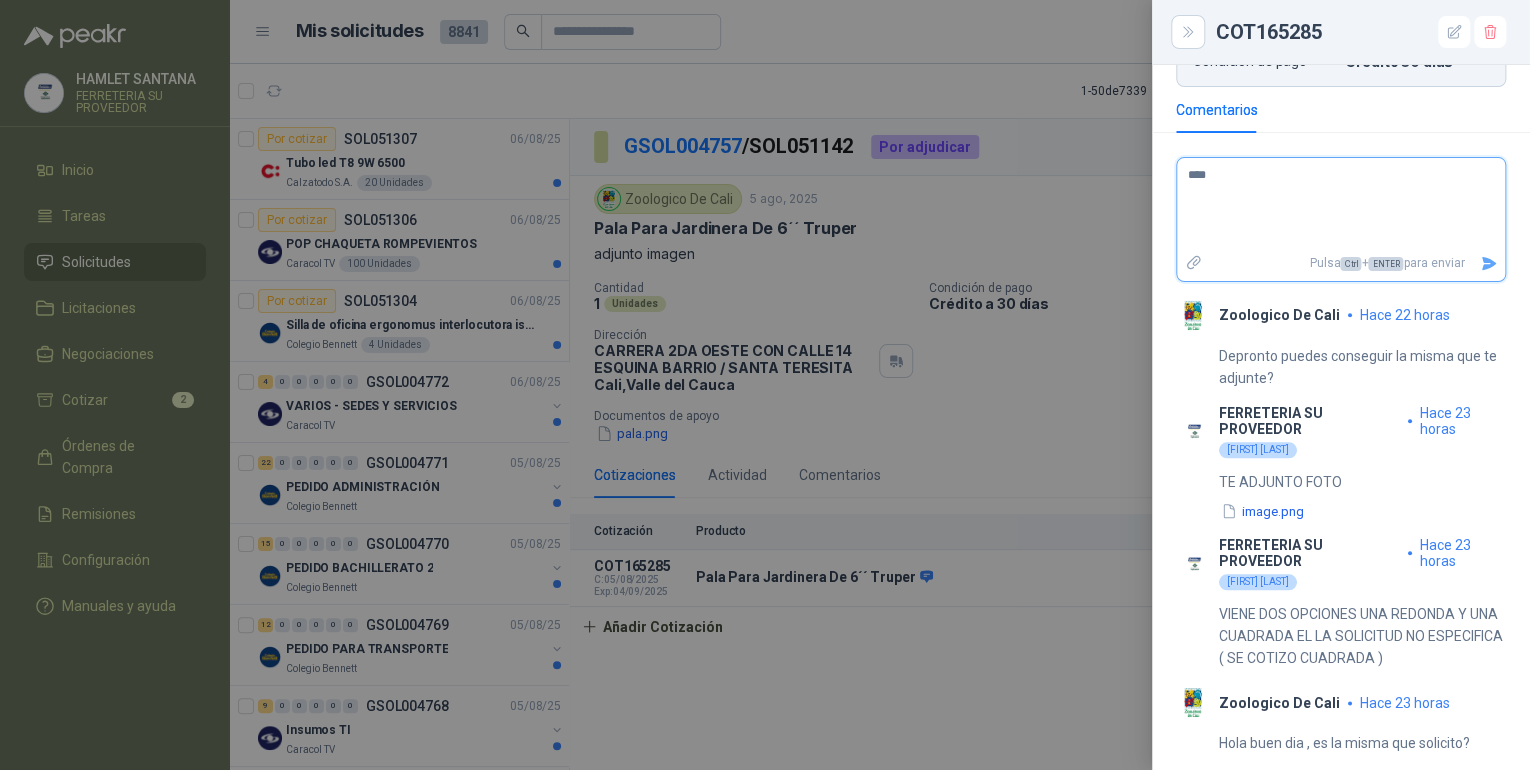 type 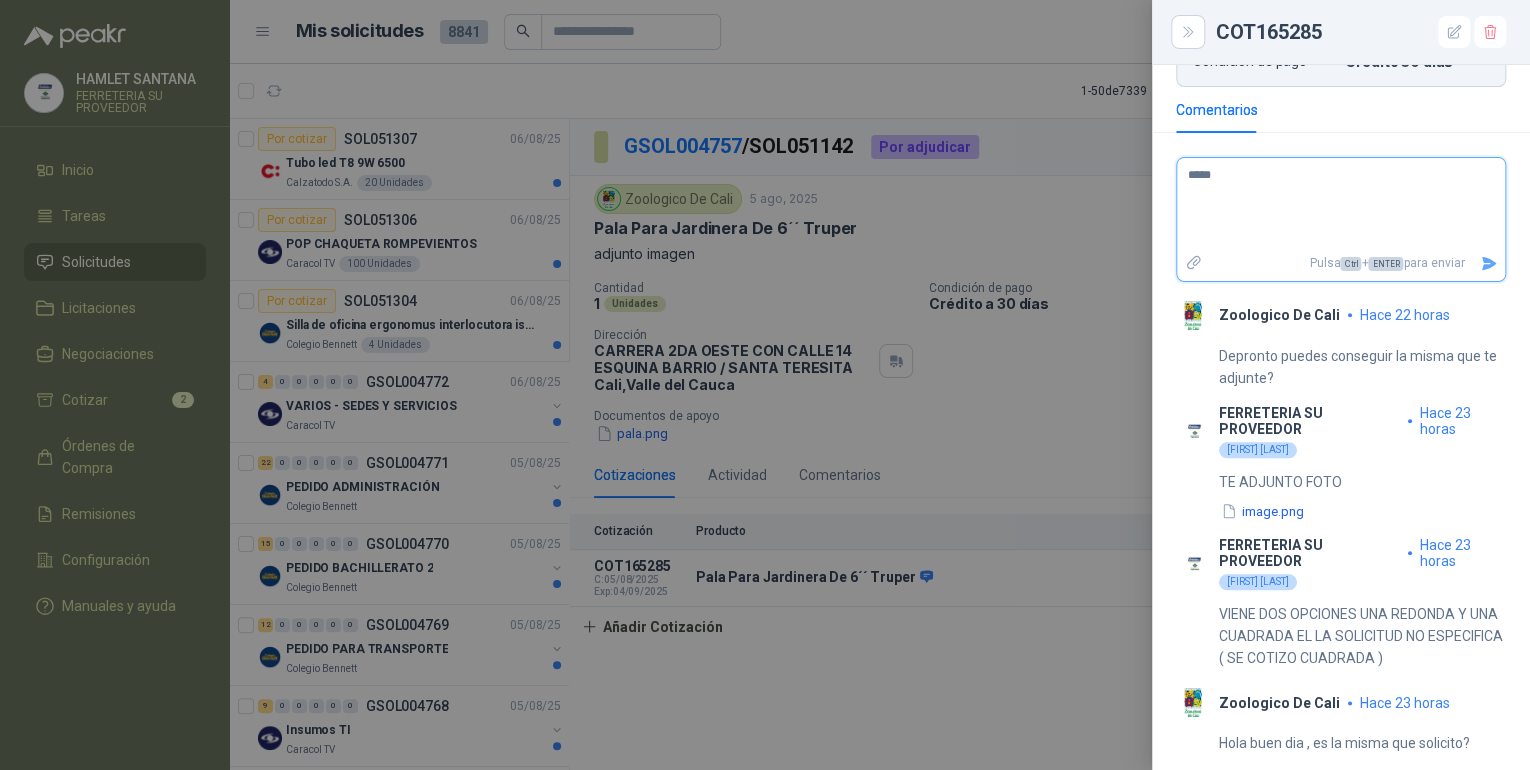 type 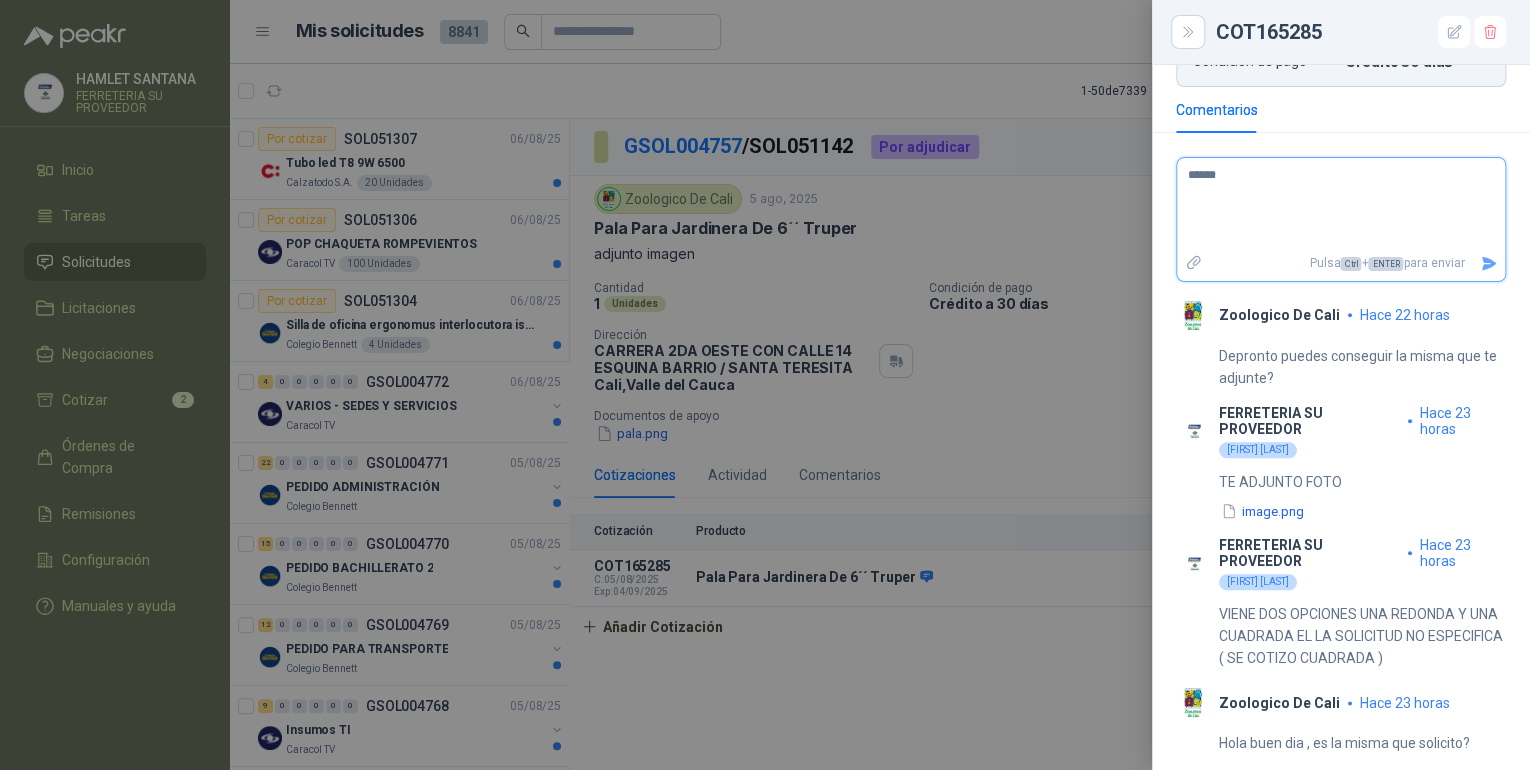 type 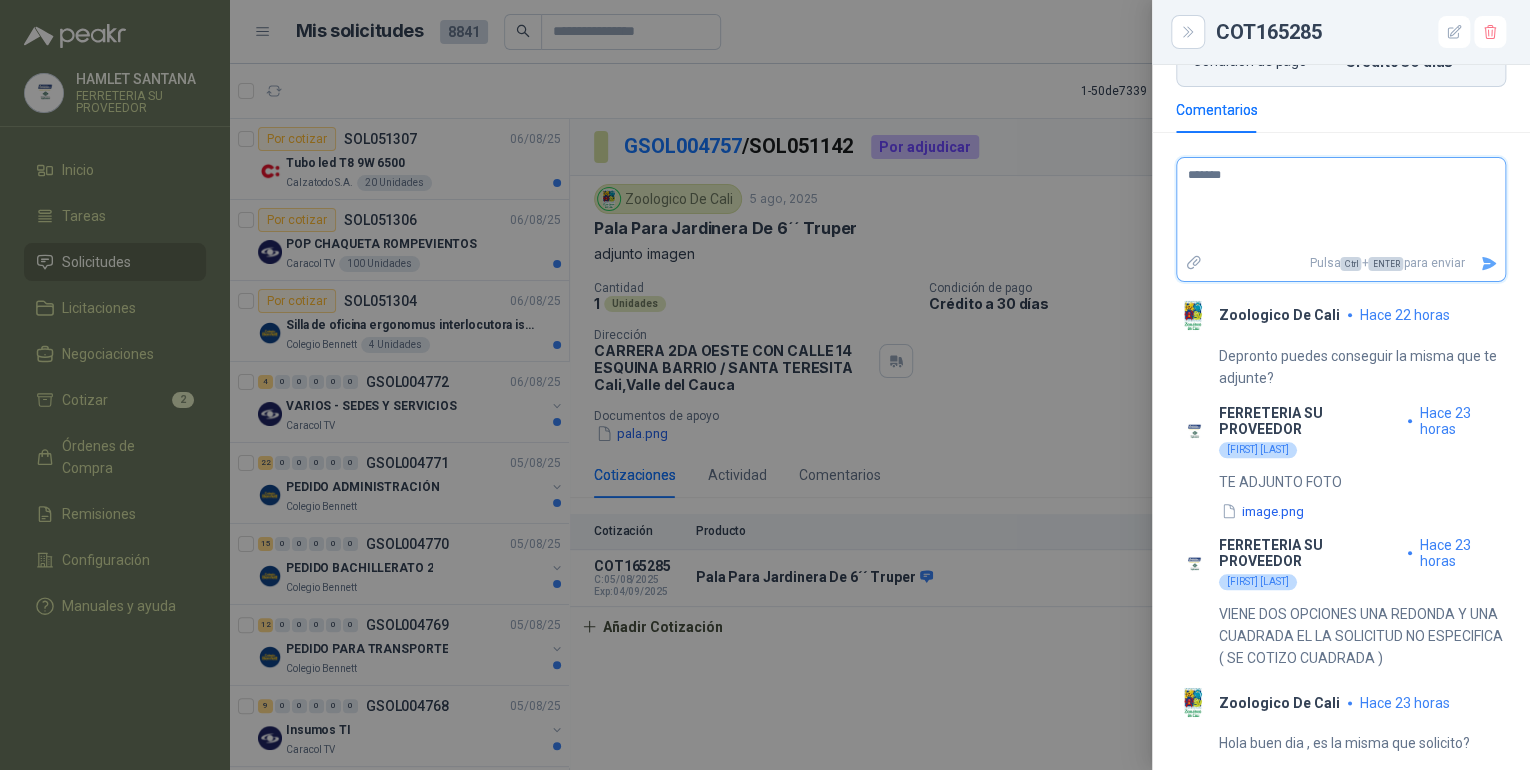 type 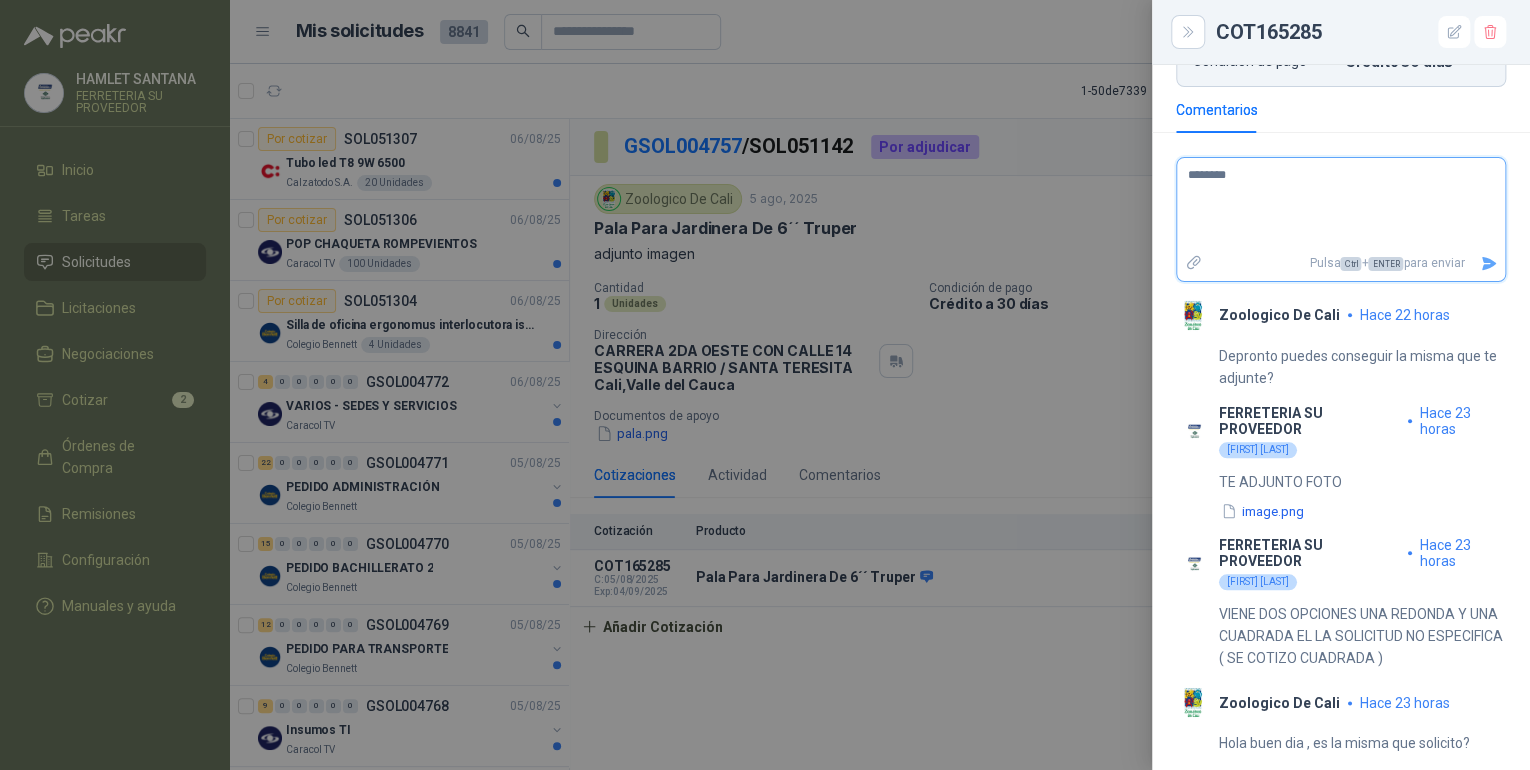 type 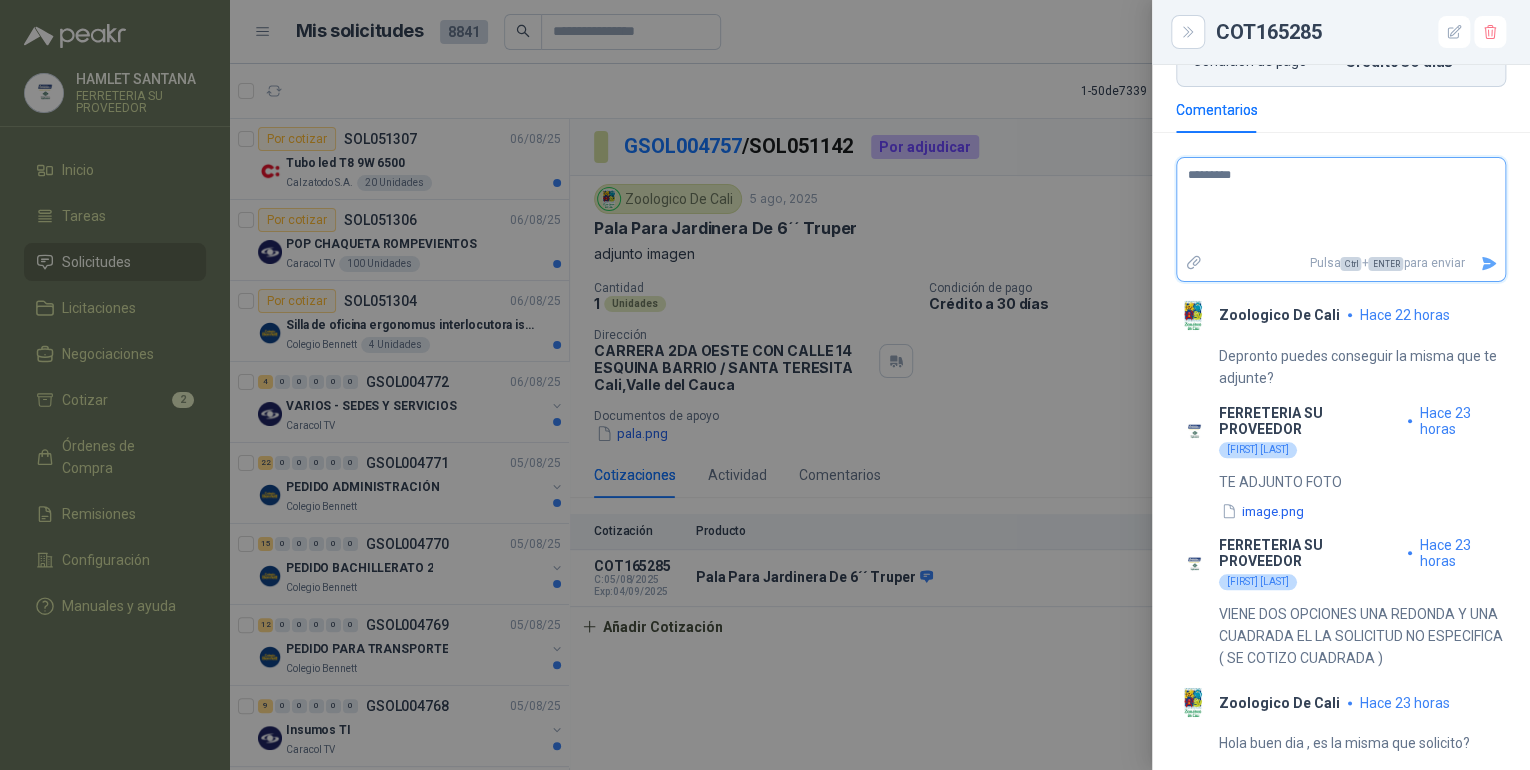 type 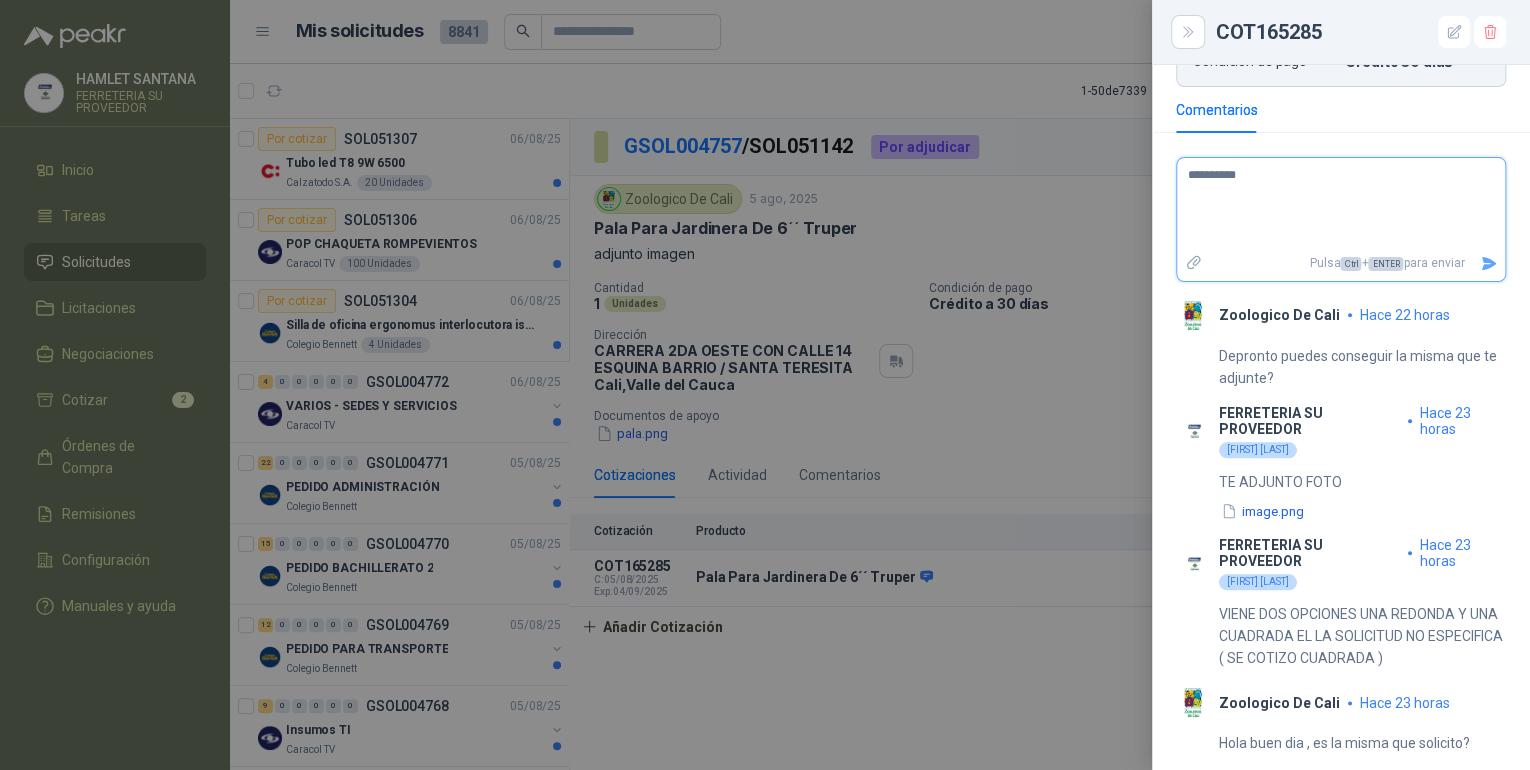 type 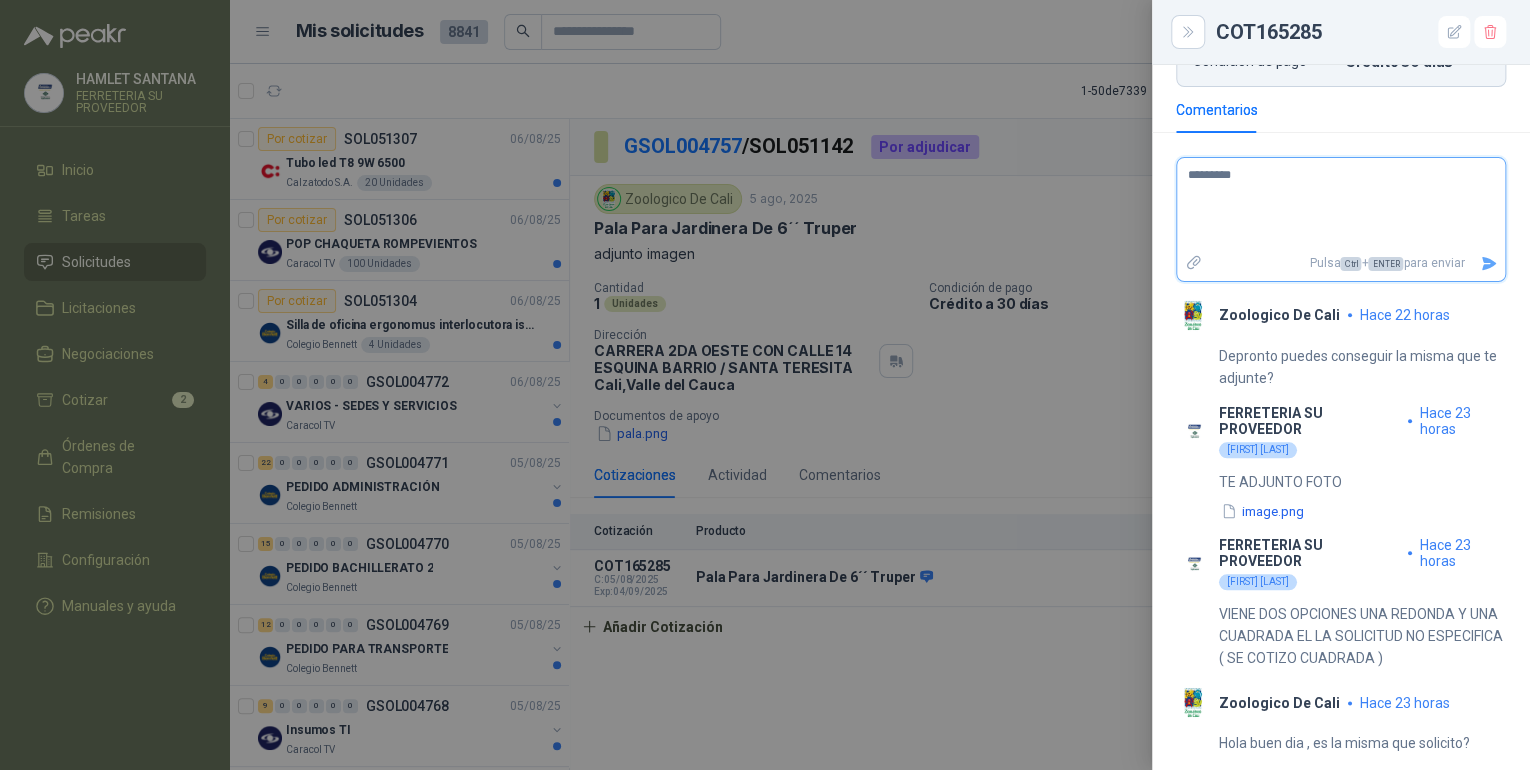 type 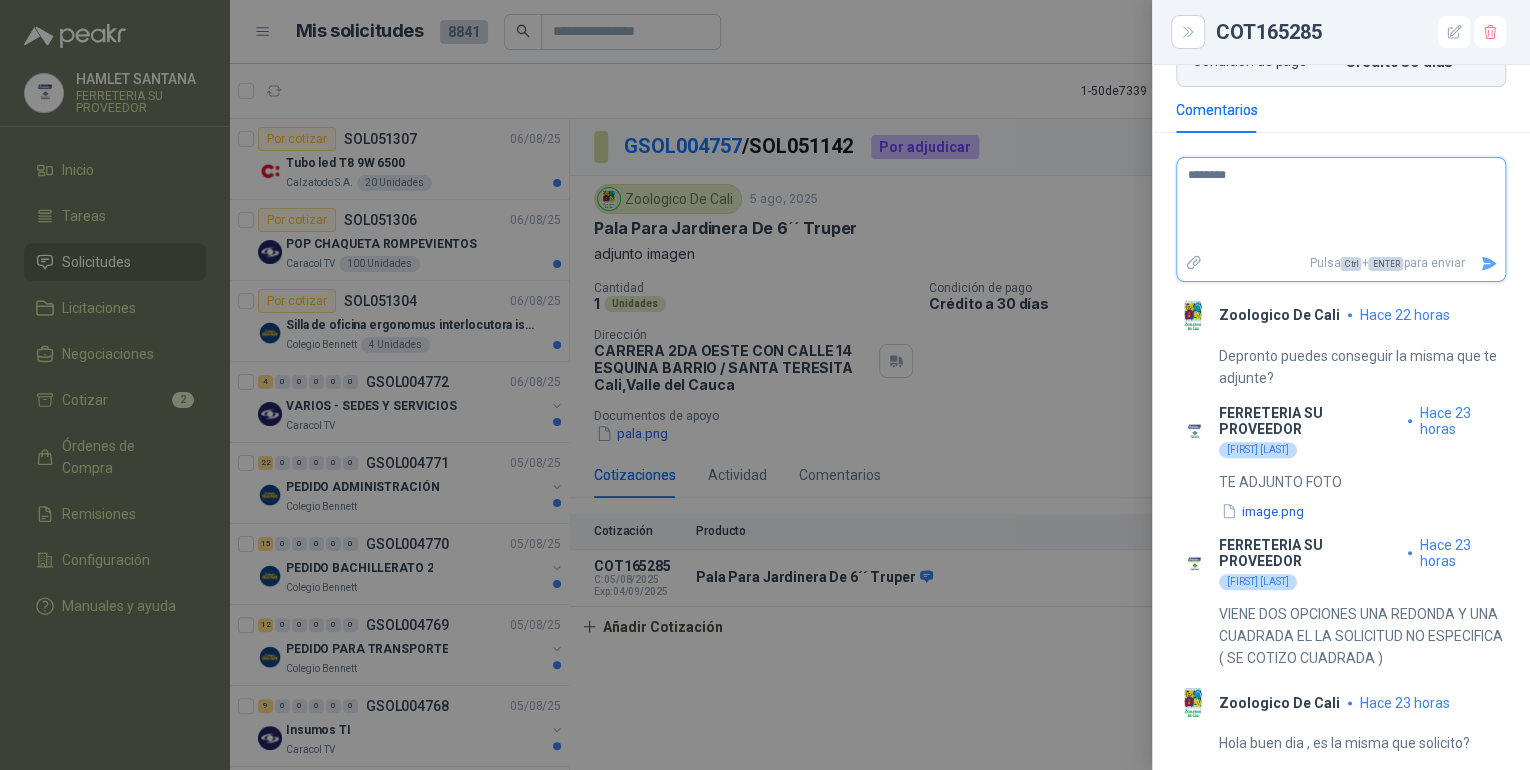 type 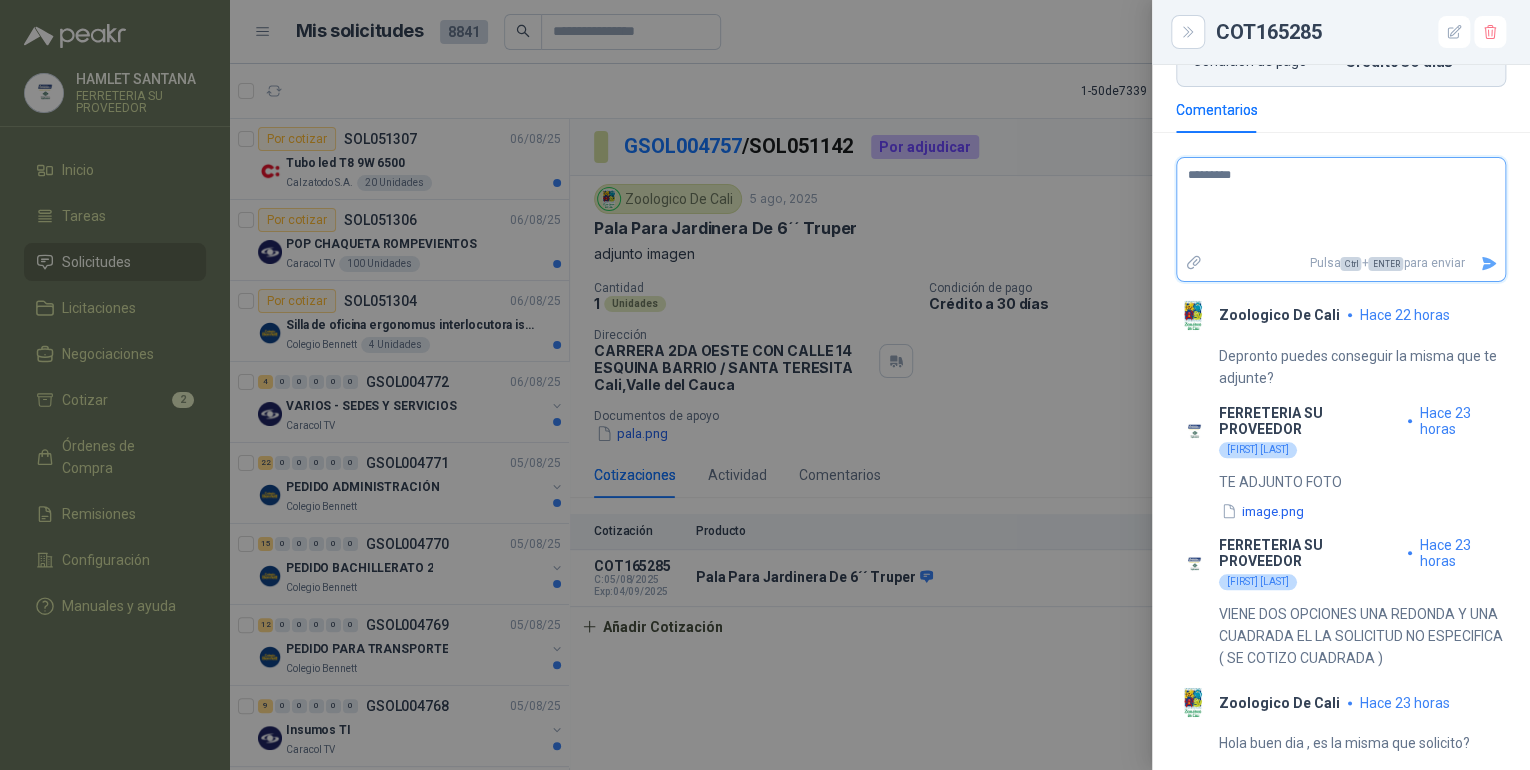 type 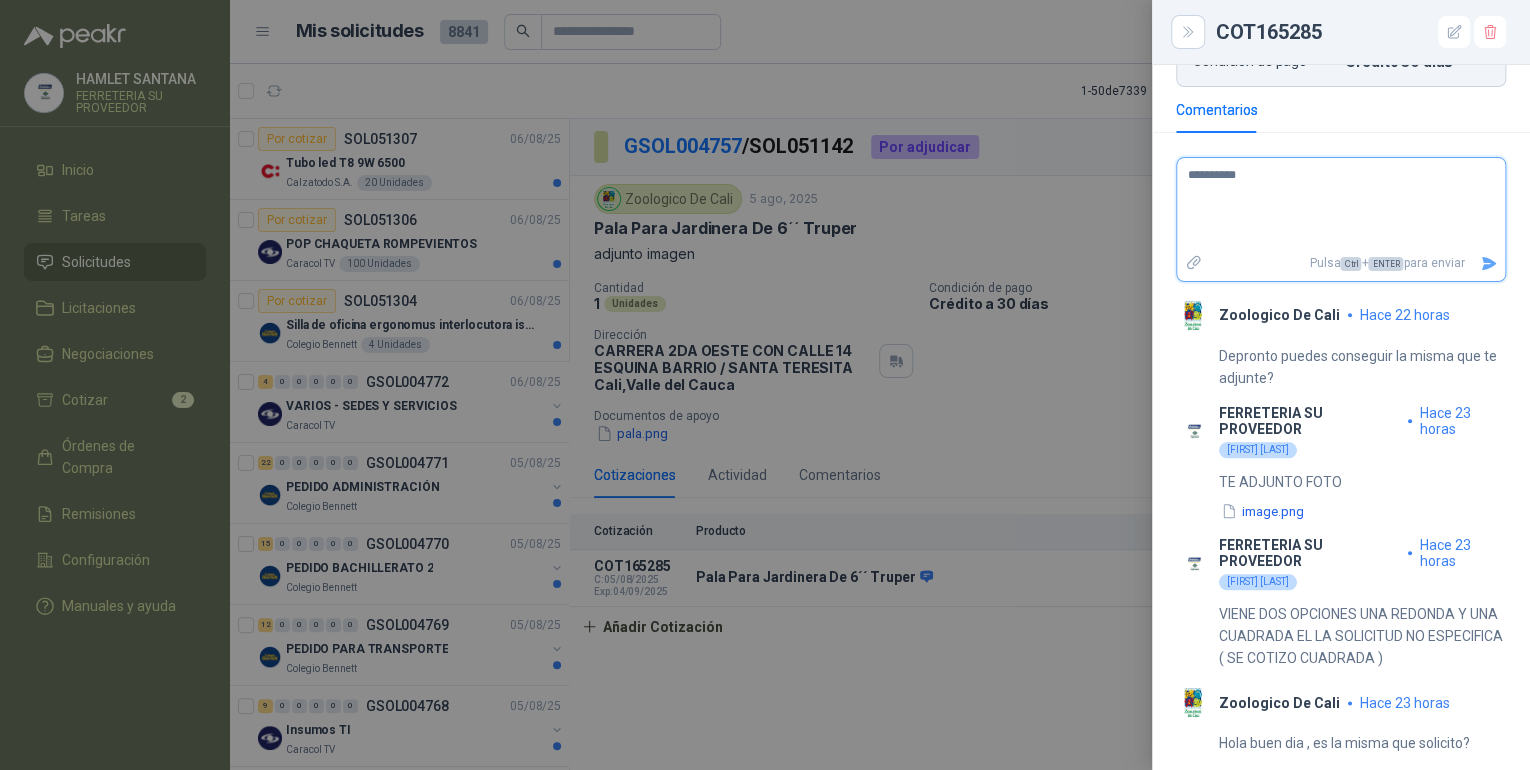 type 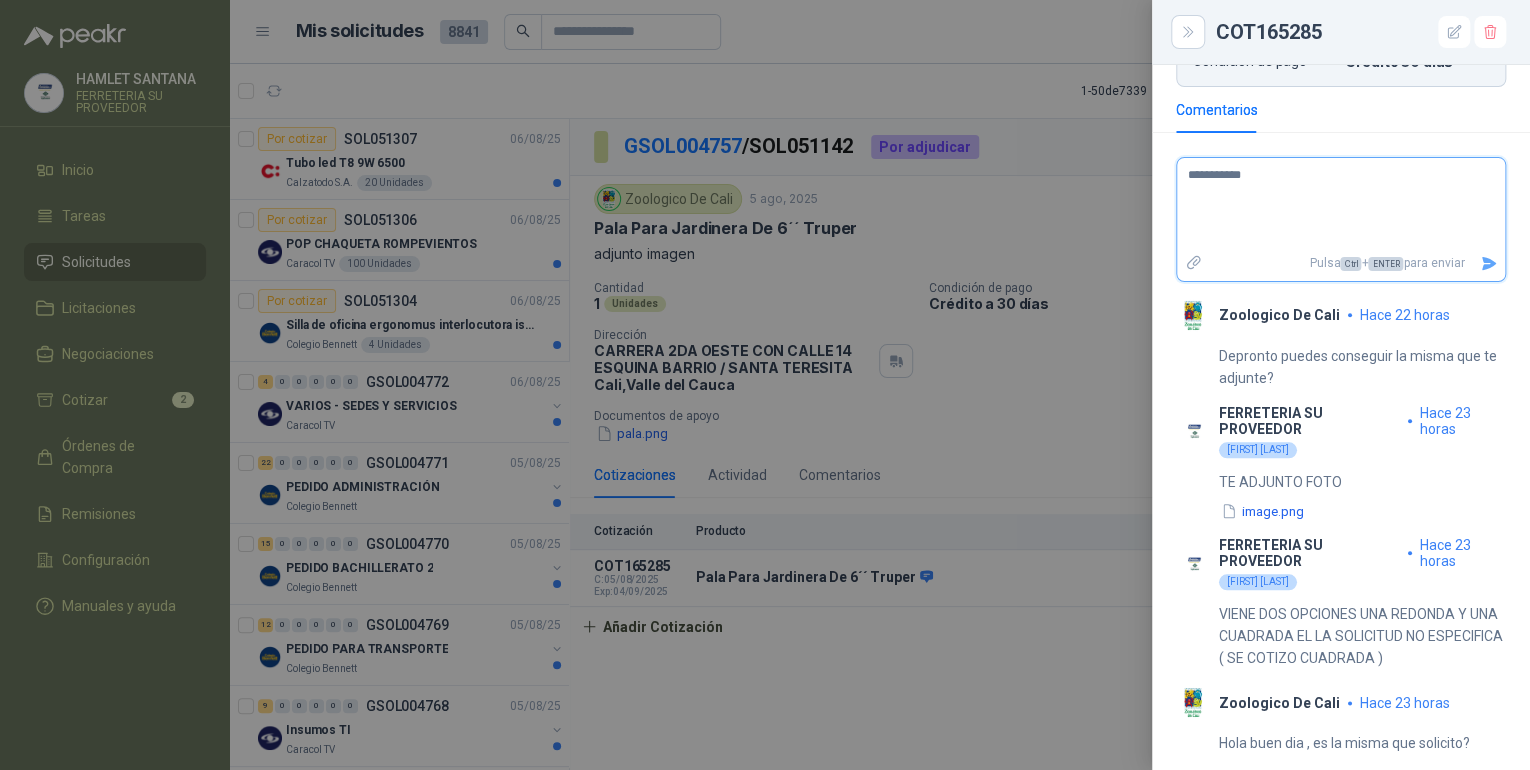type 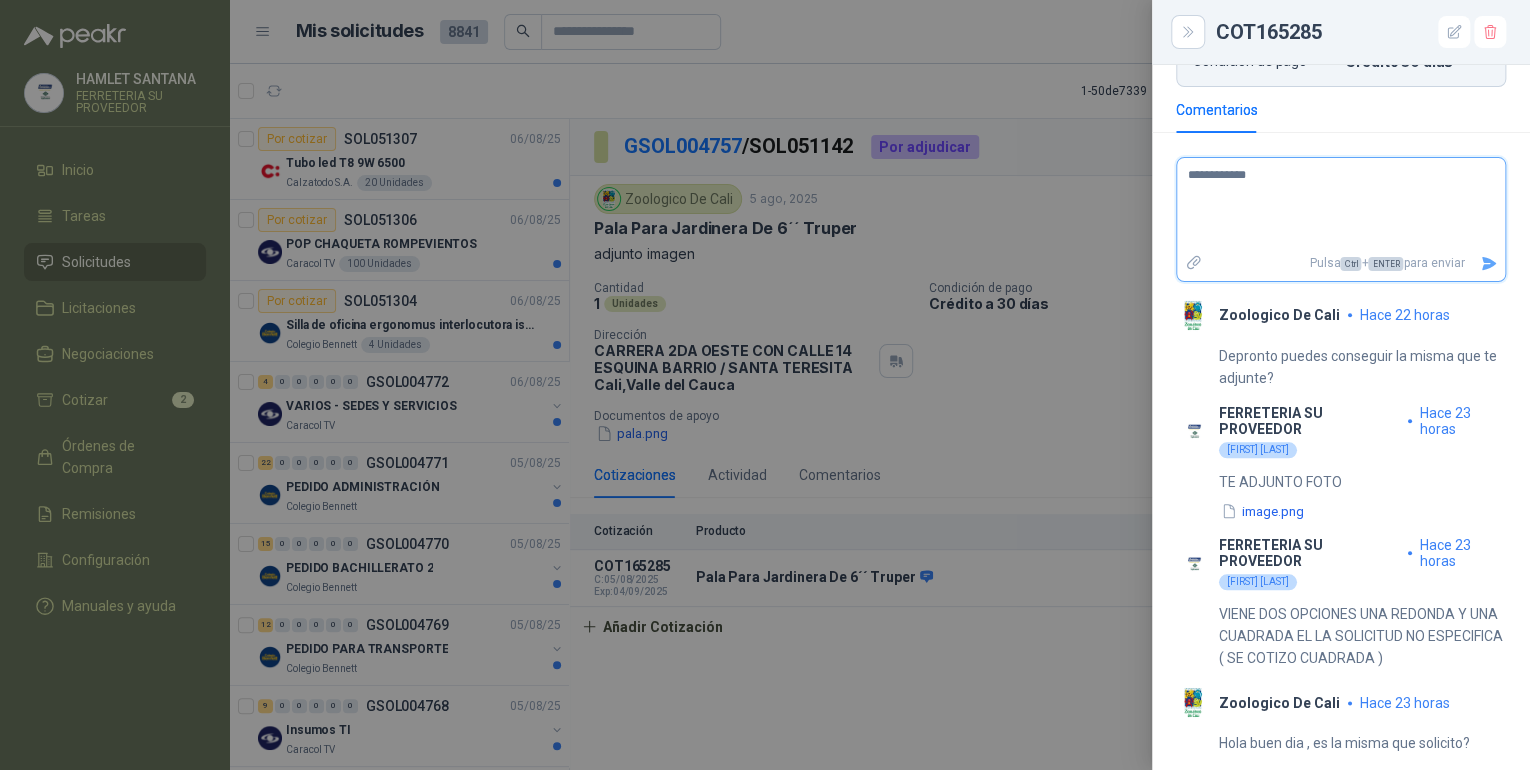 type 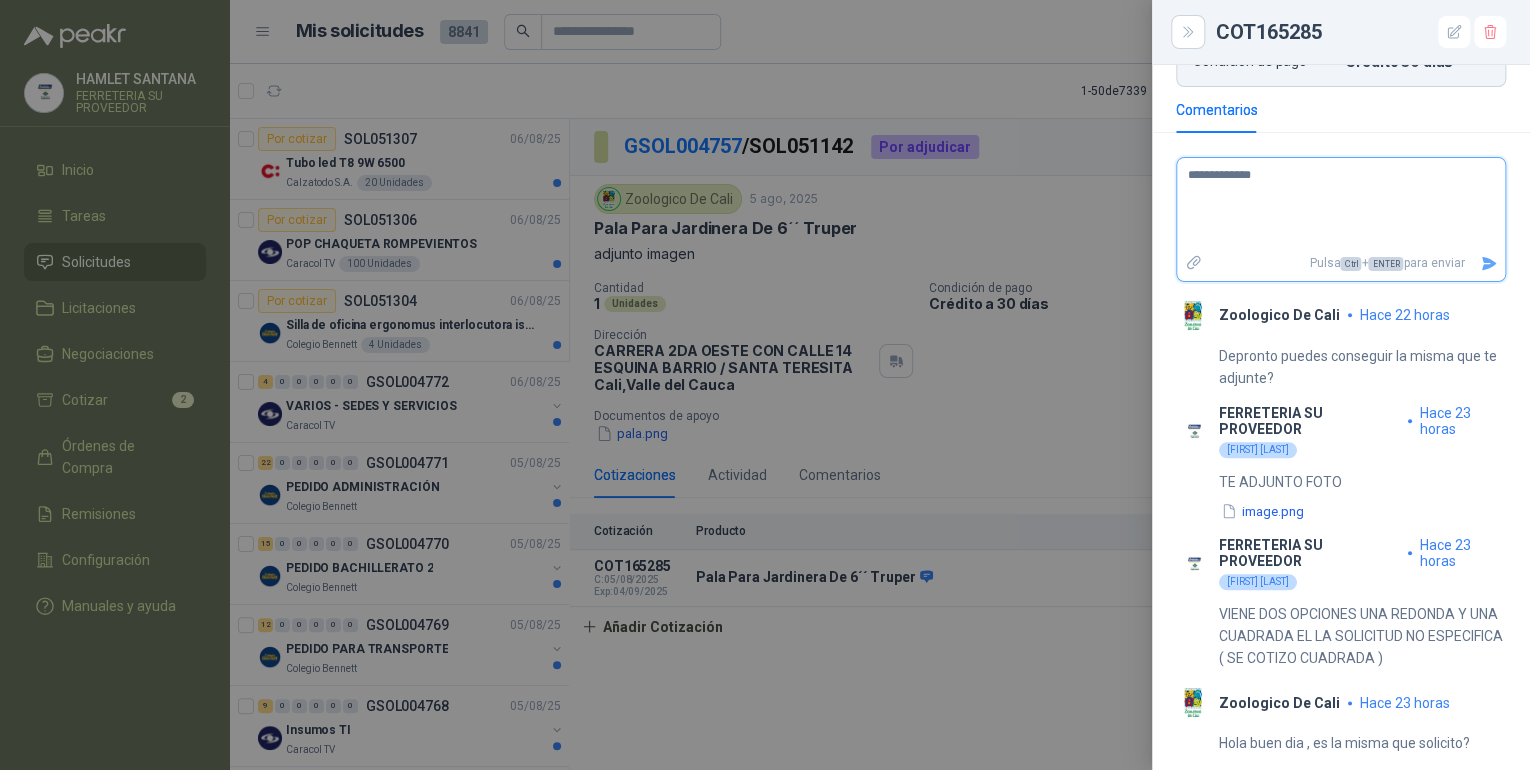 type 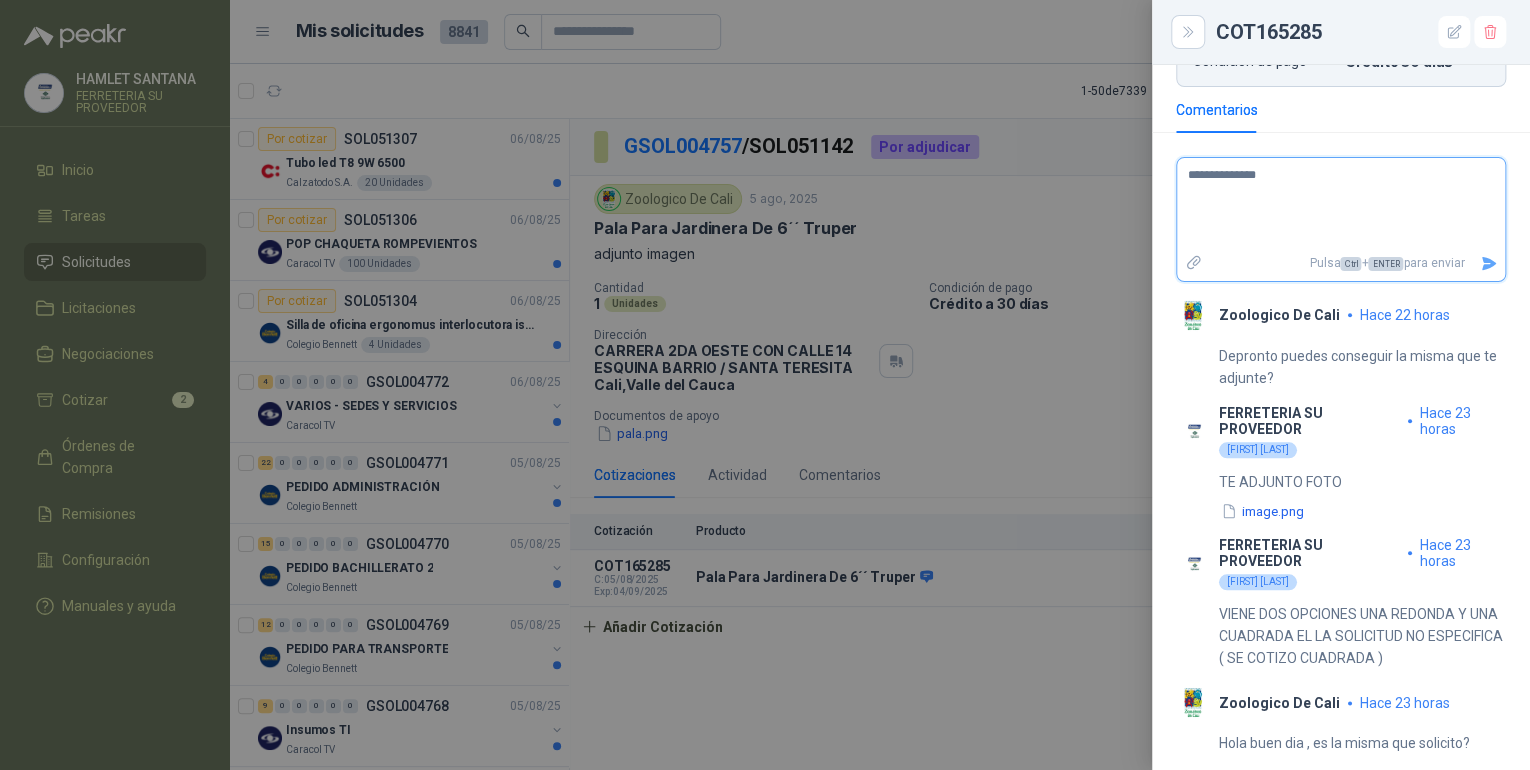 type 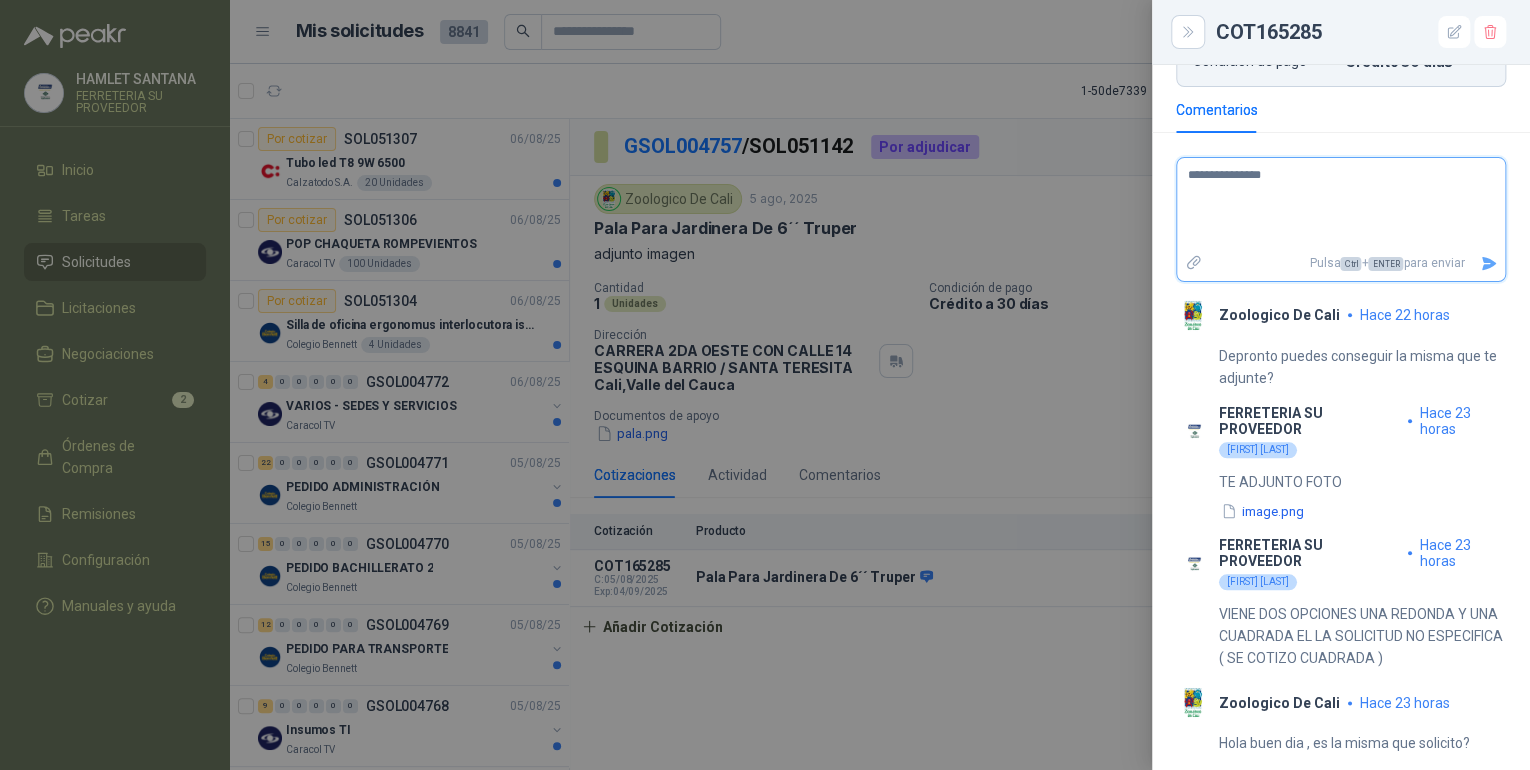 type 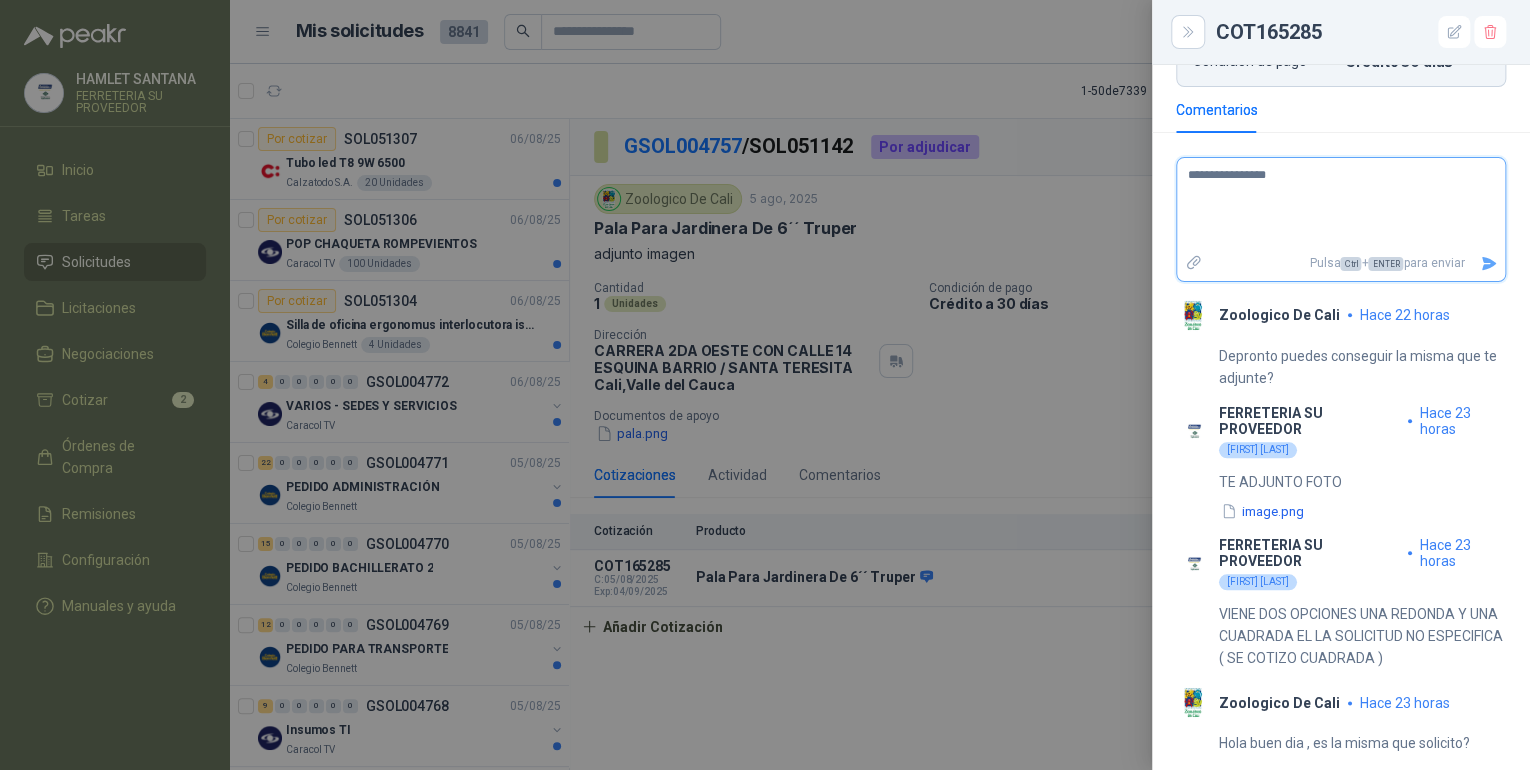 type 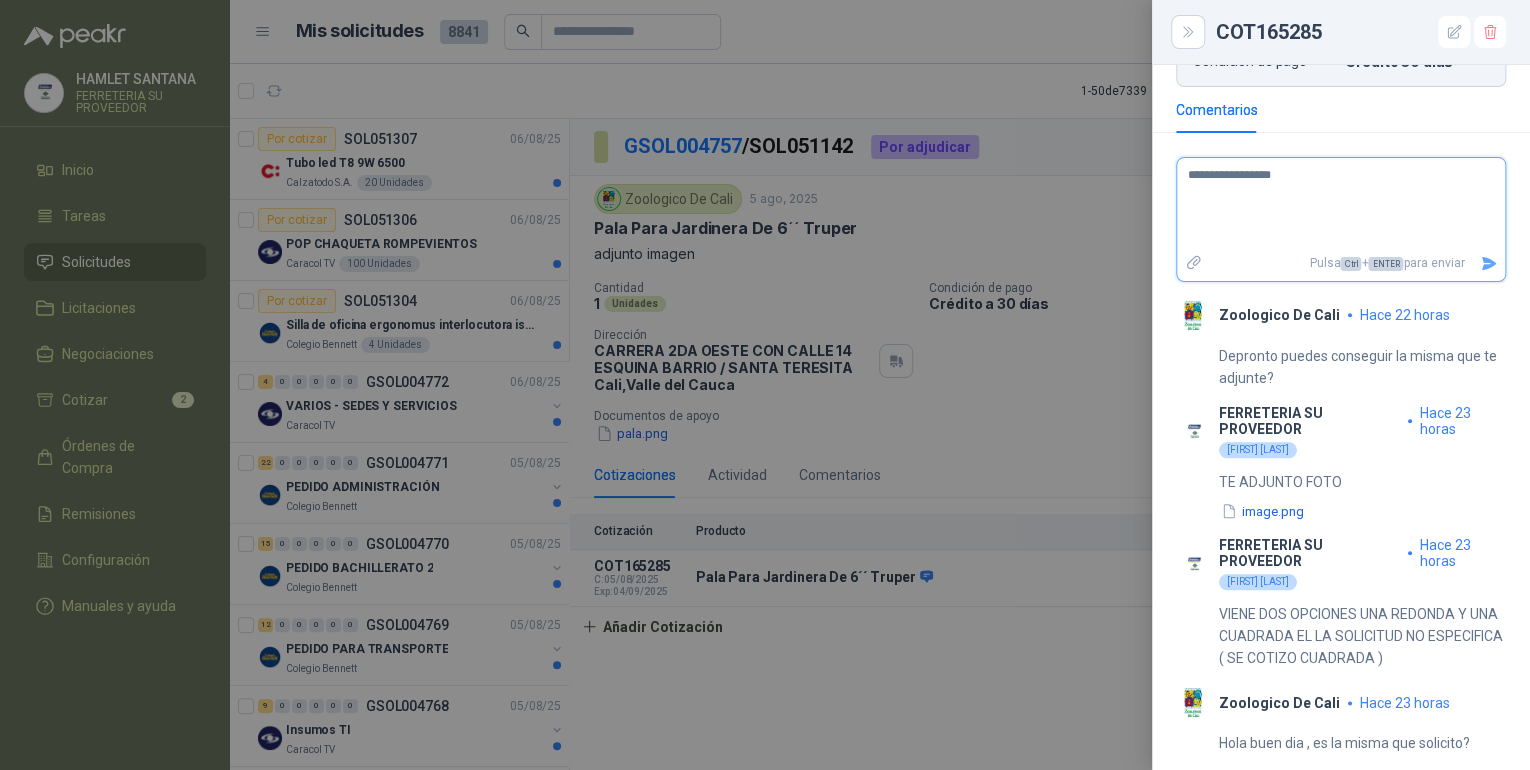 type 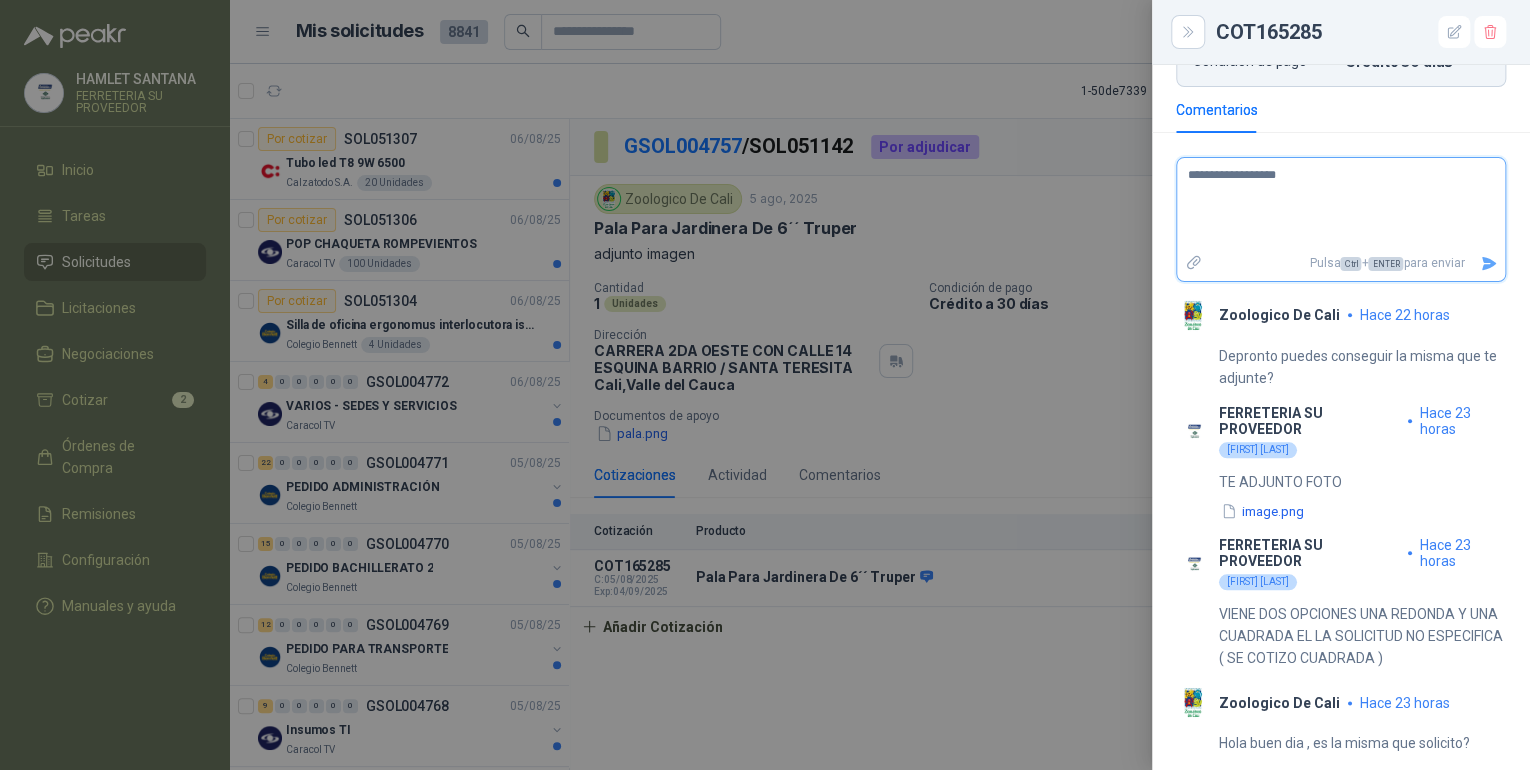 type 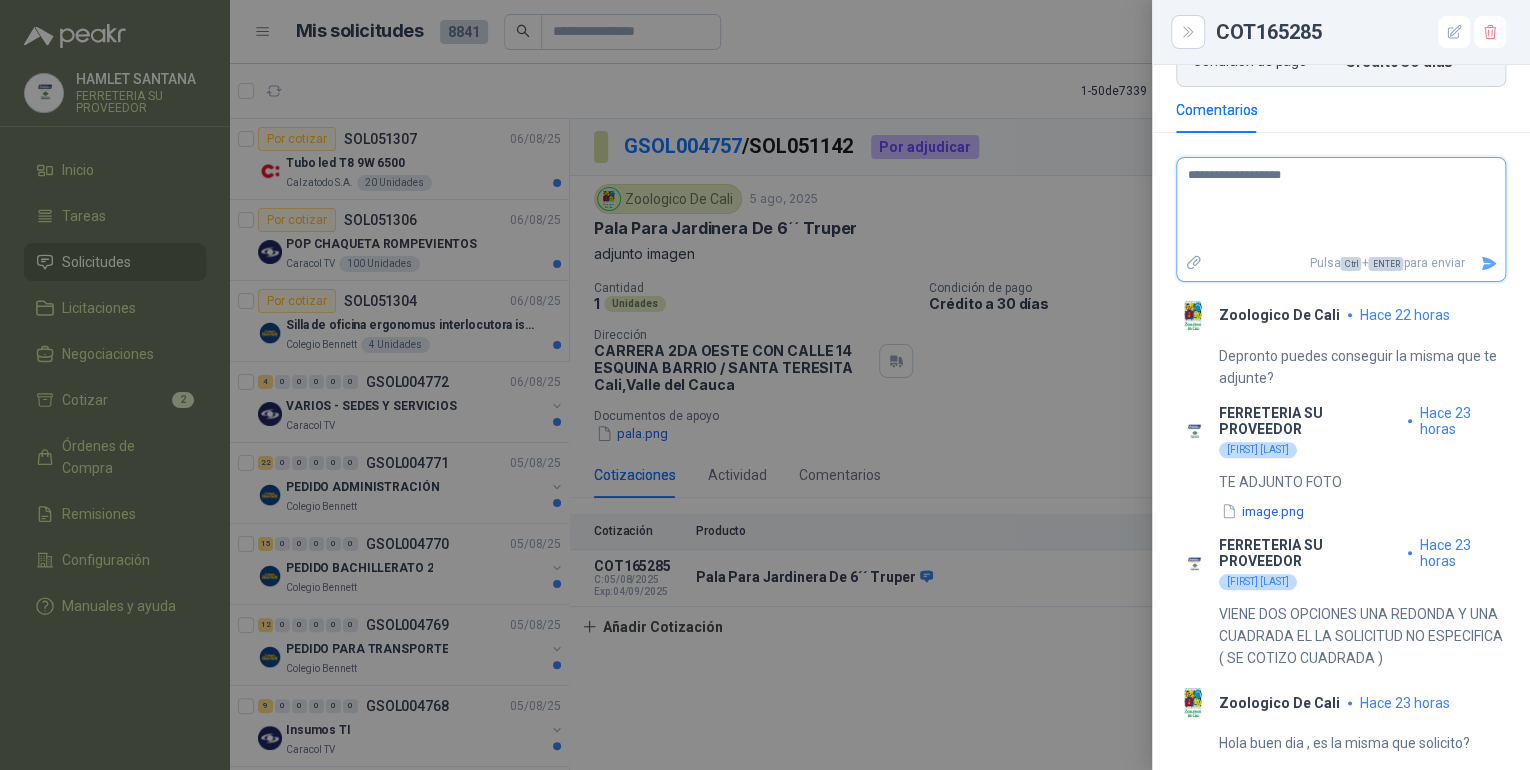 type 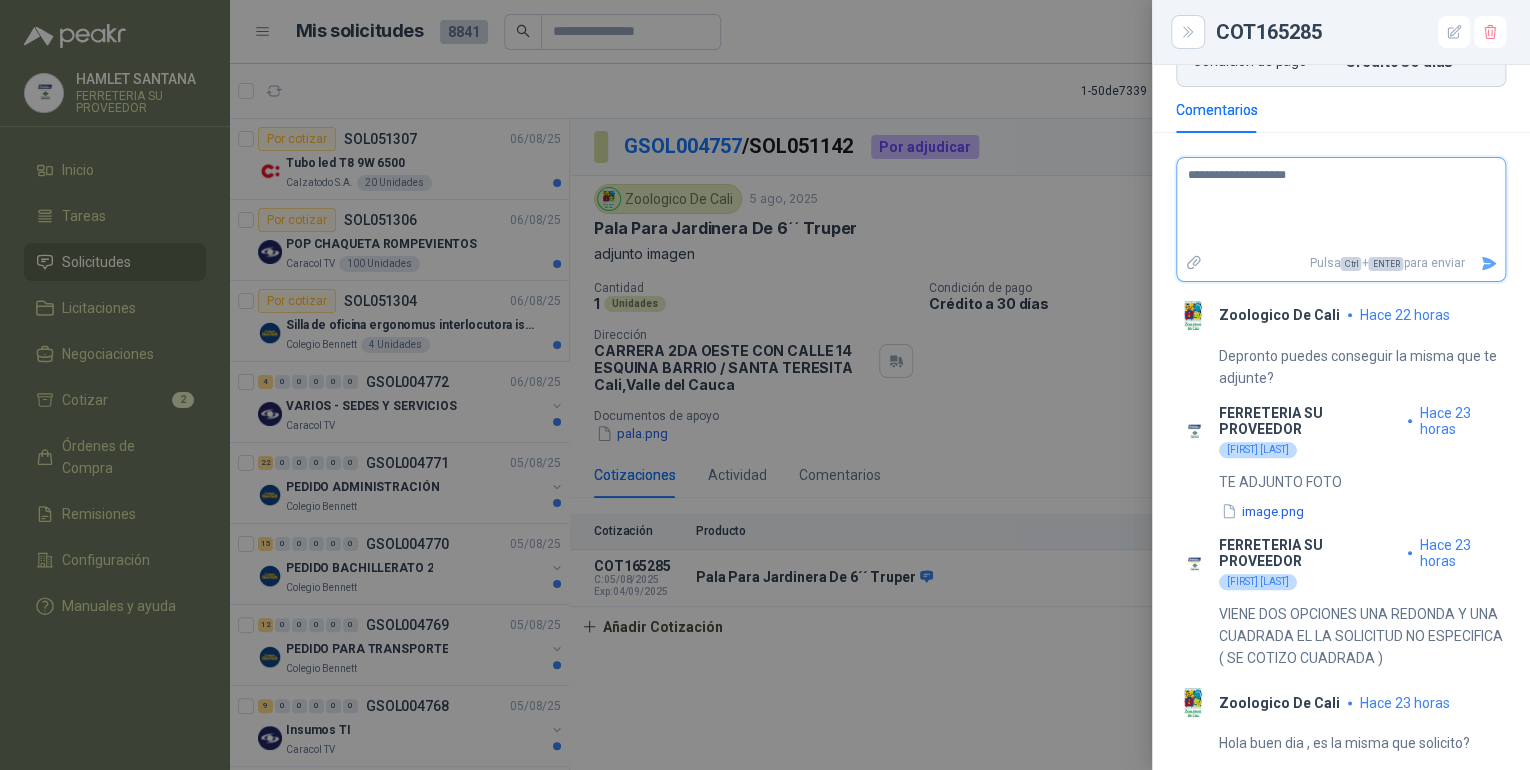 type 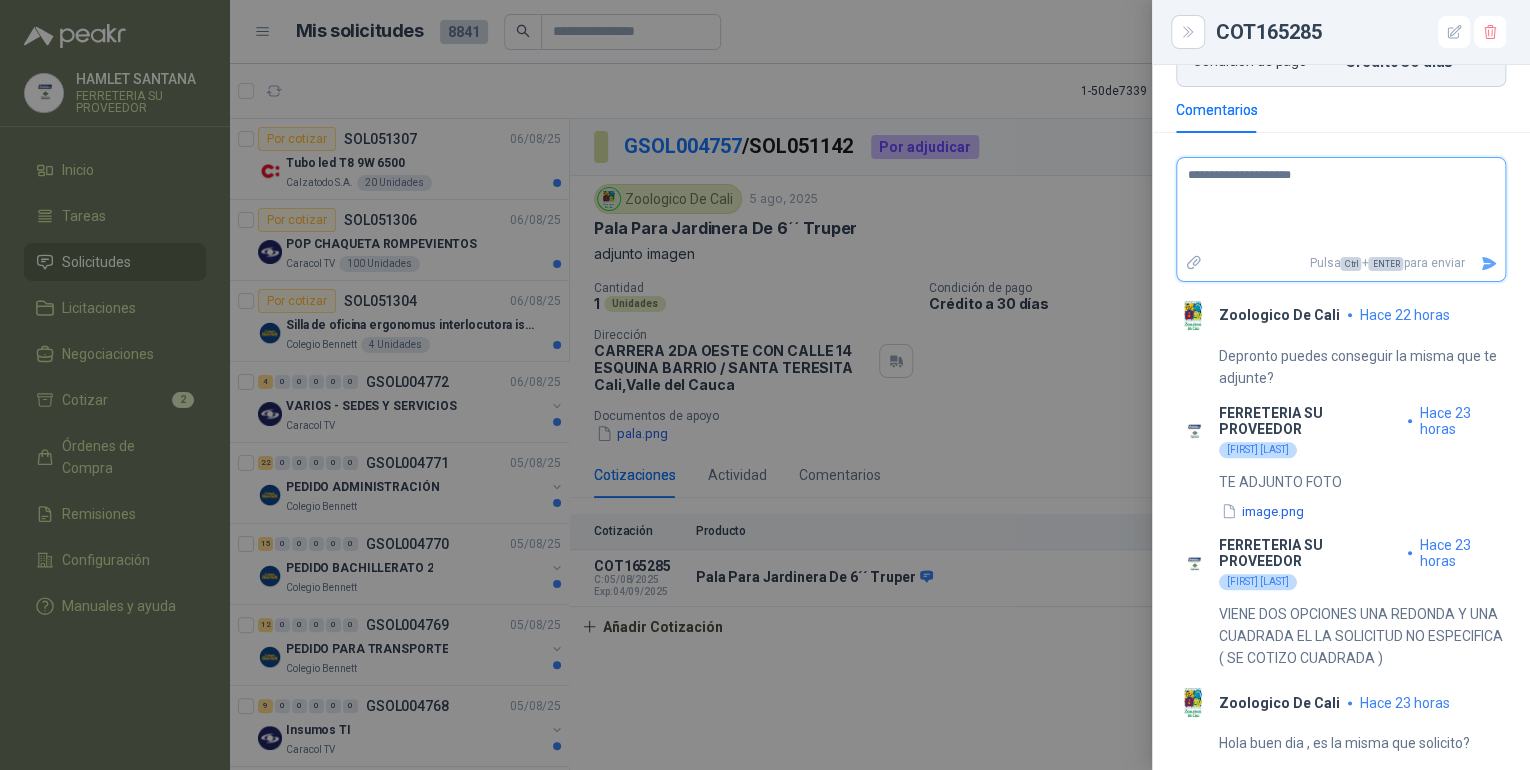 type 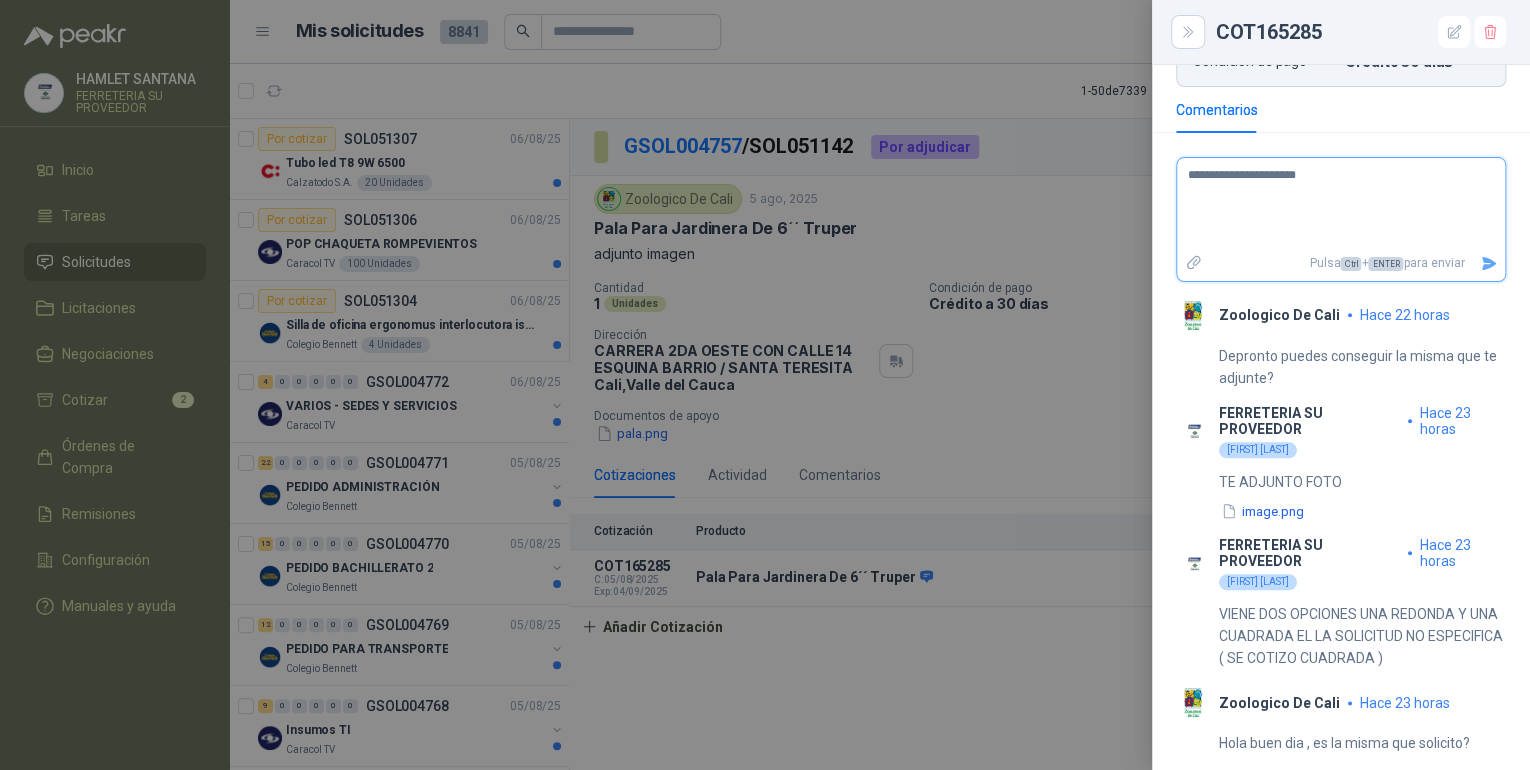 type 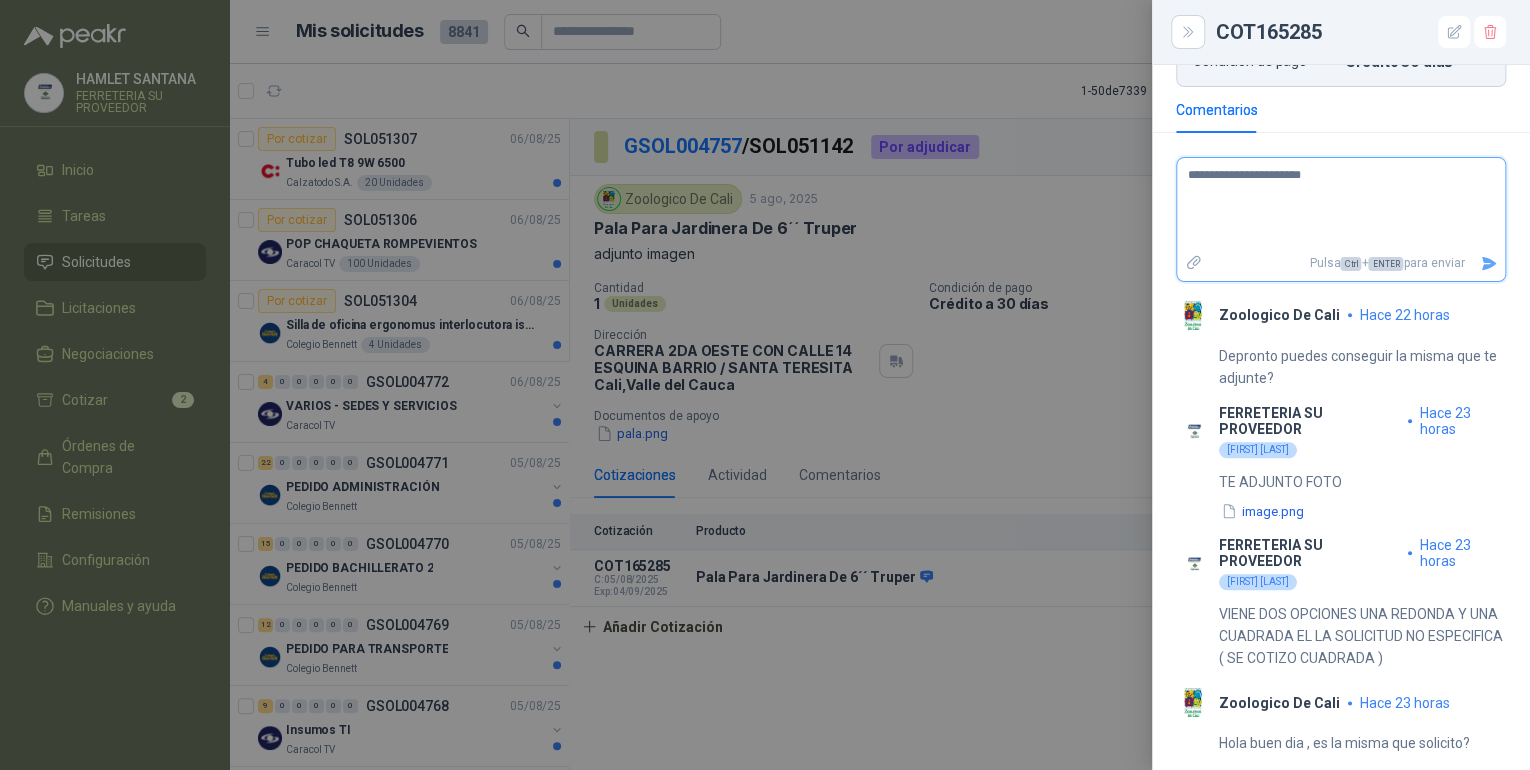 type 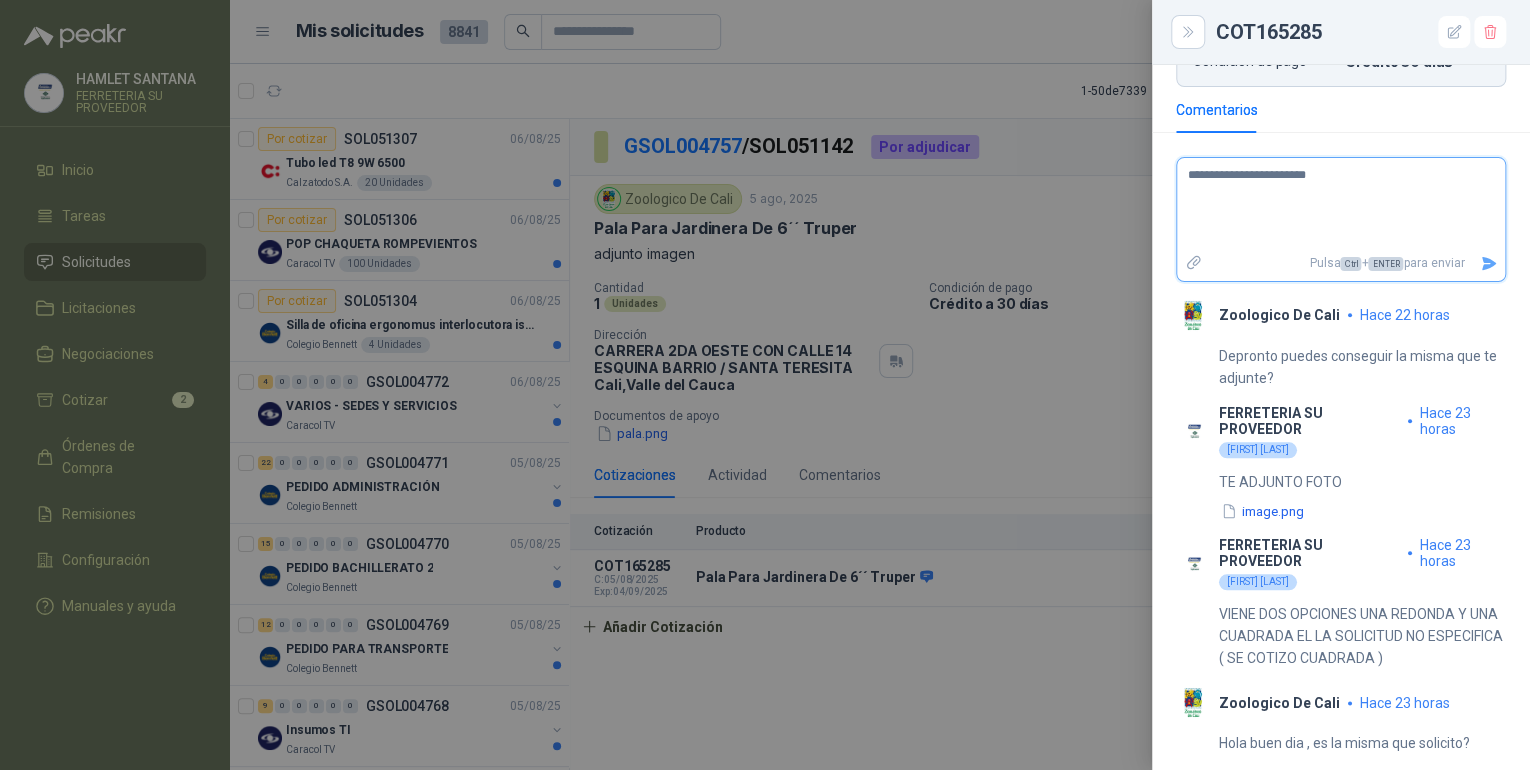 type 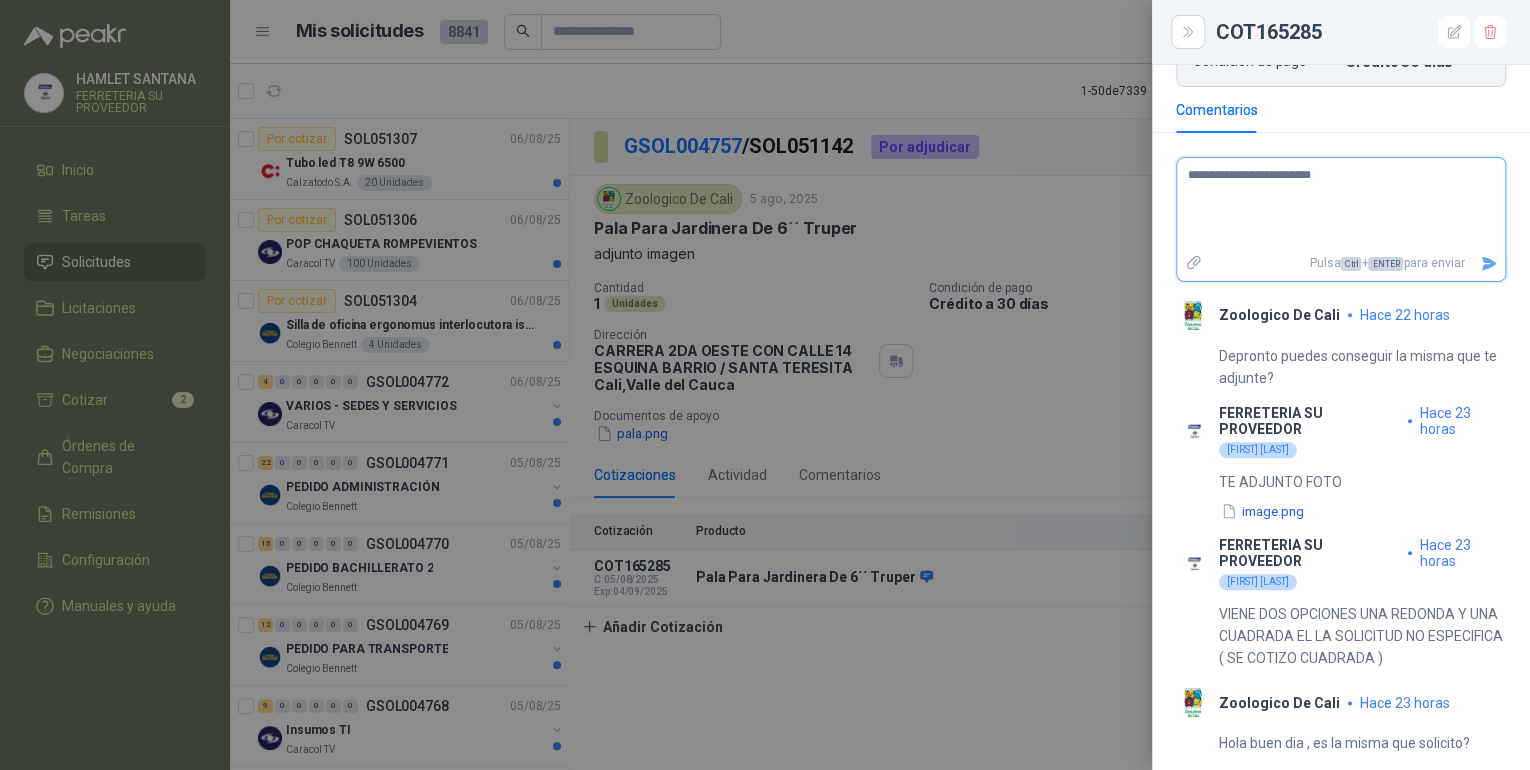 type 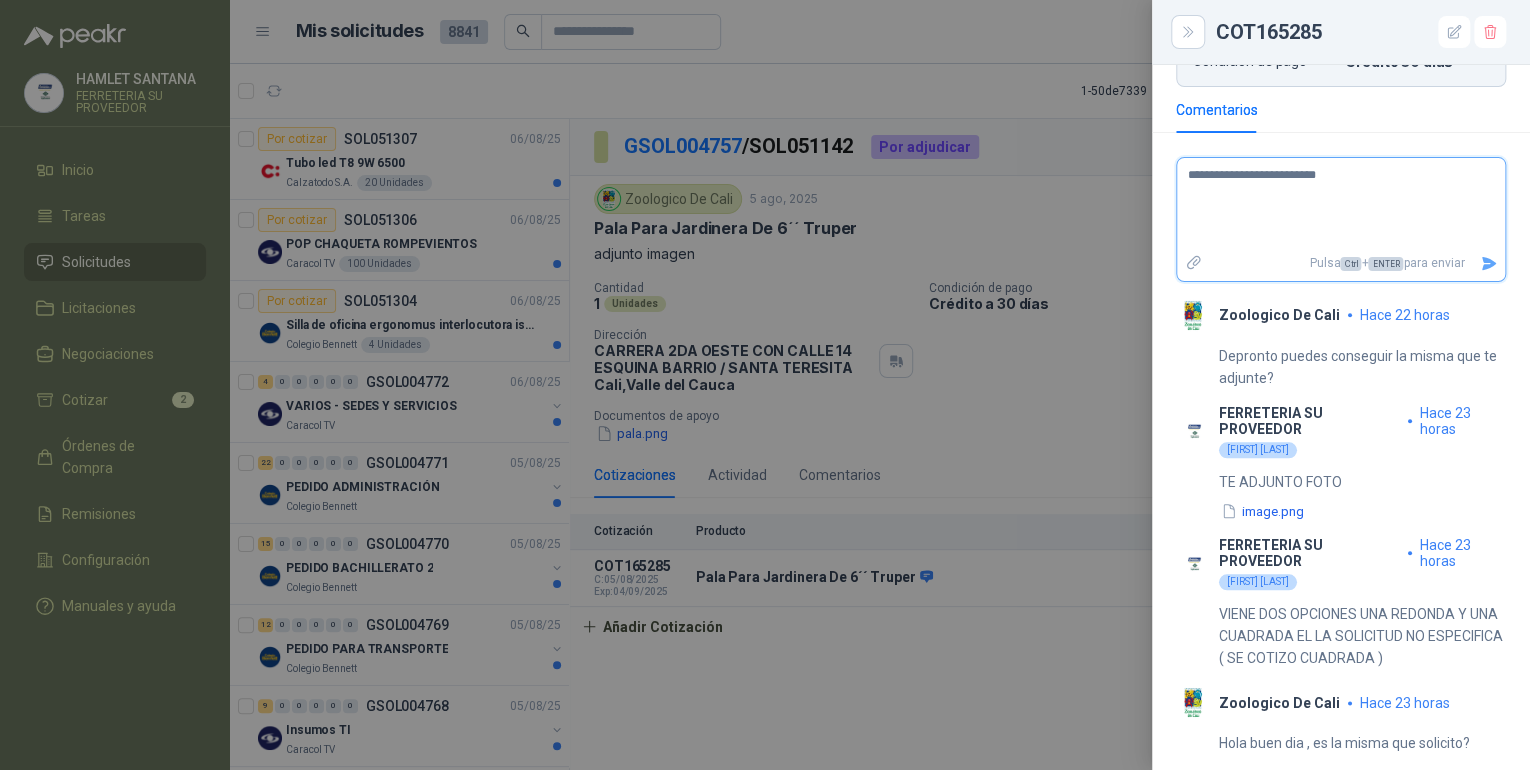 type 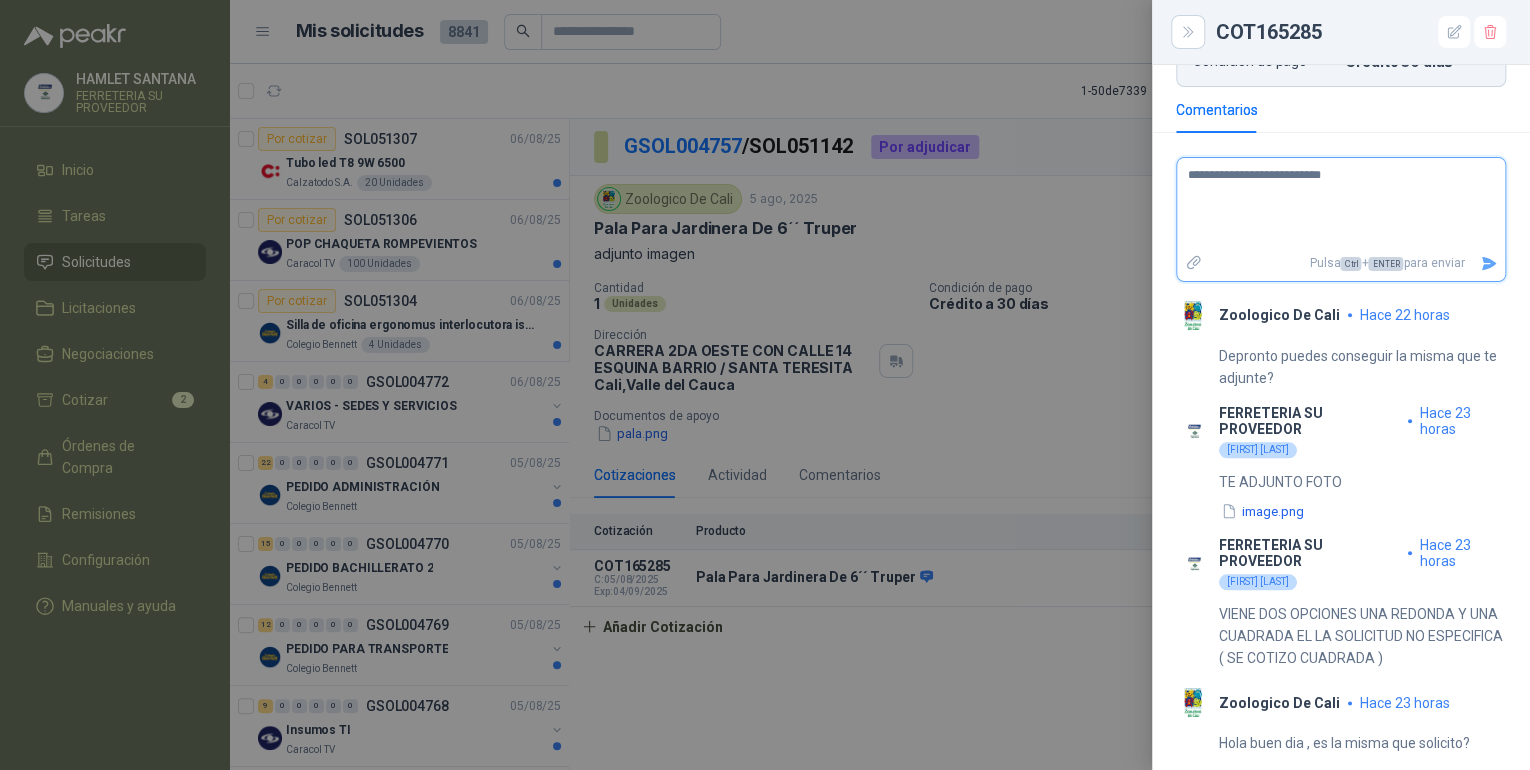 type 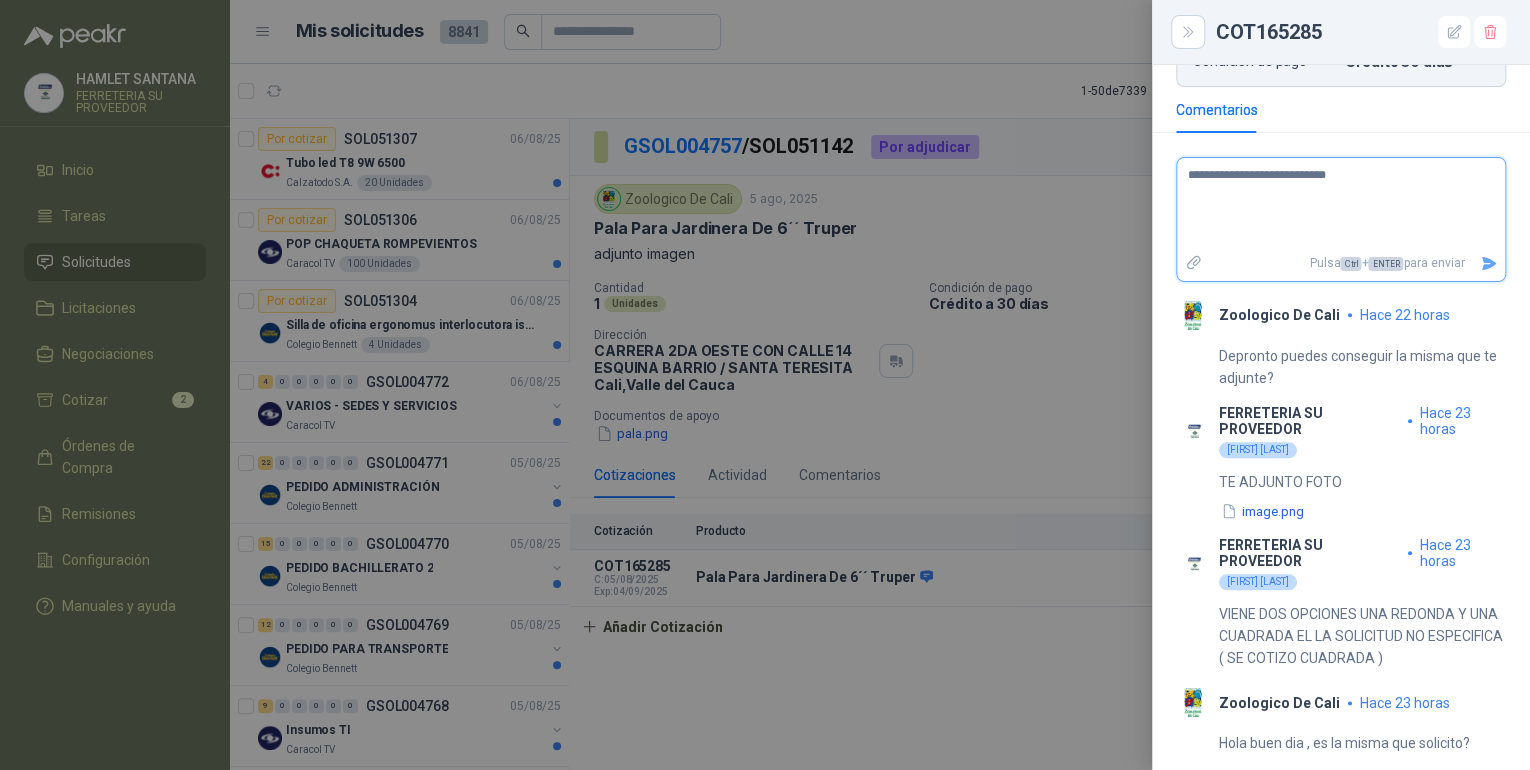 type 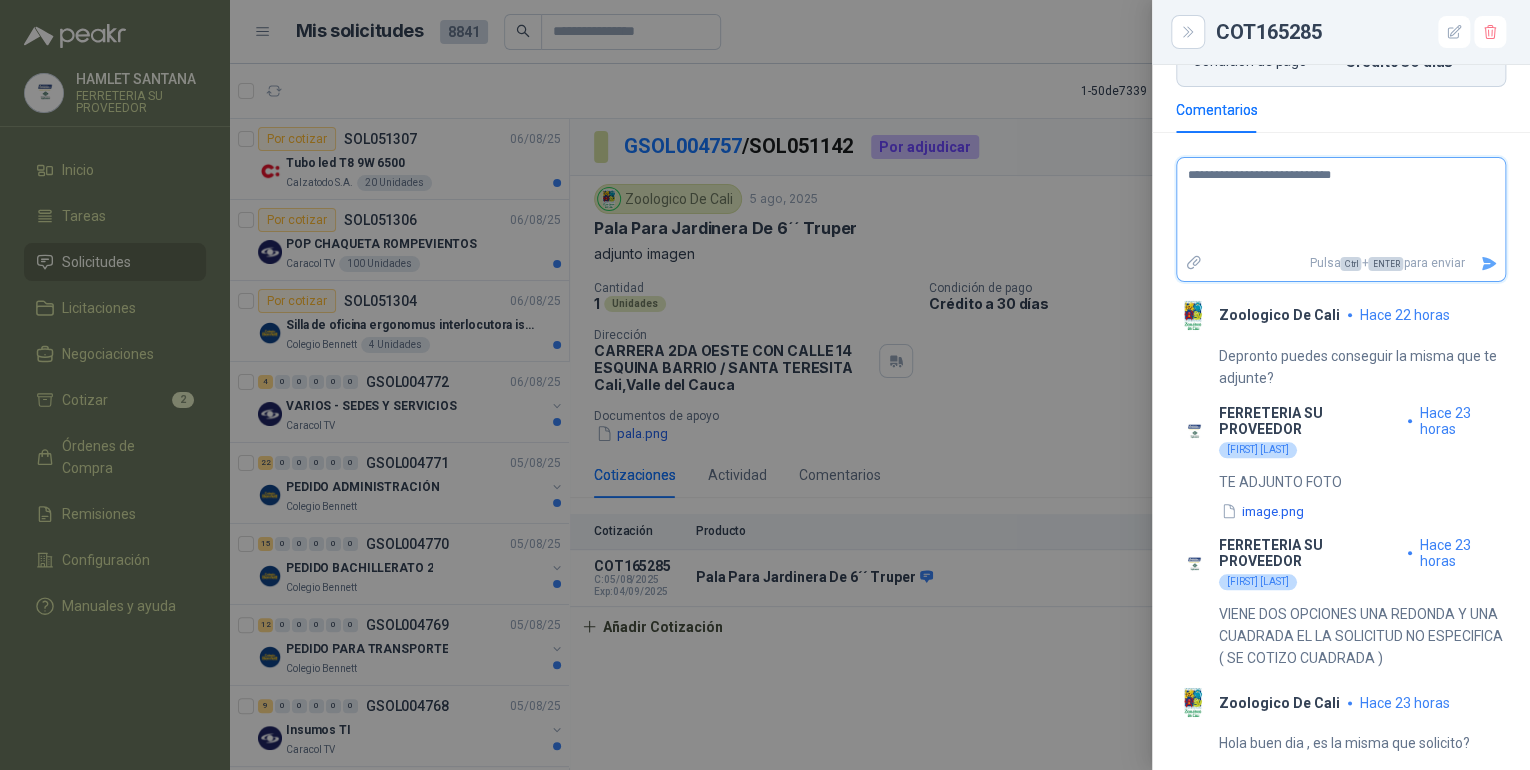 type 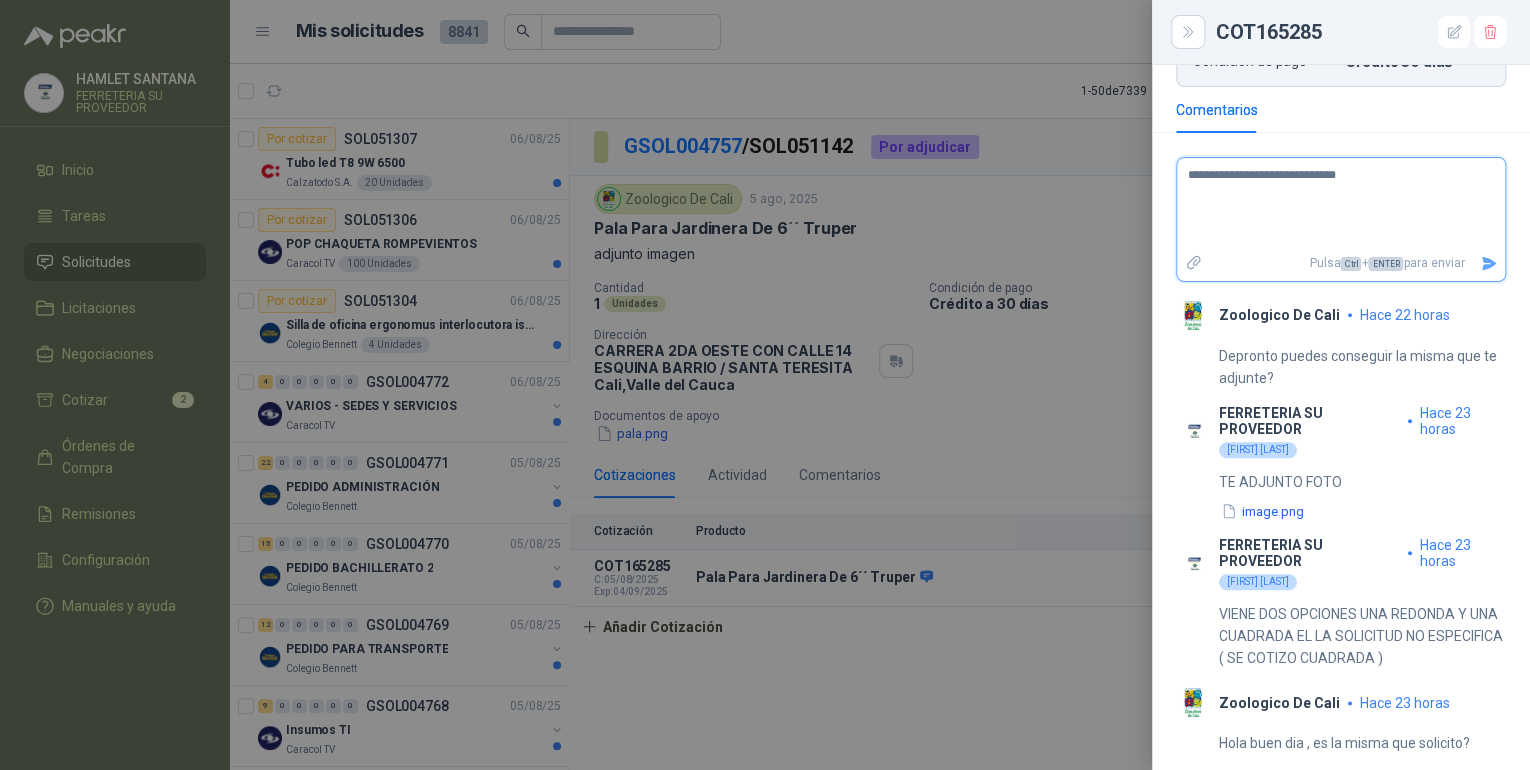 type 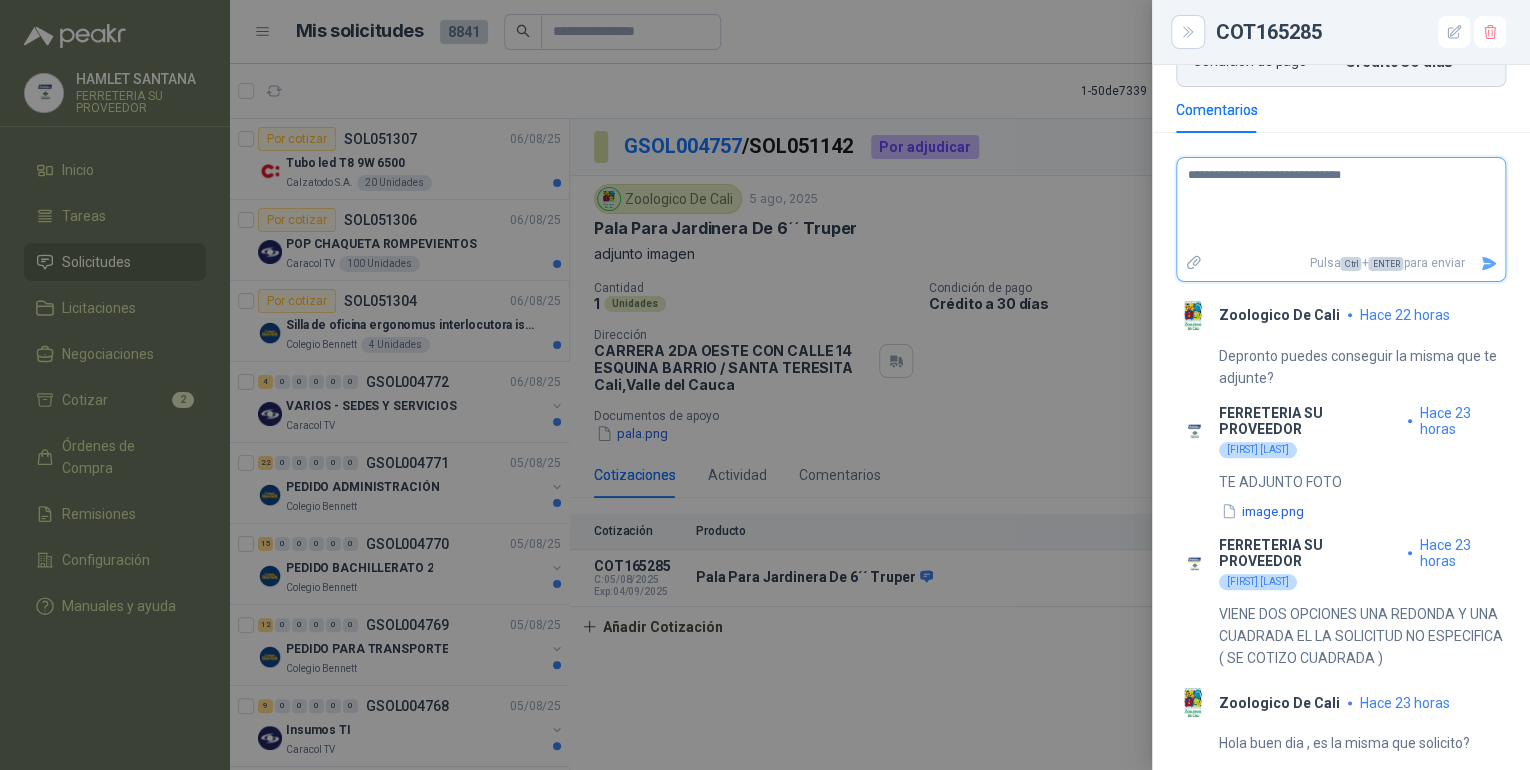type 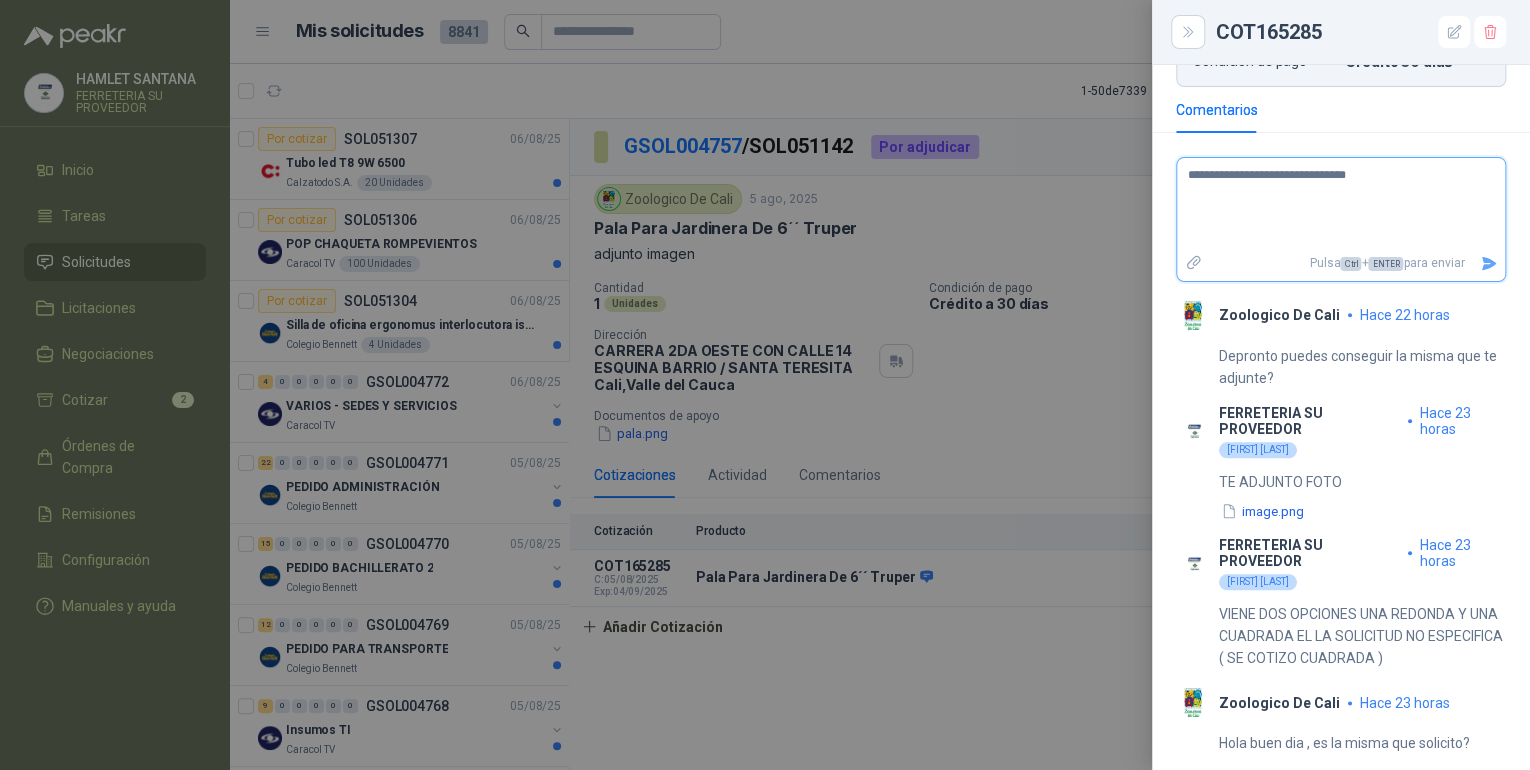 type 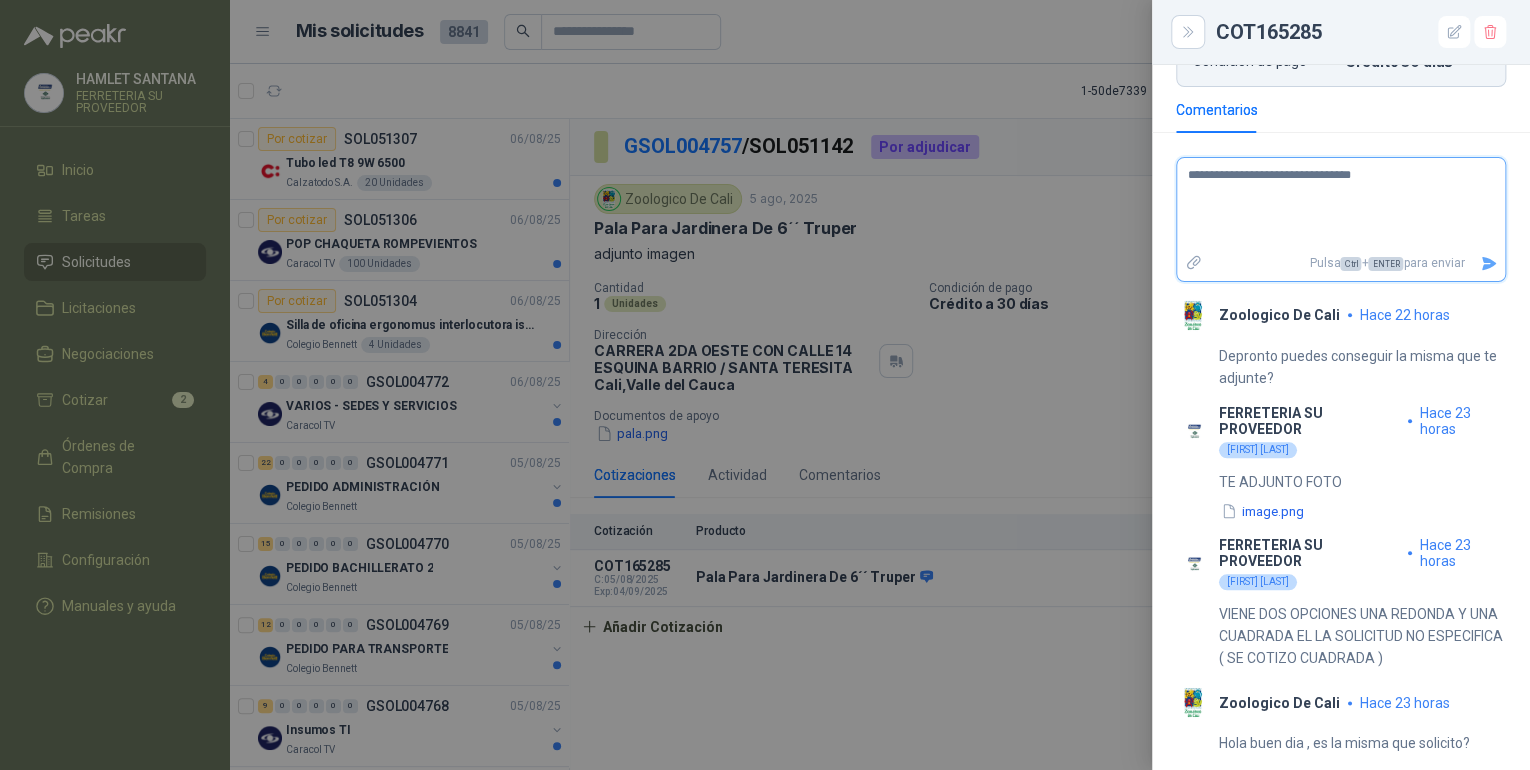 type 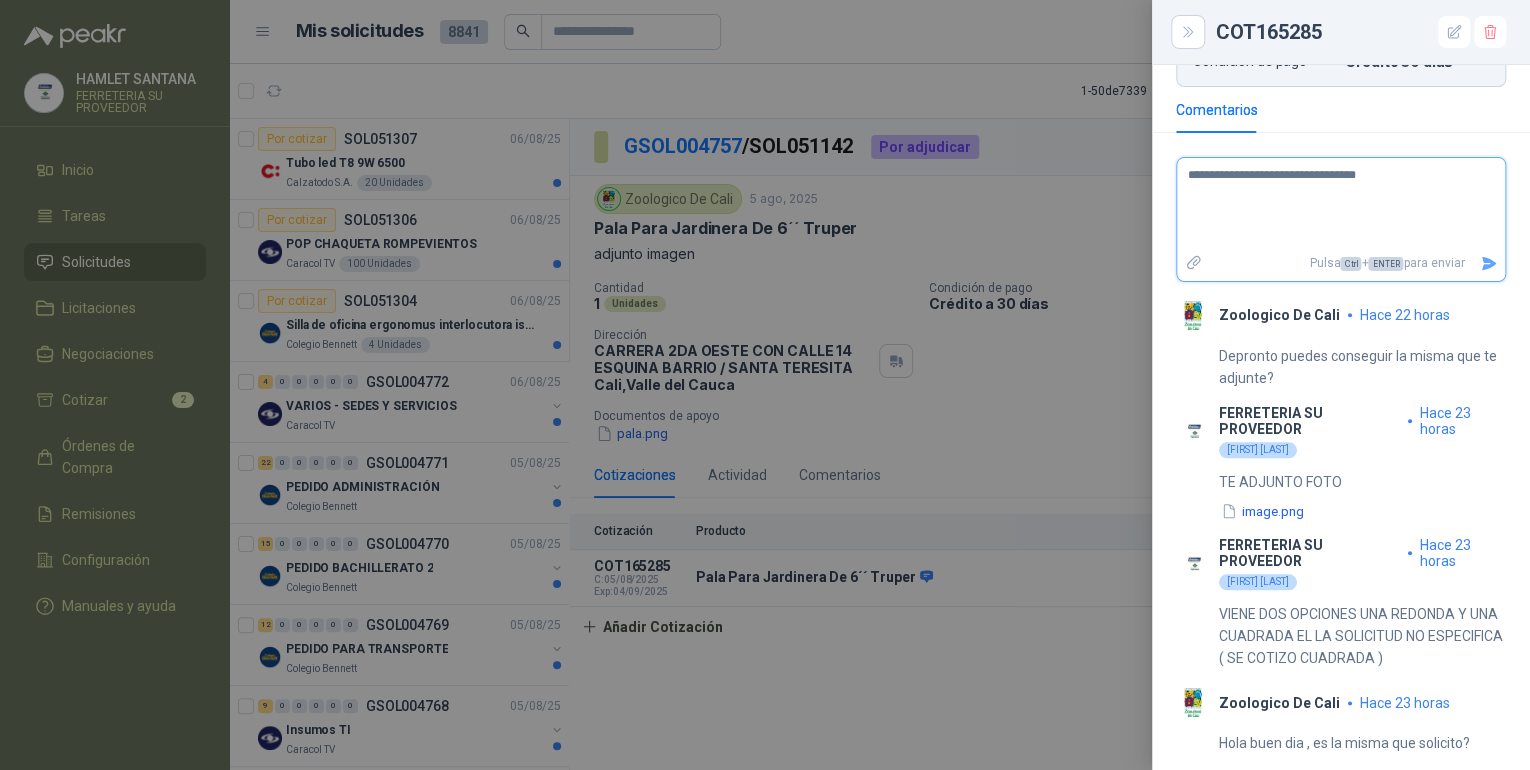 type 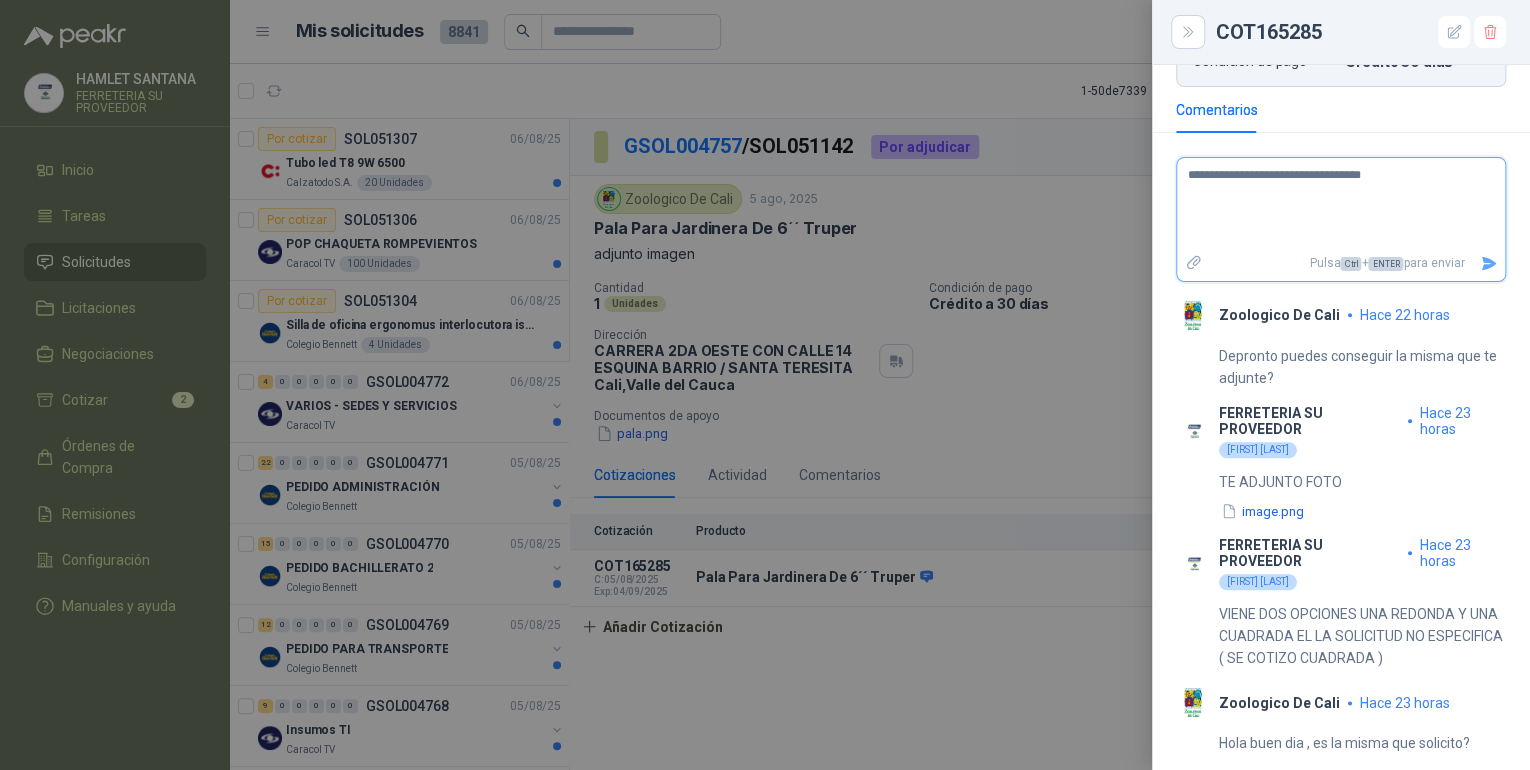 type 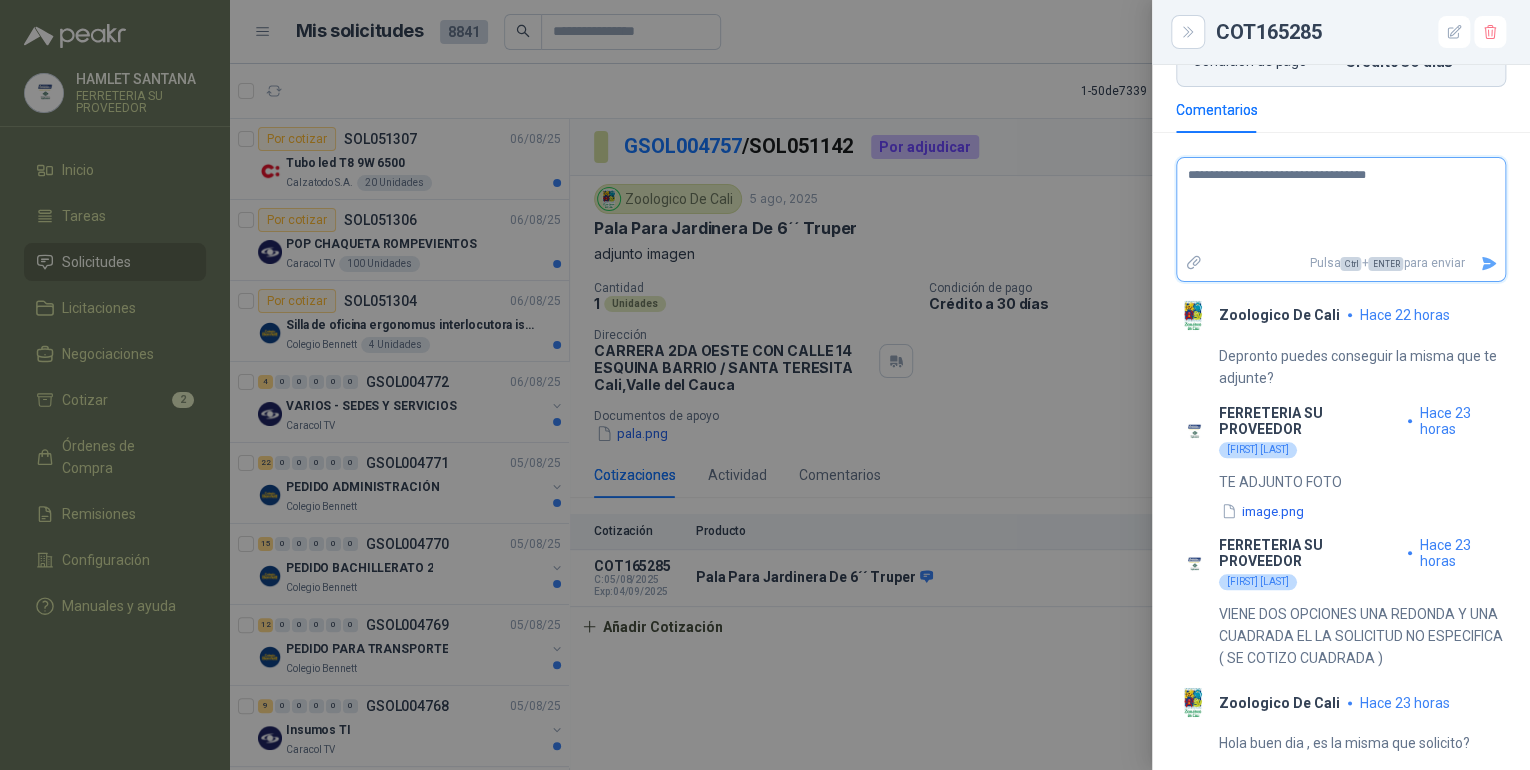 type 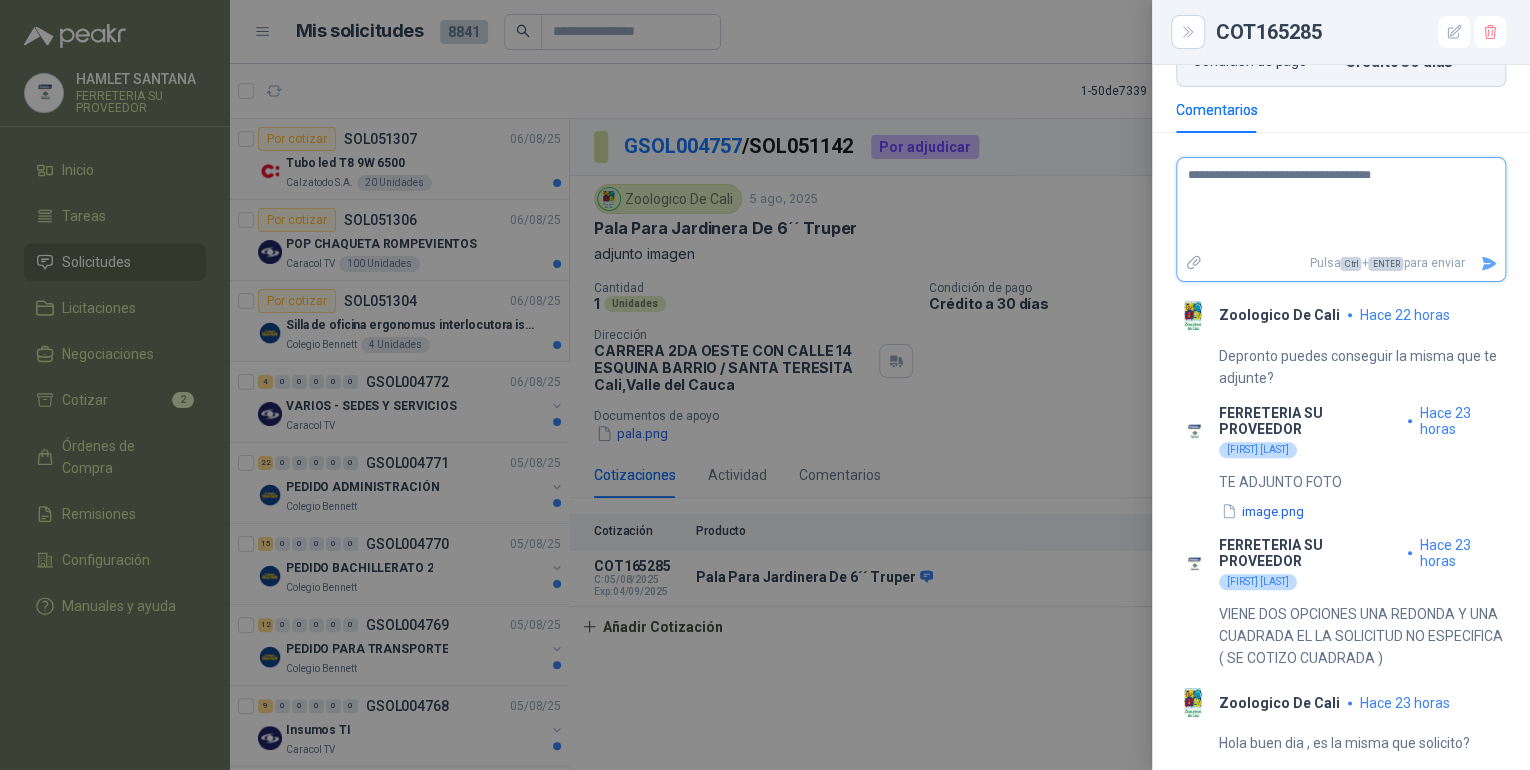 type 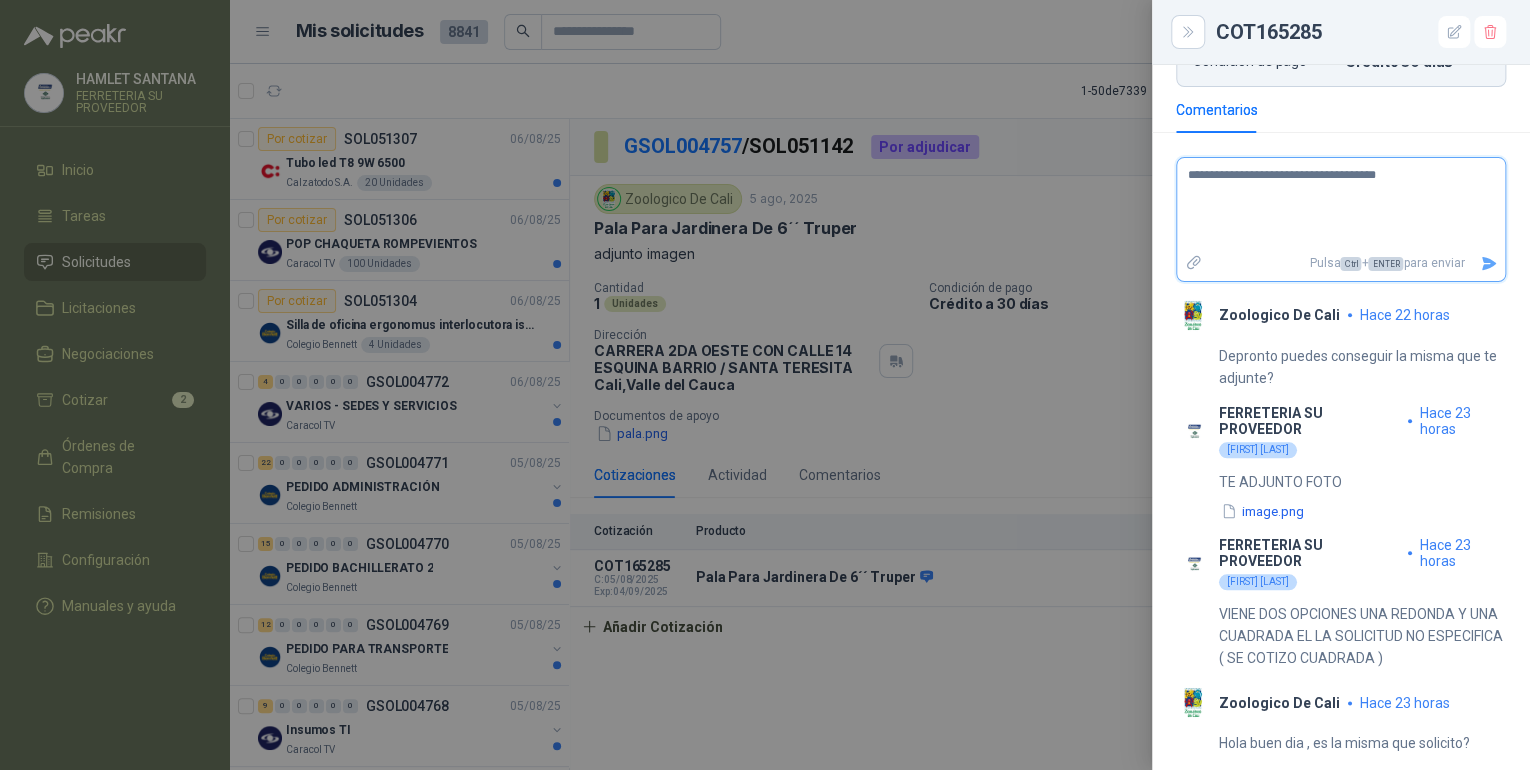 type 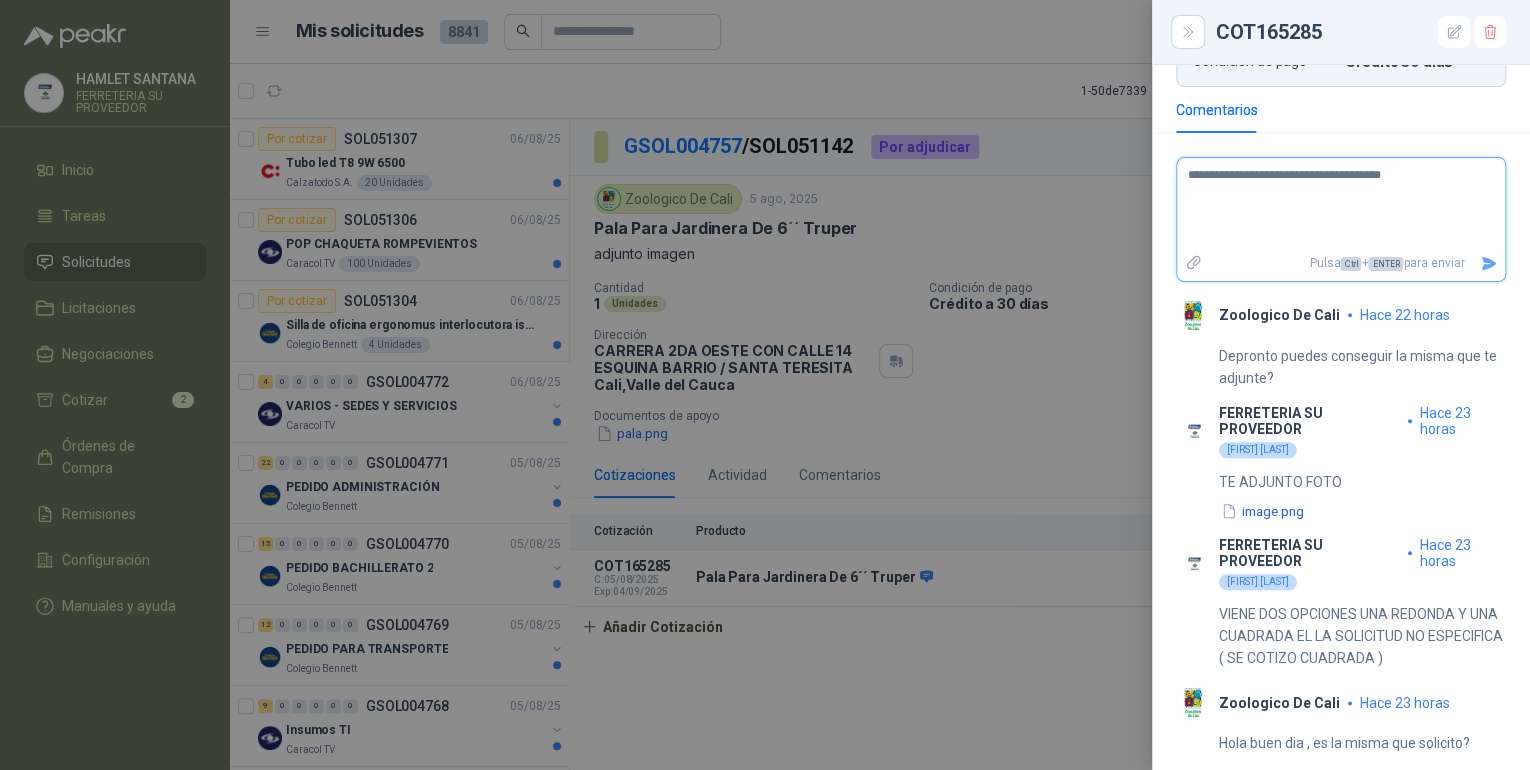 type on "**********" 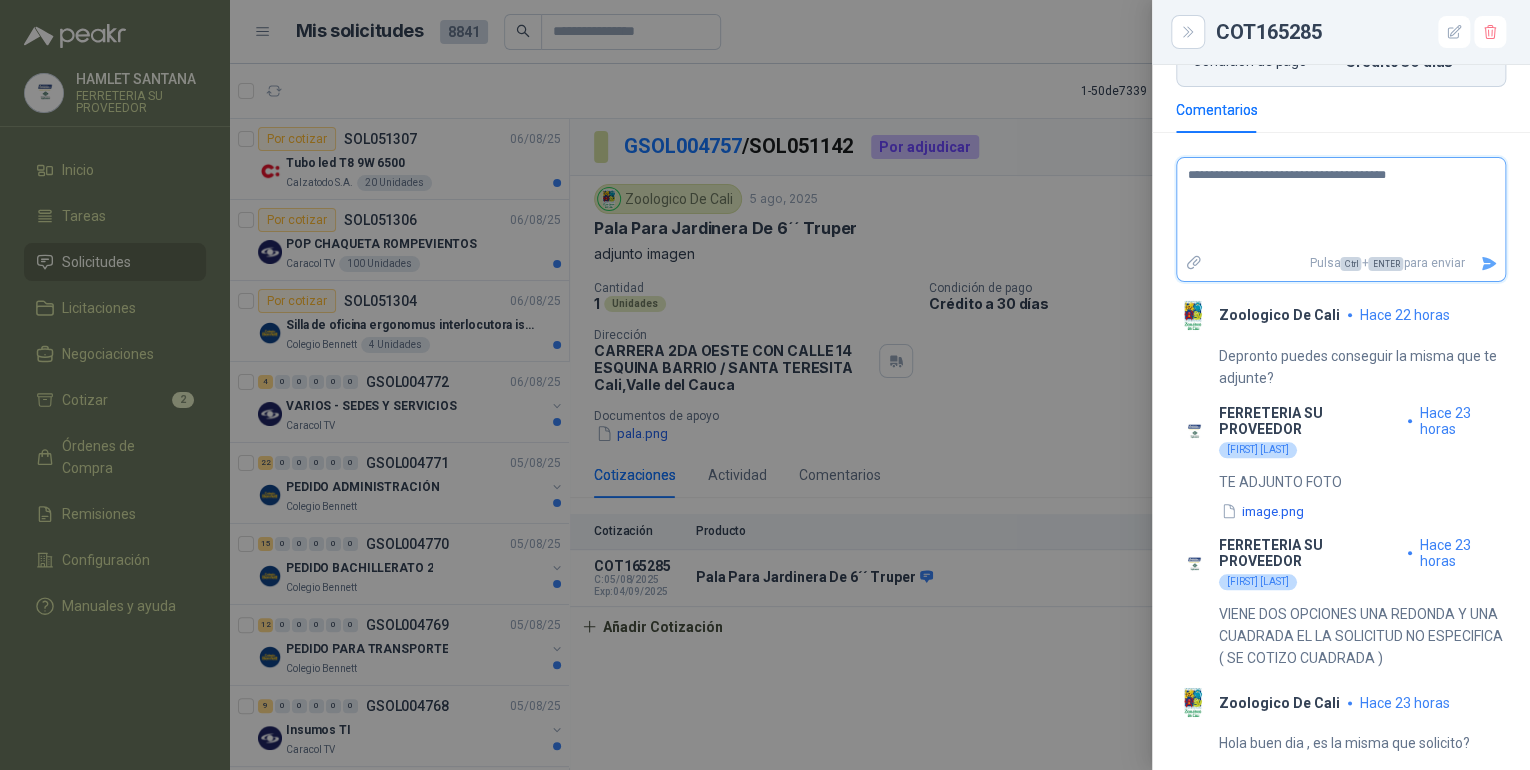 type 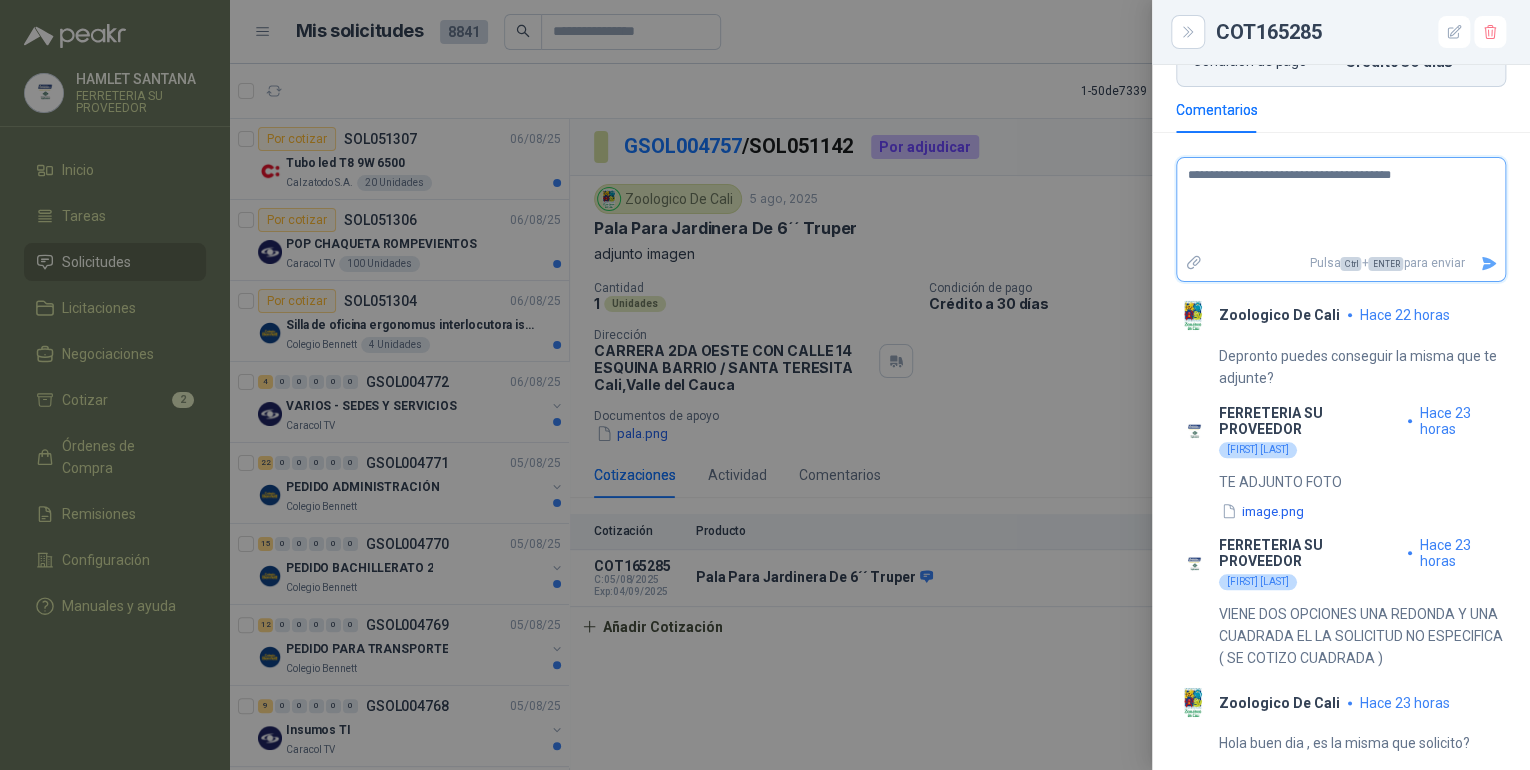 type 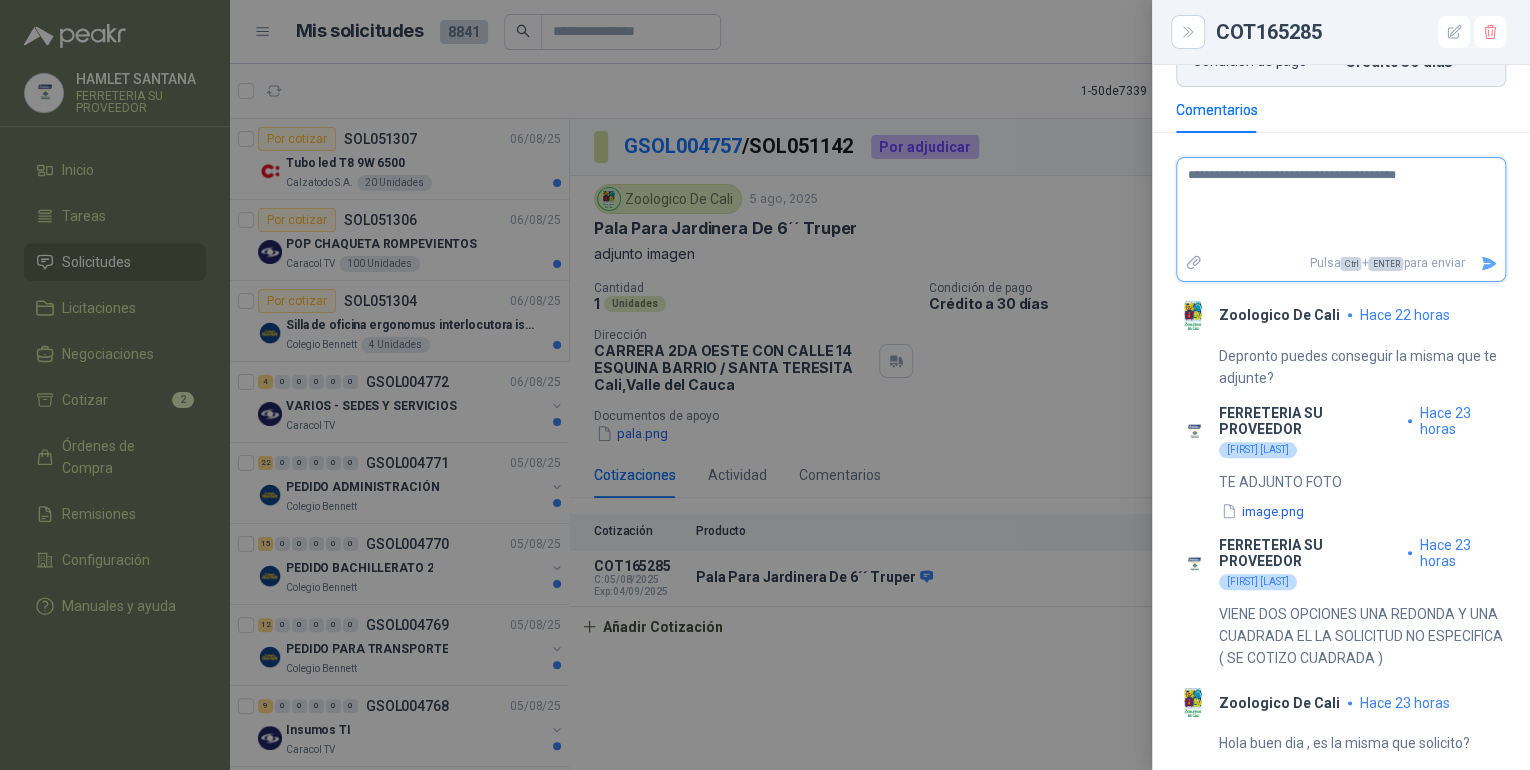 type 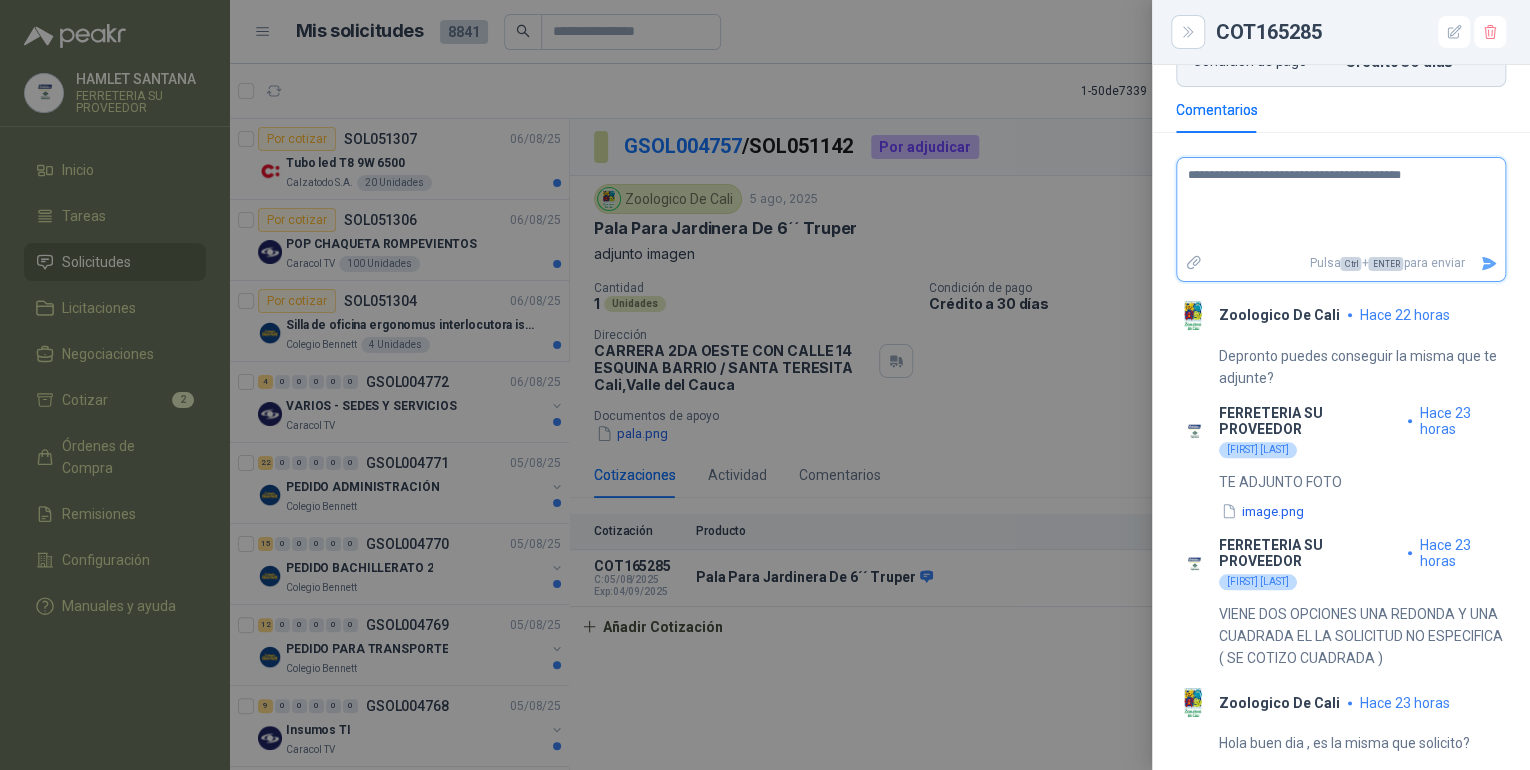 type 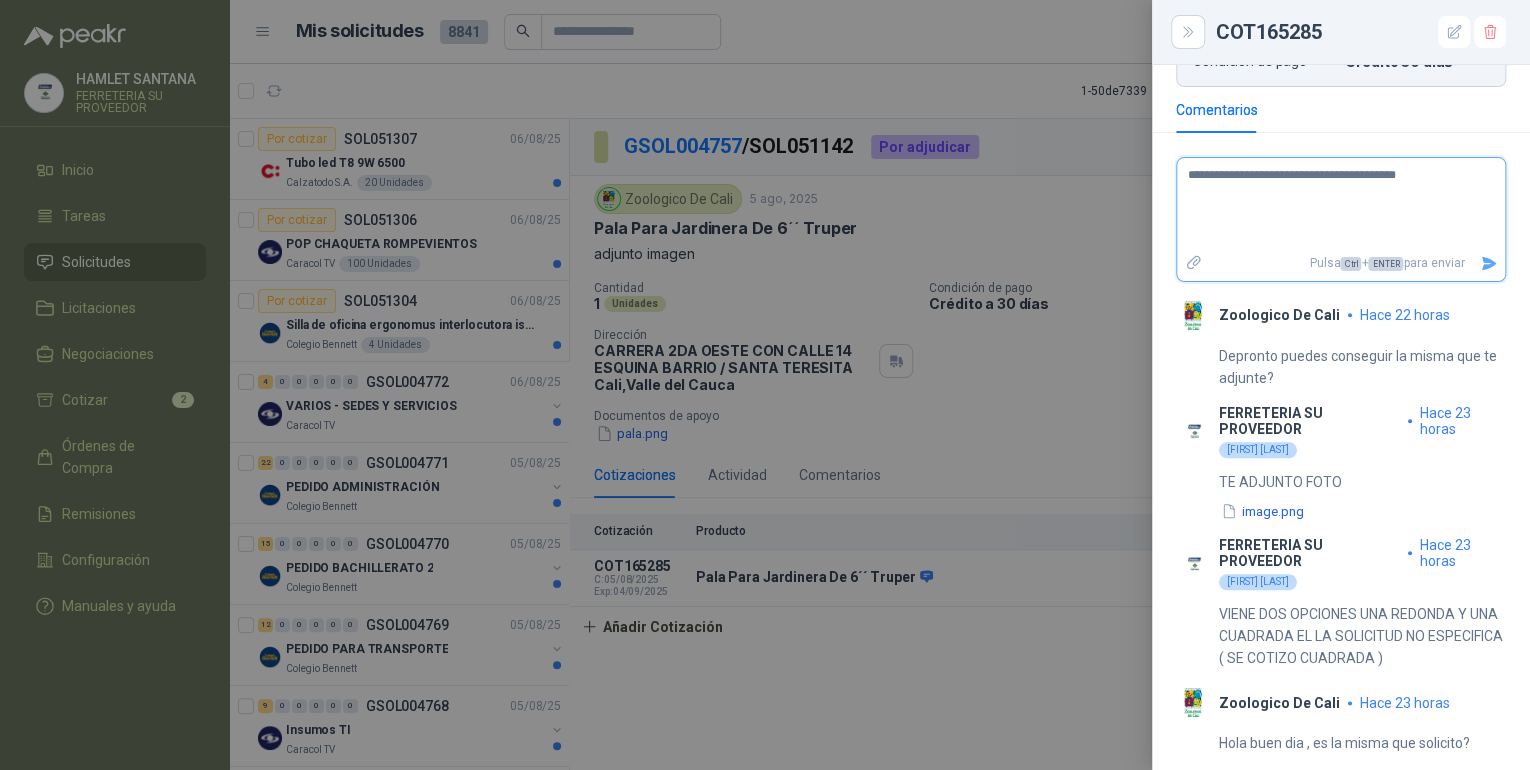 type 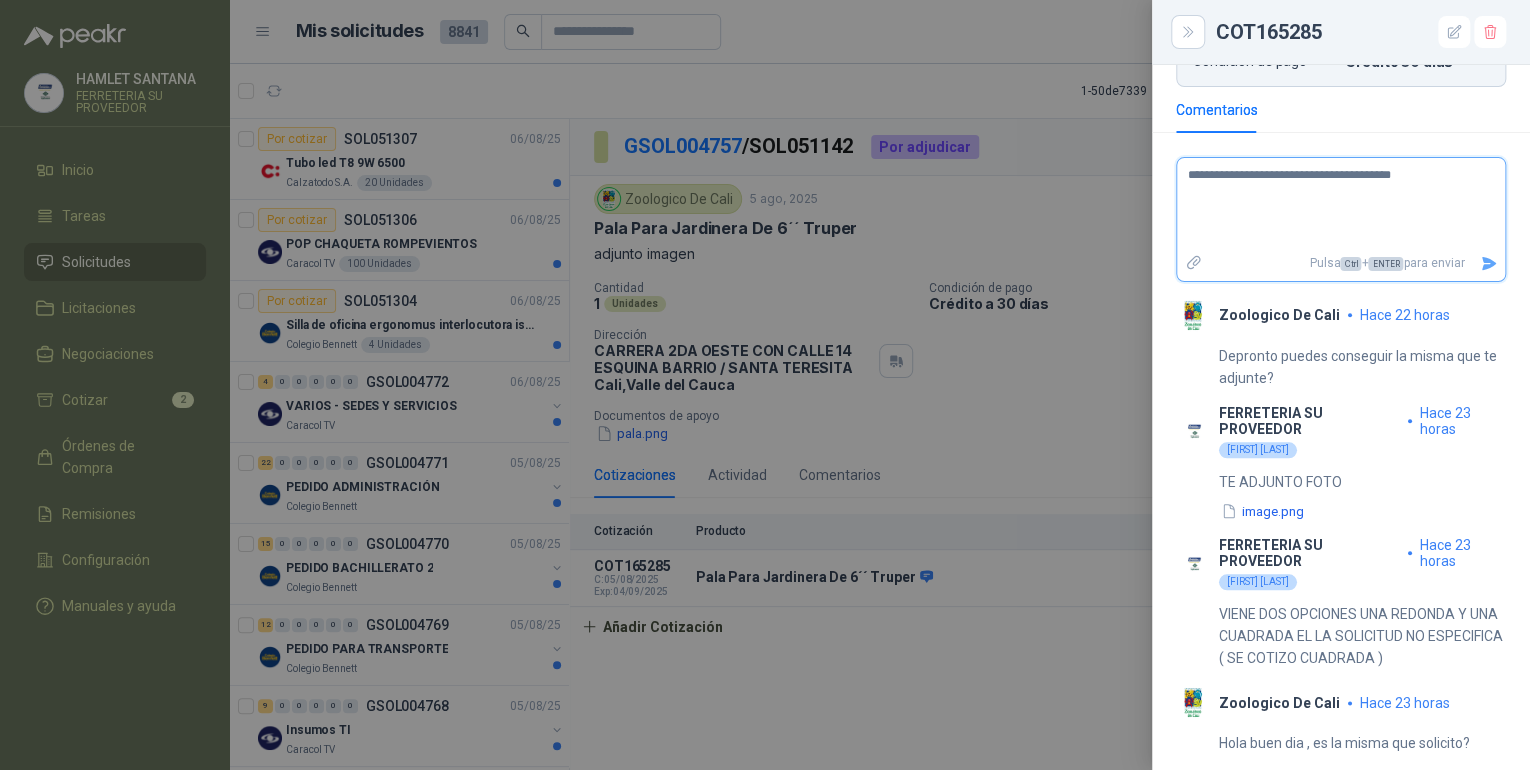 type 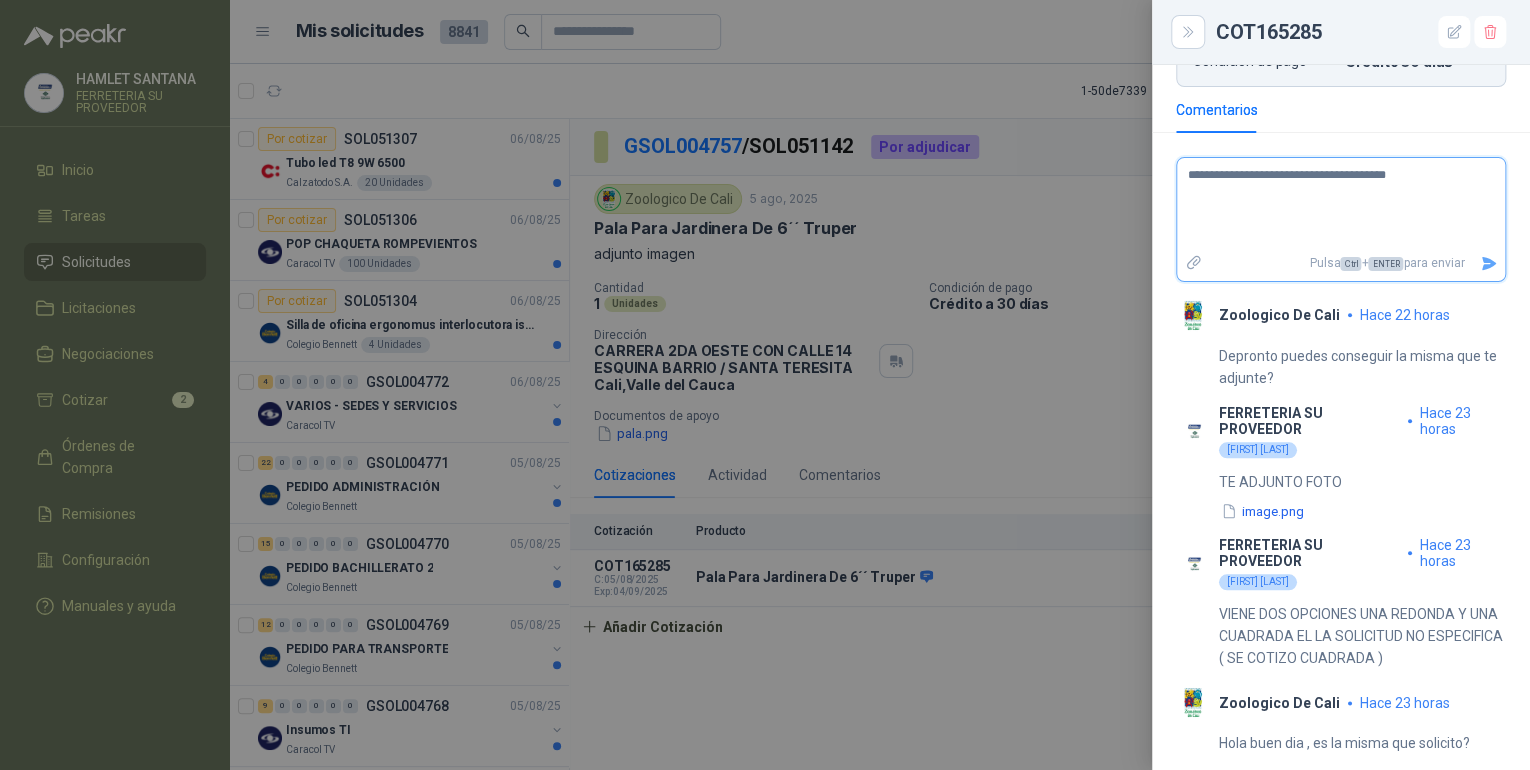 type 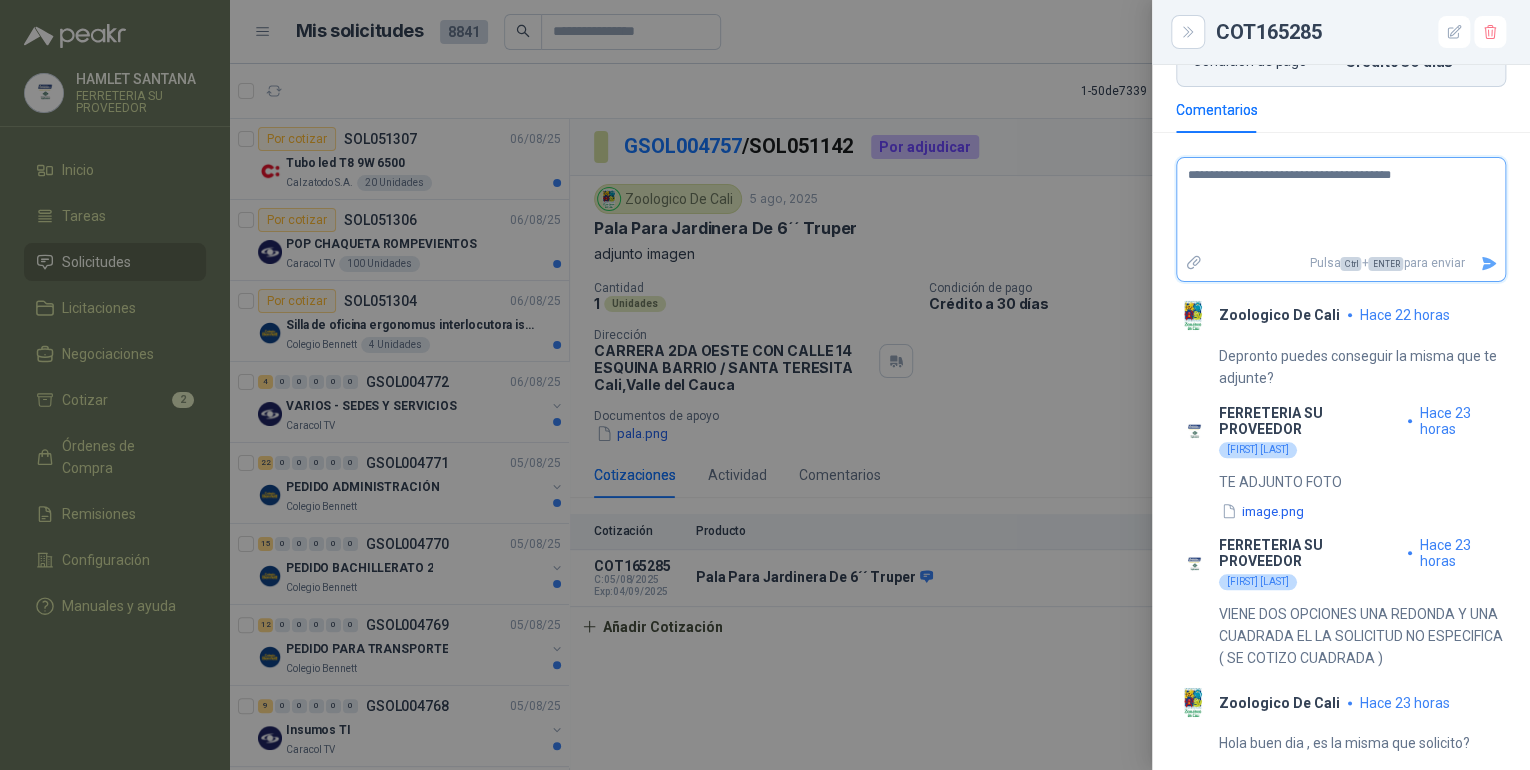 type 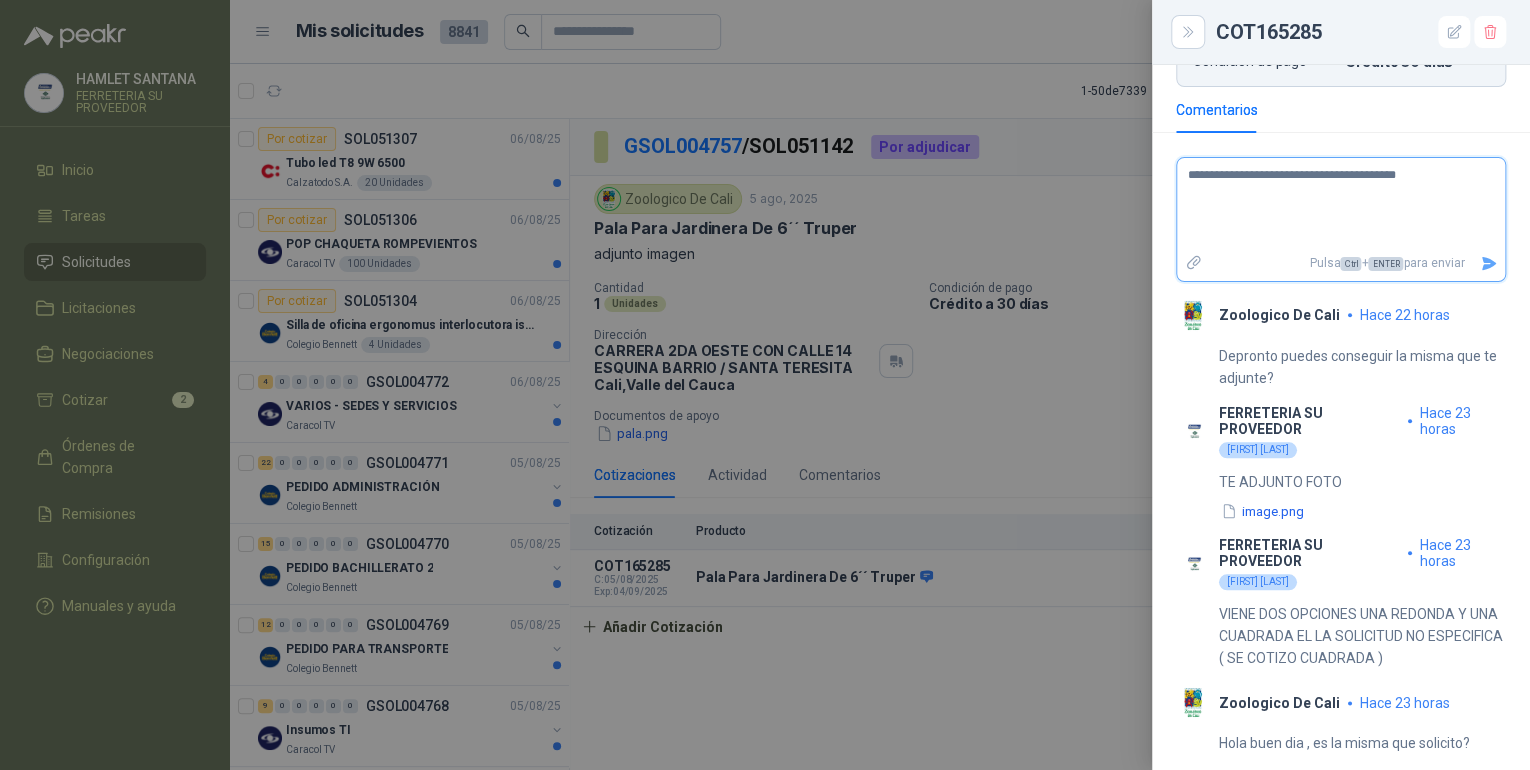 type 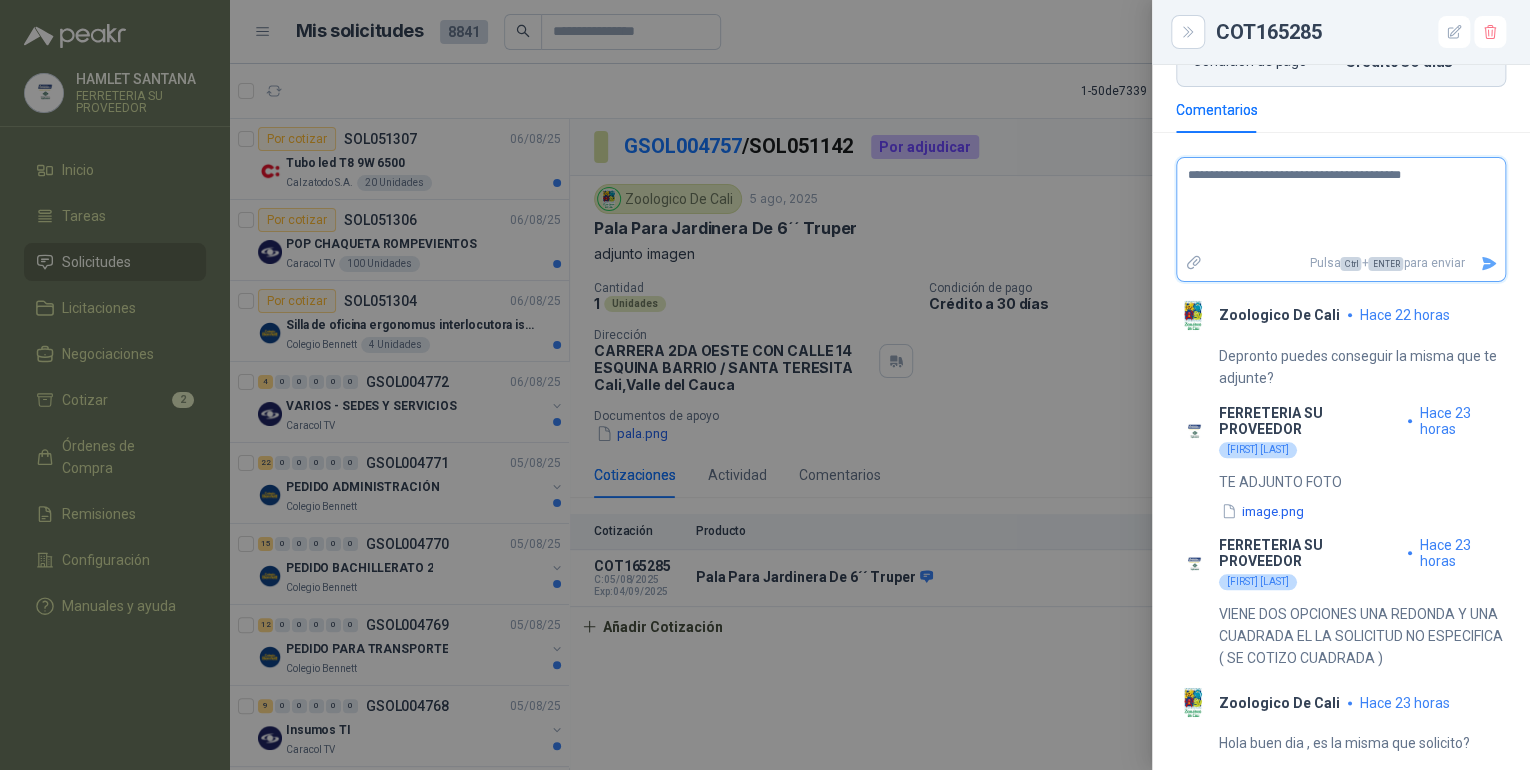 type 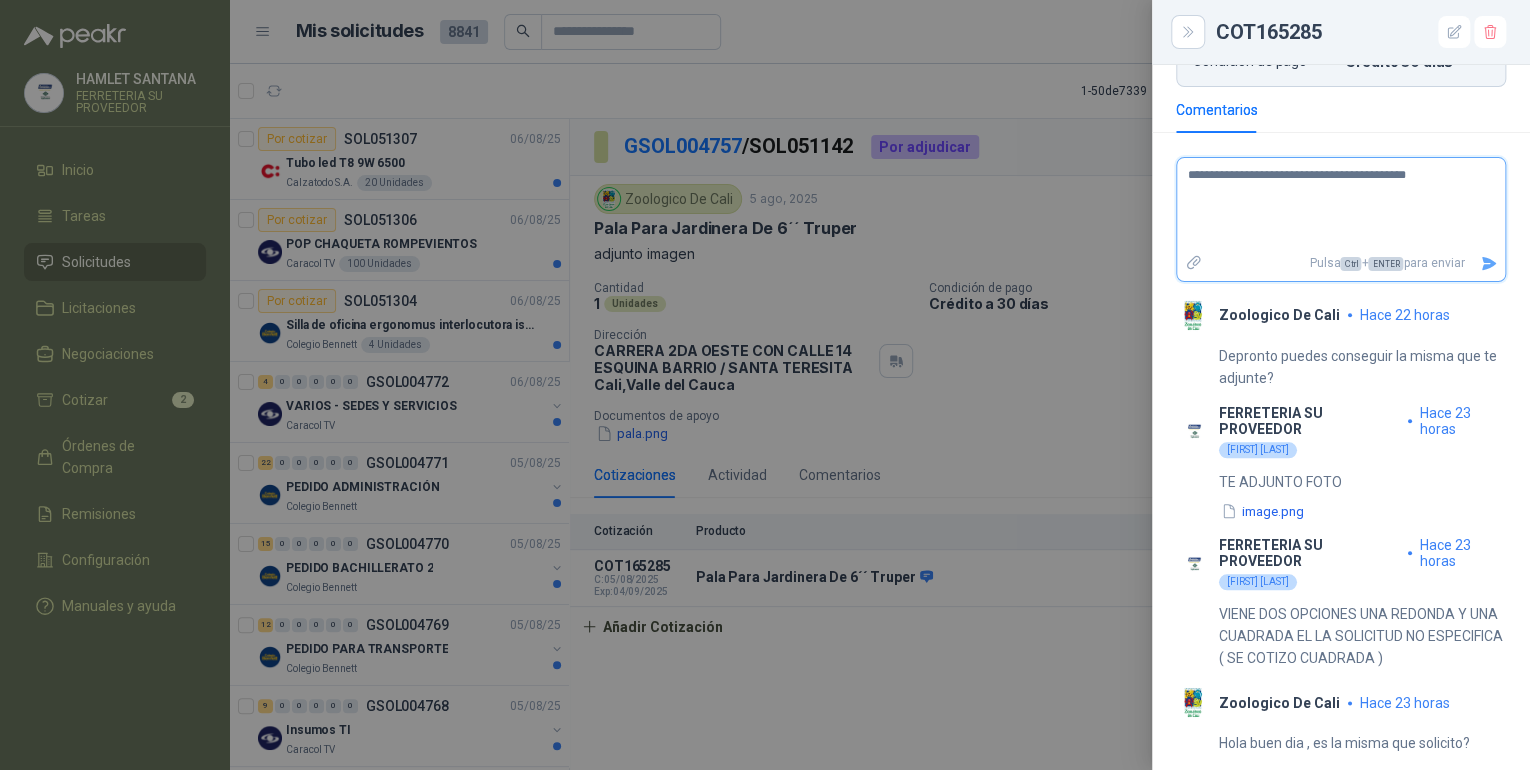 type 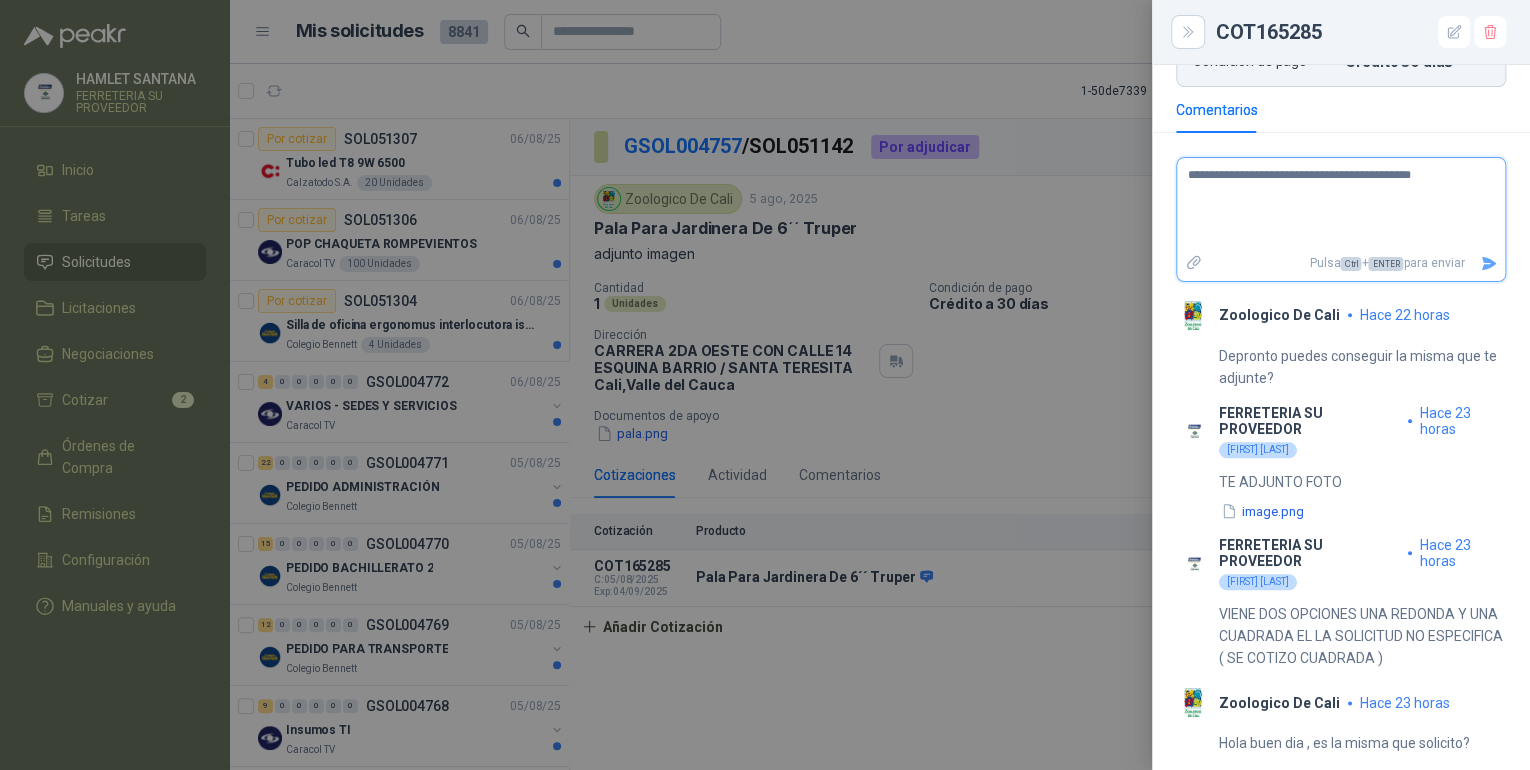 type 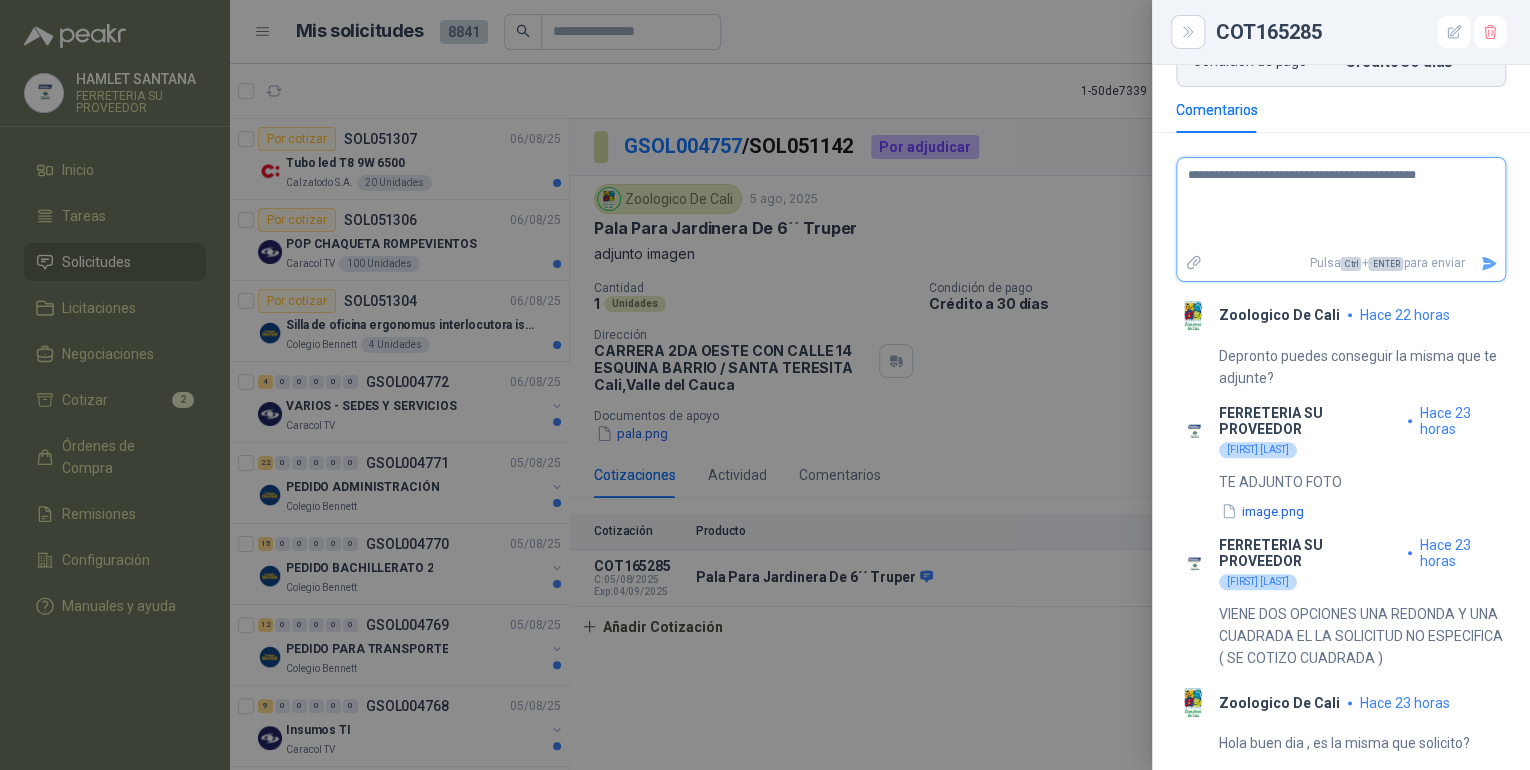 type 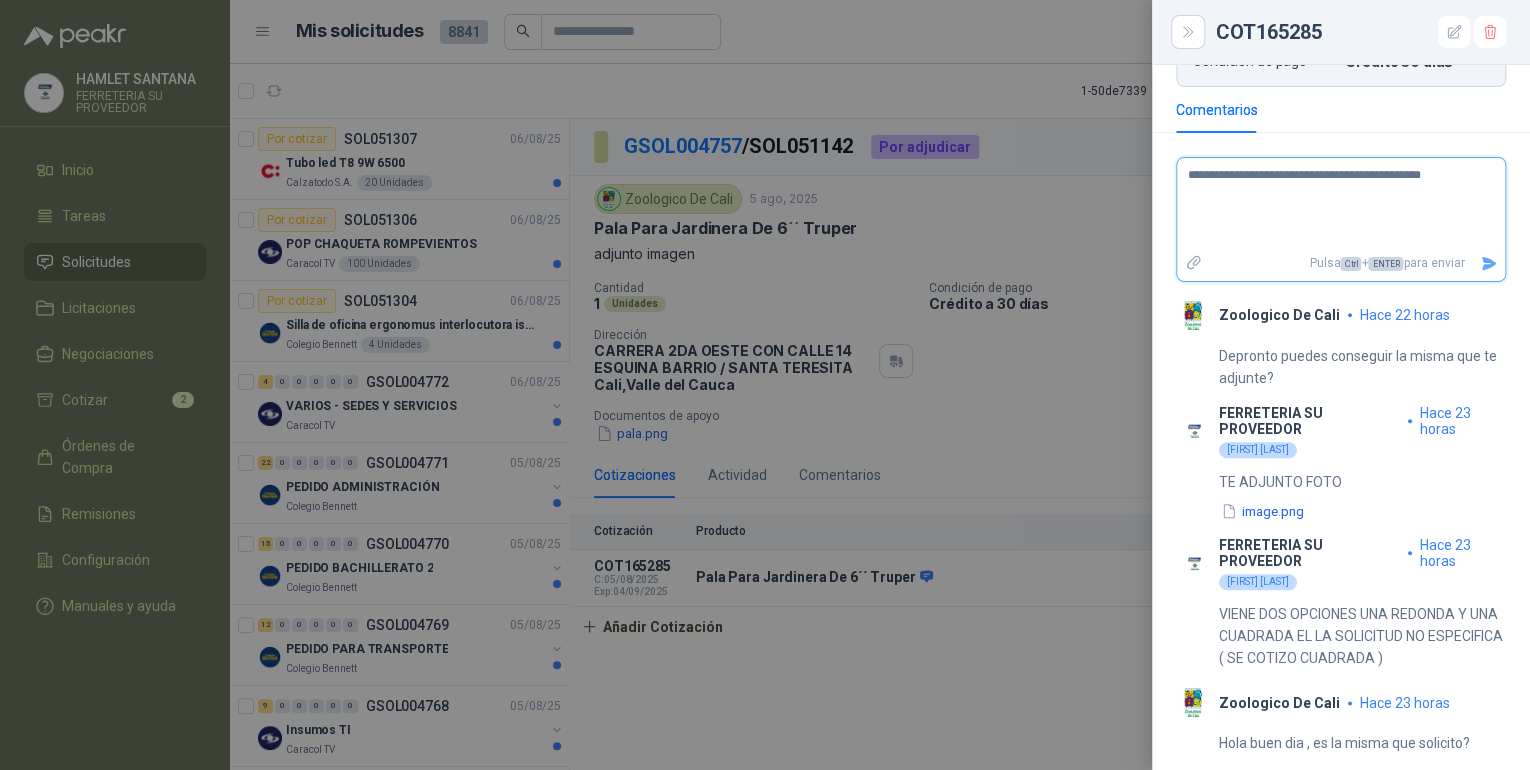 type 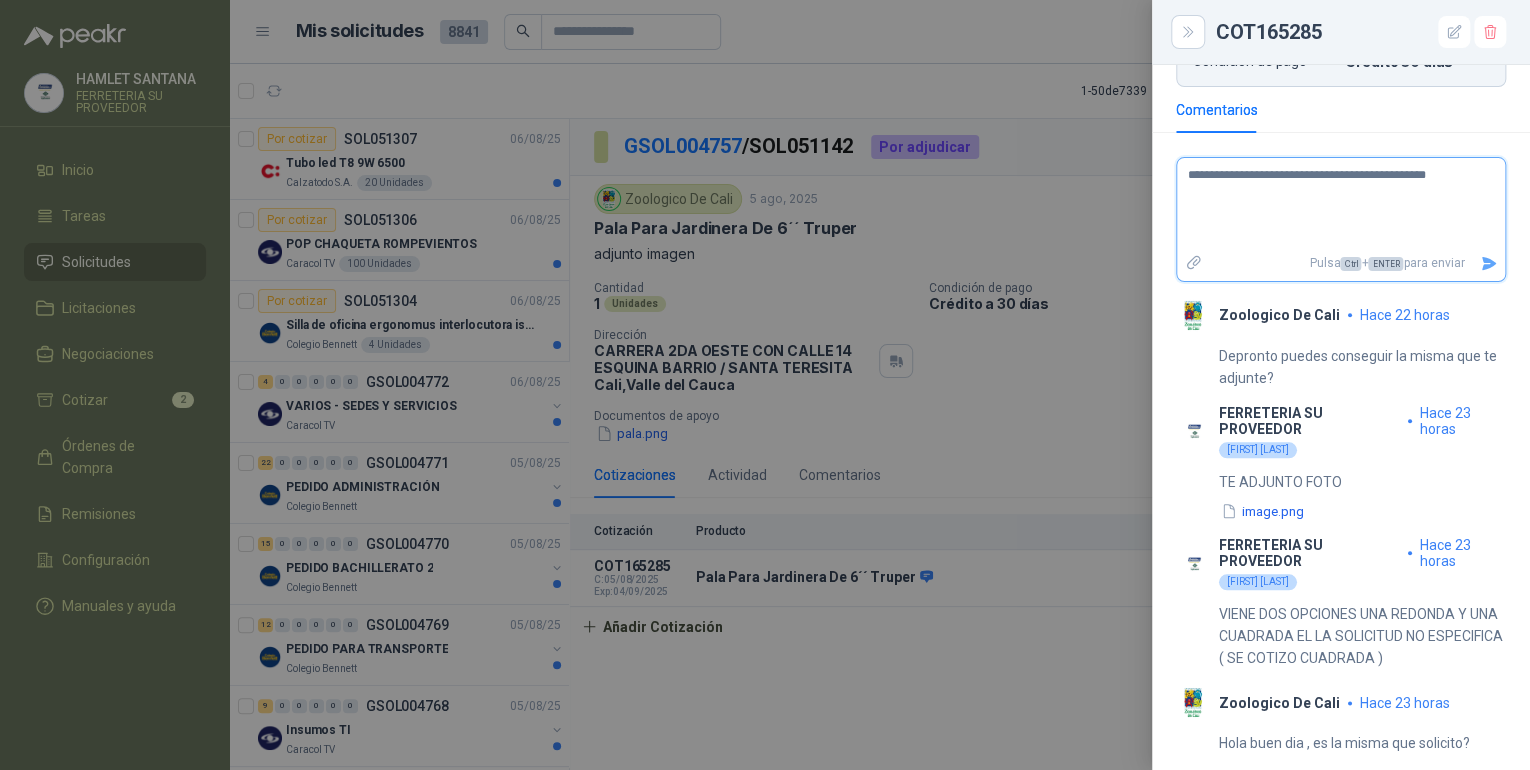 type 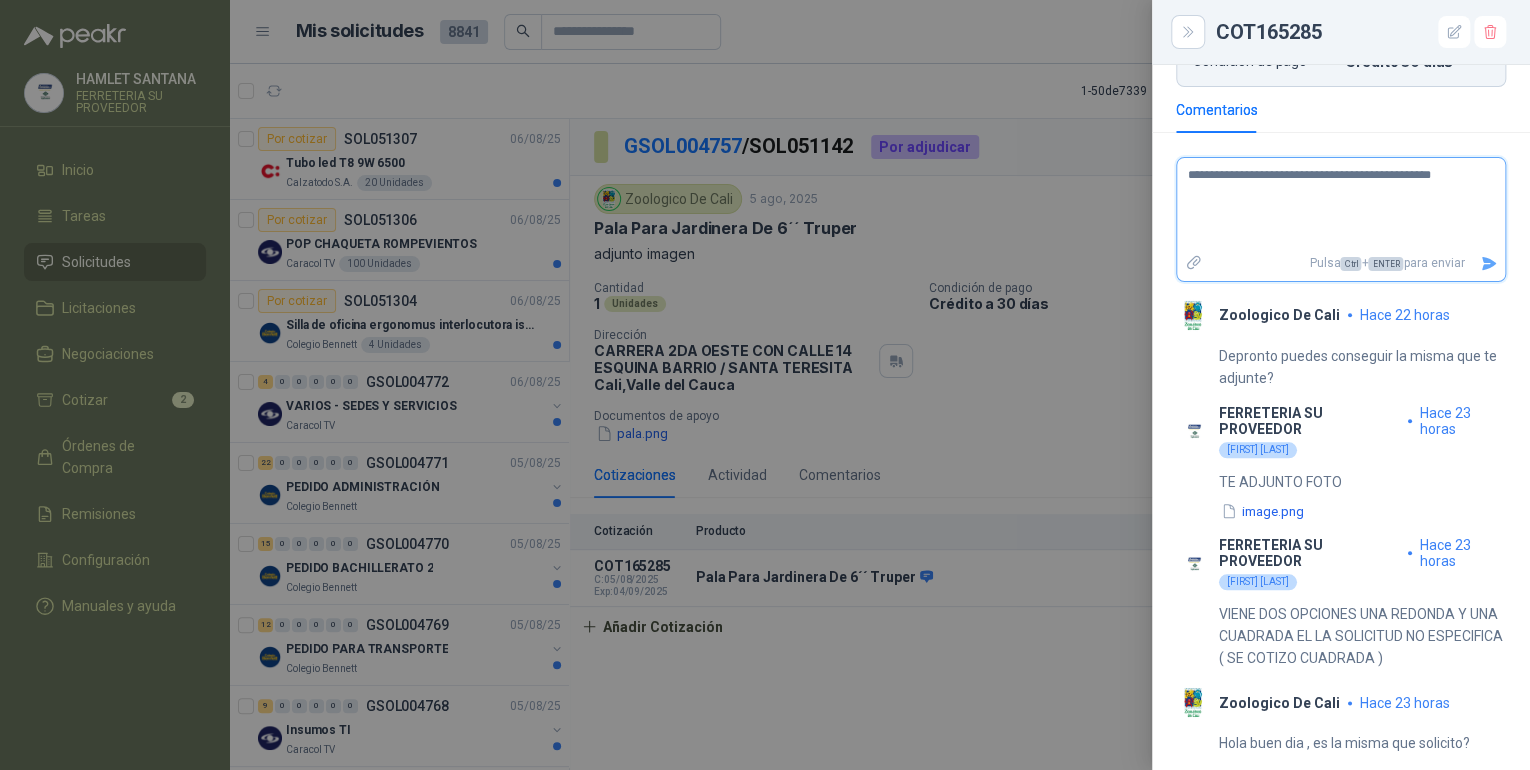type 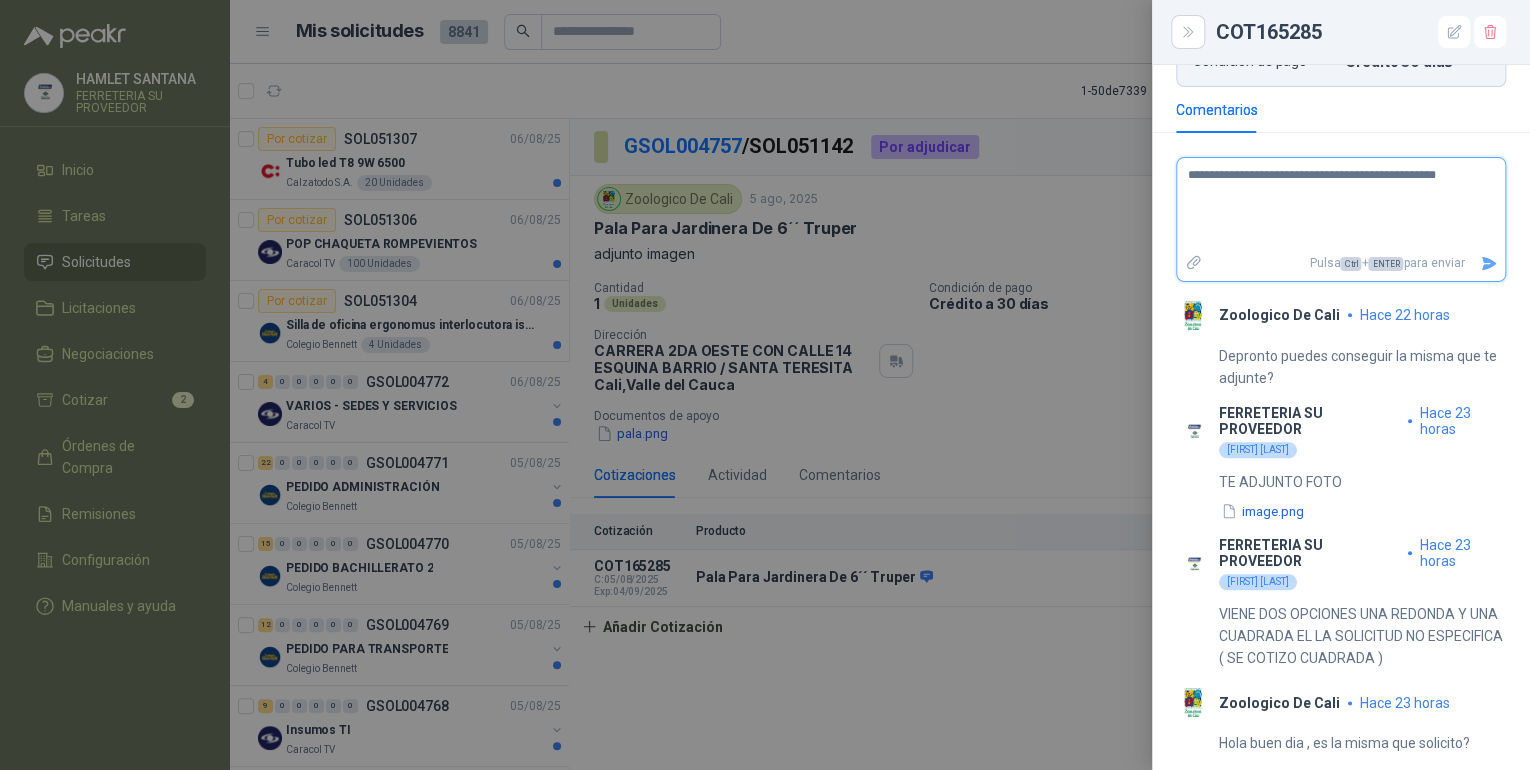 type 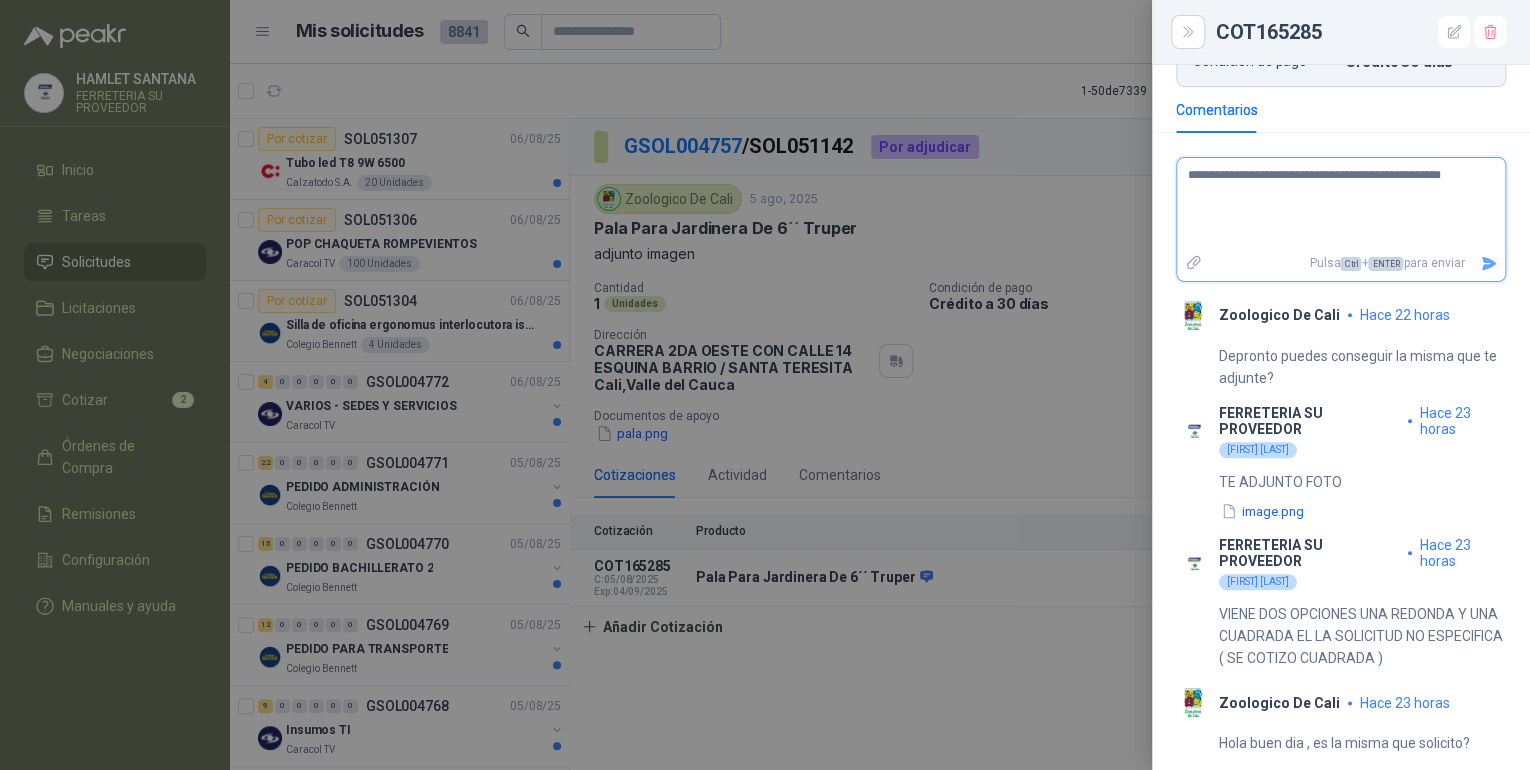 type 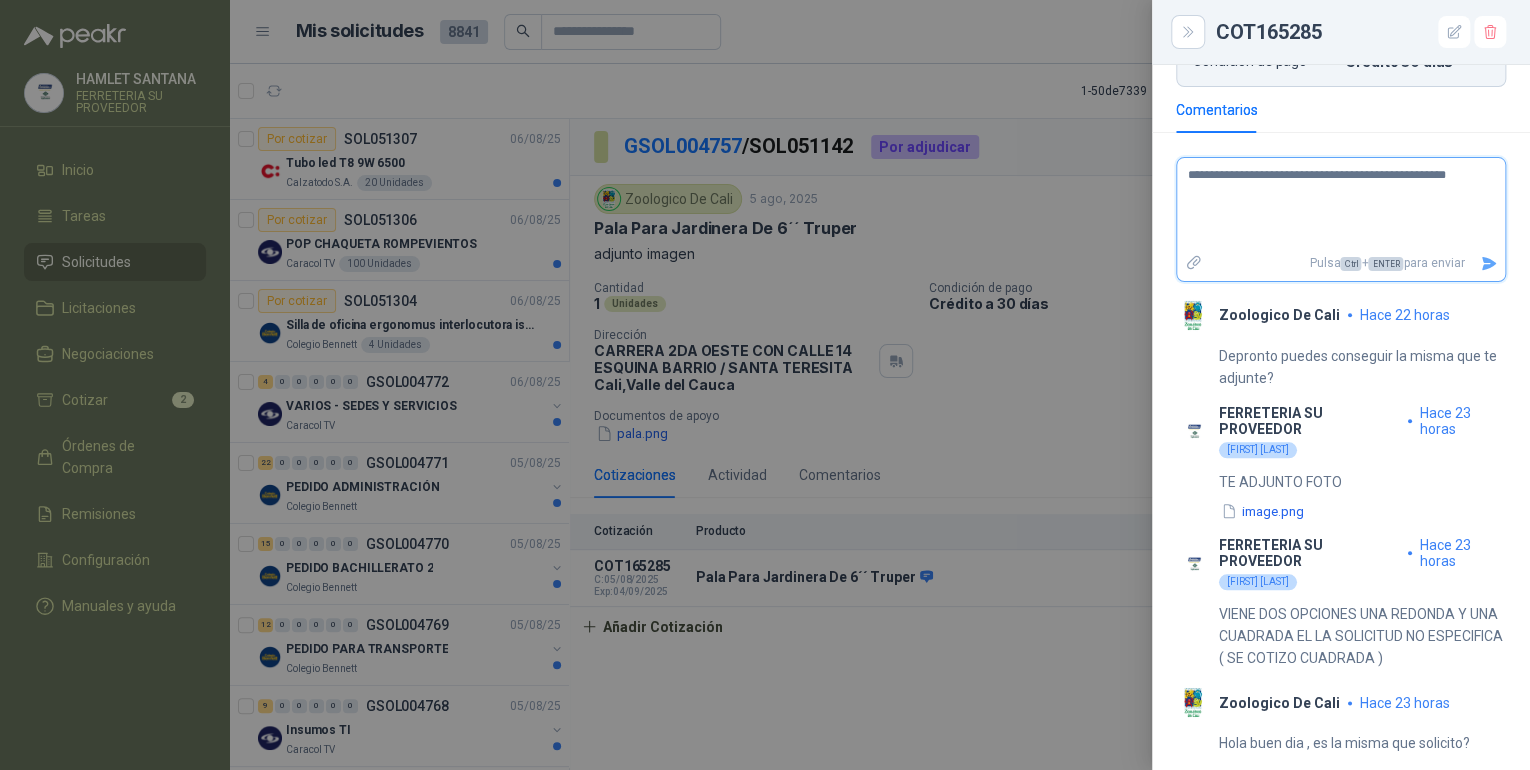 type 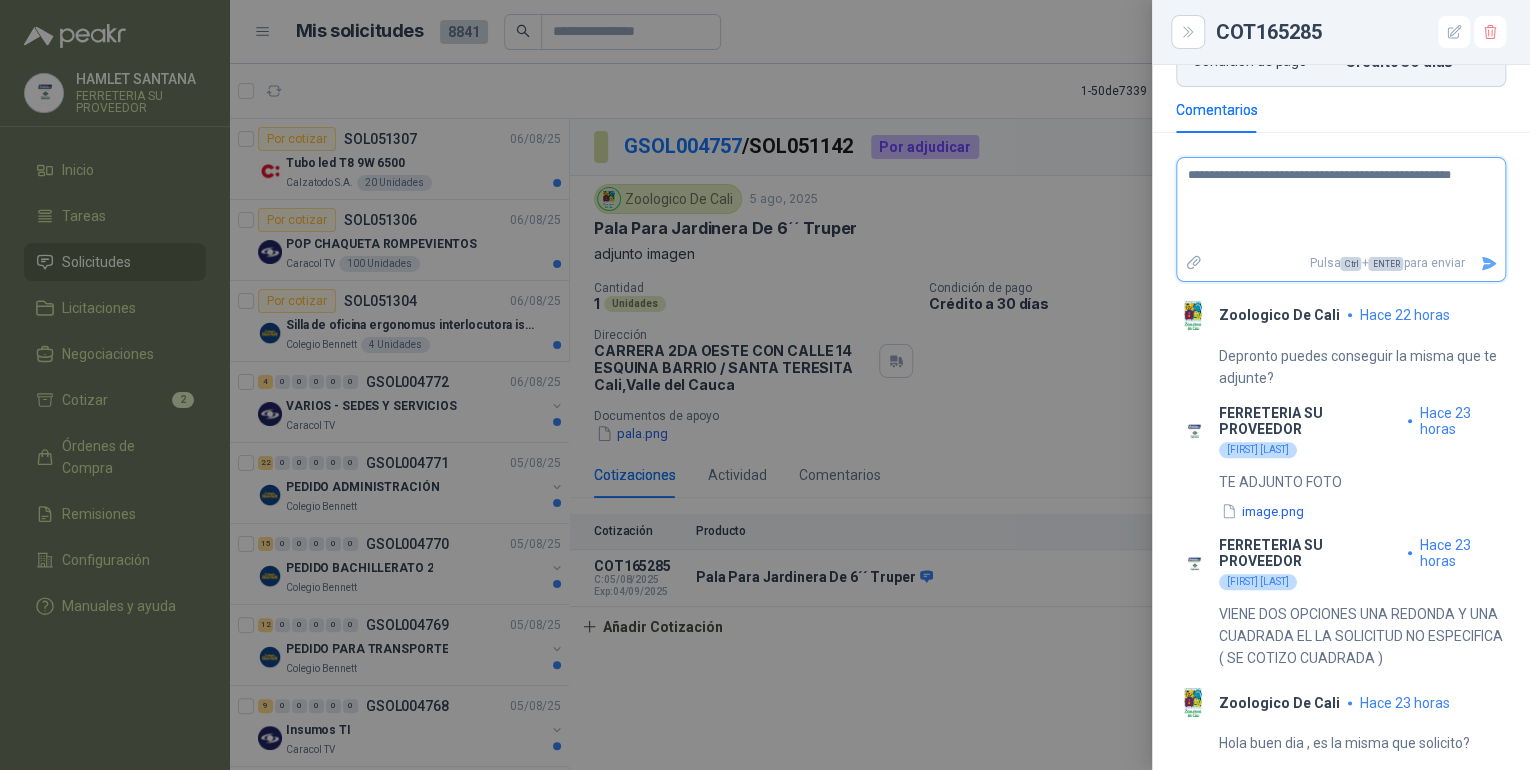 type 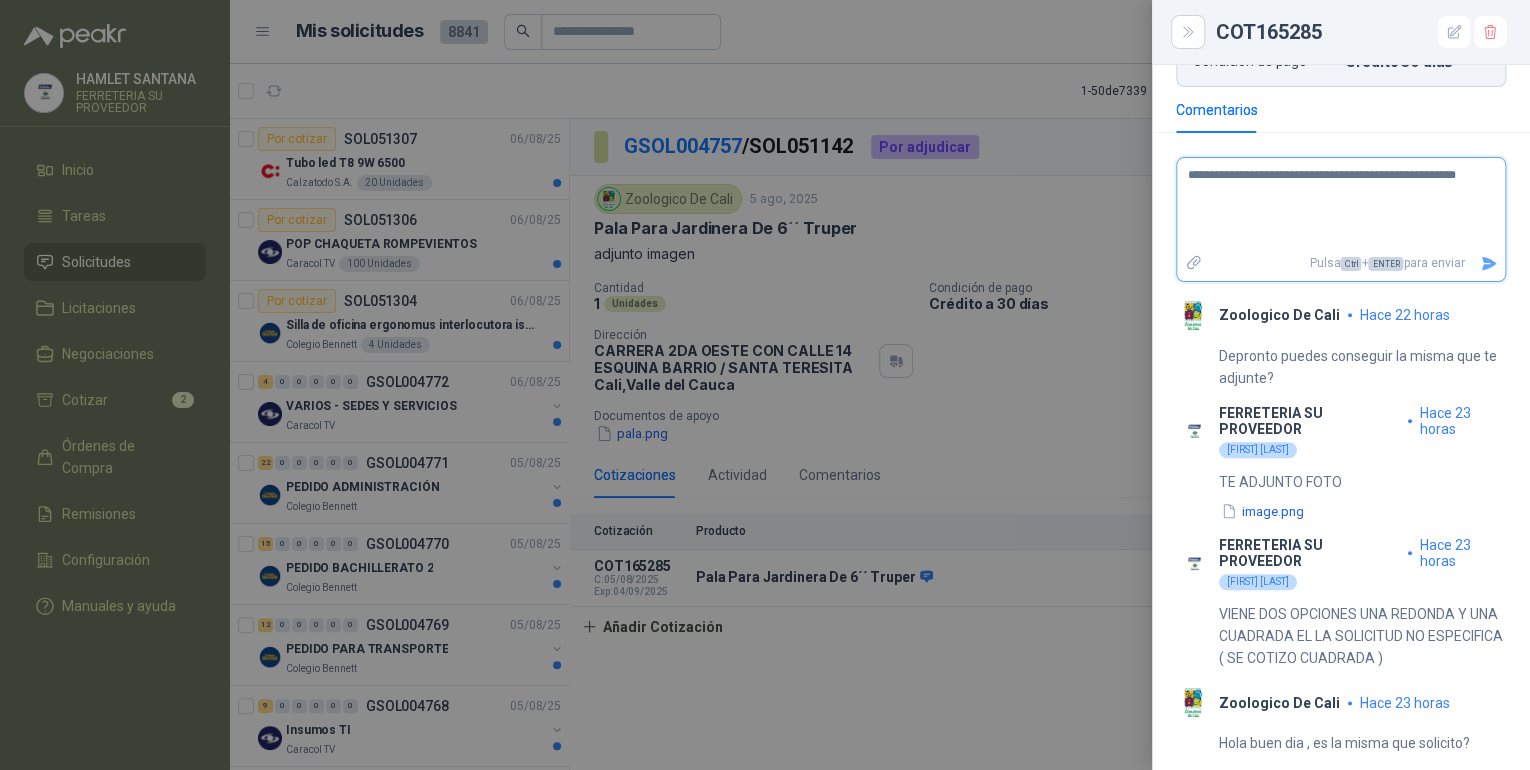 type 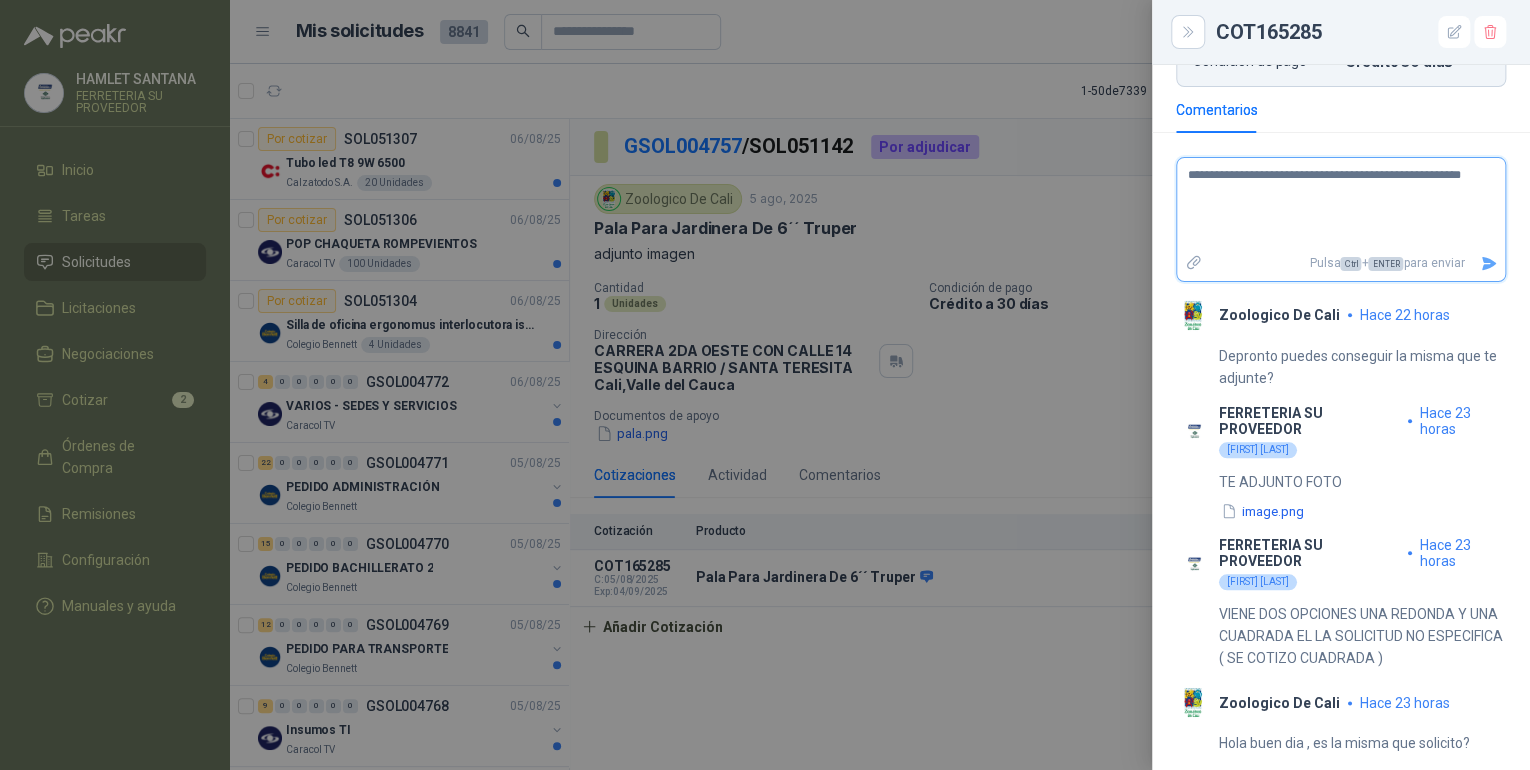 type 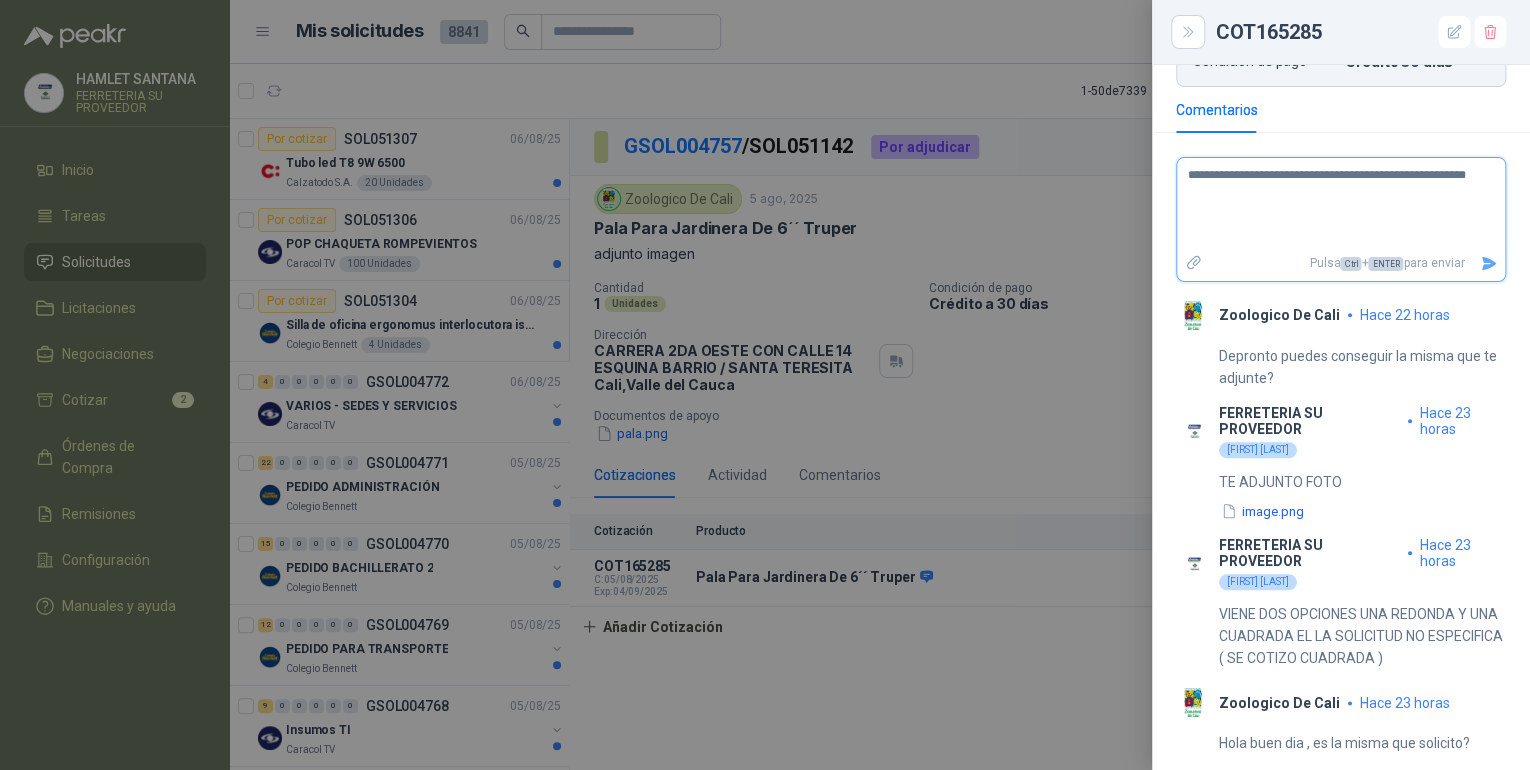 type 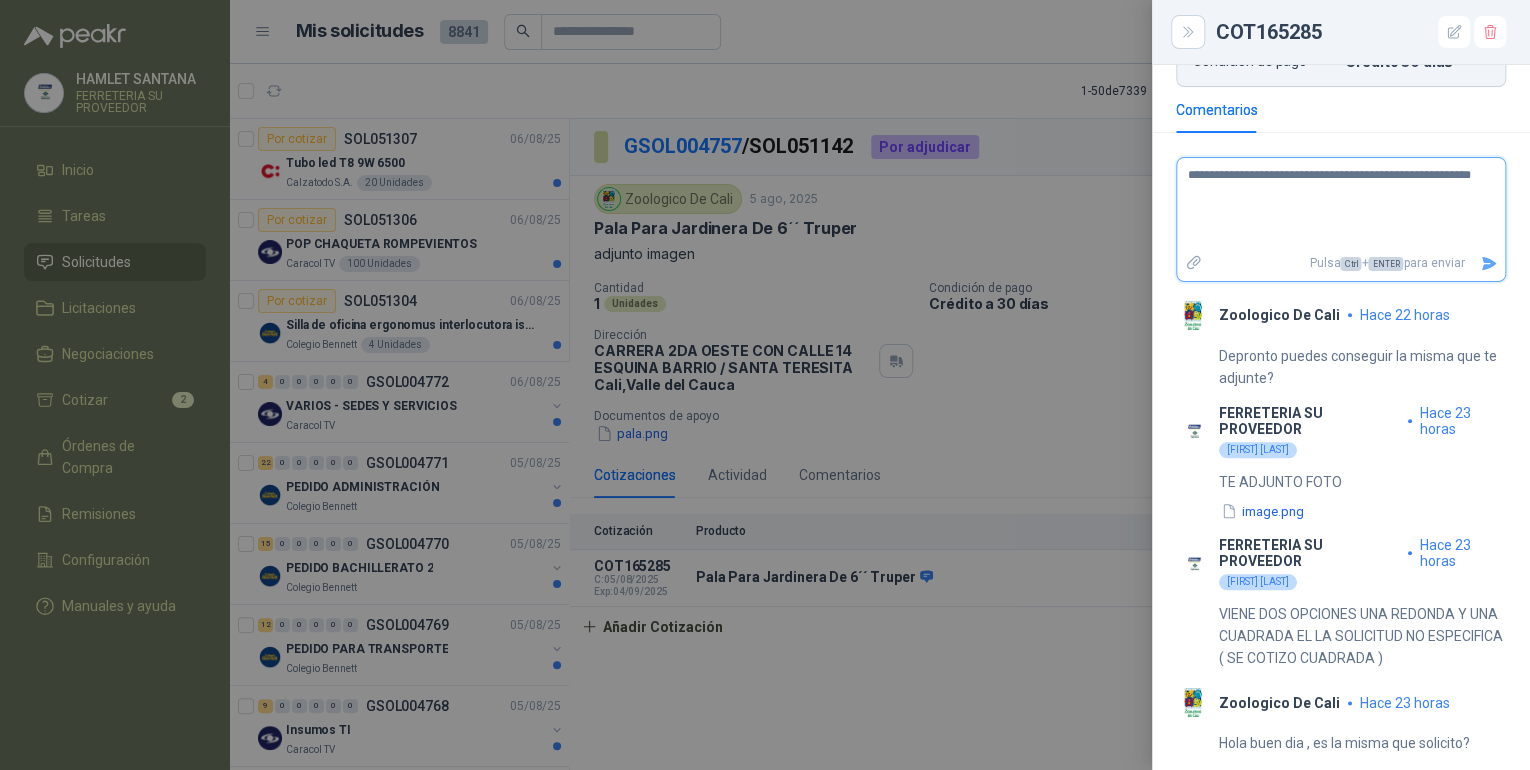 type 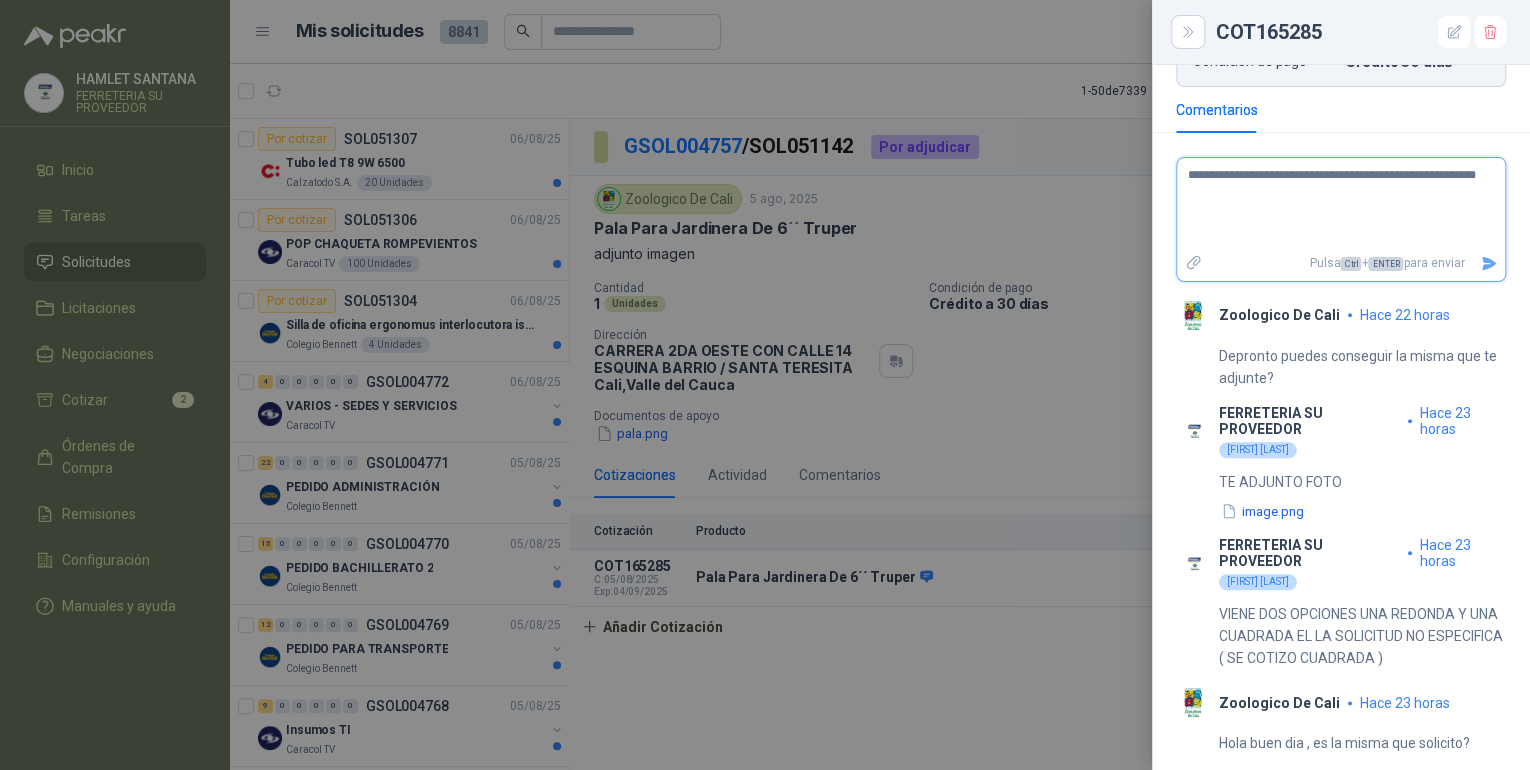 type 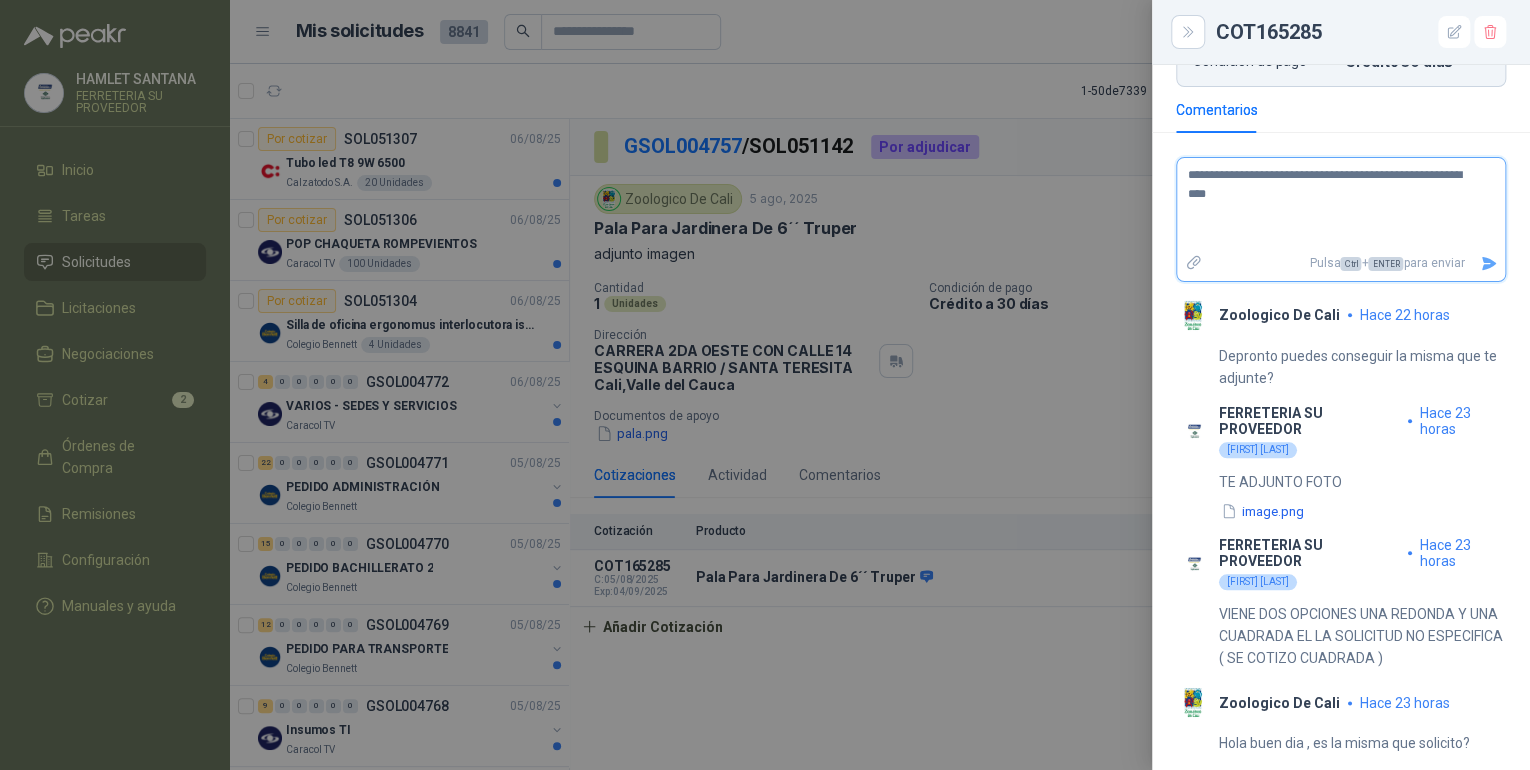 type 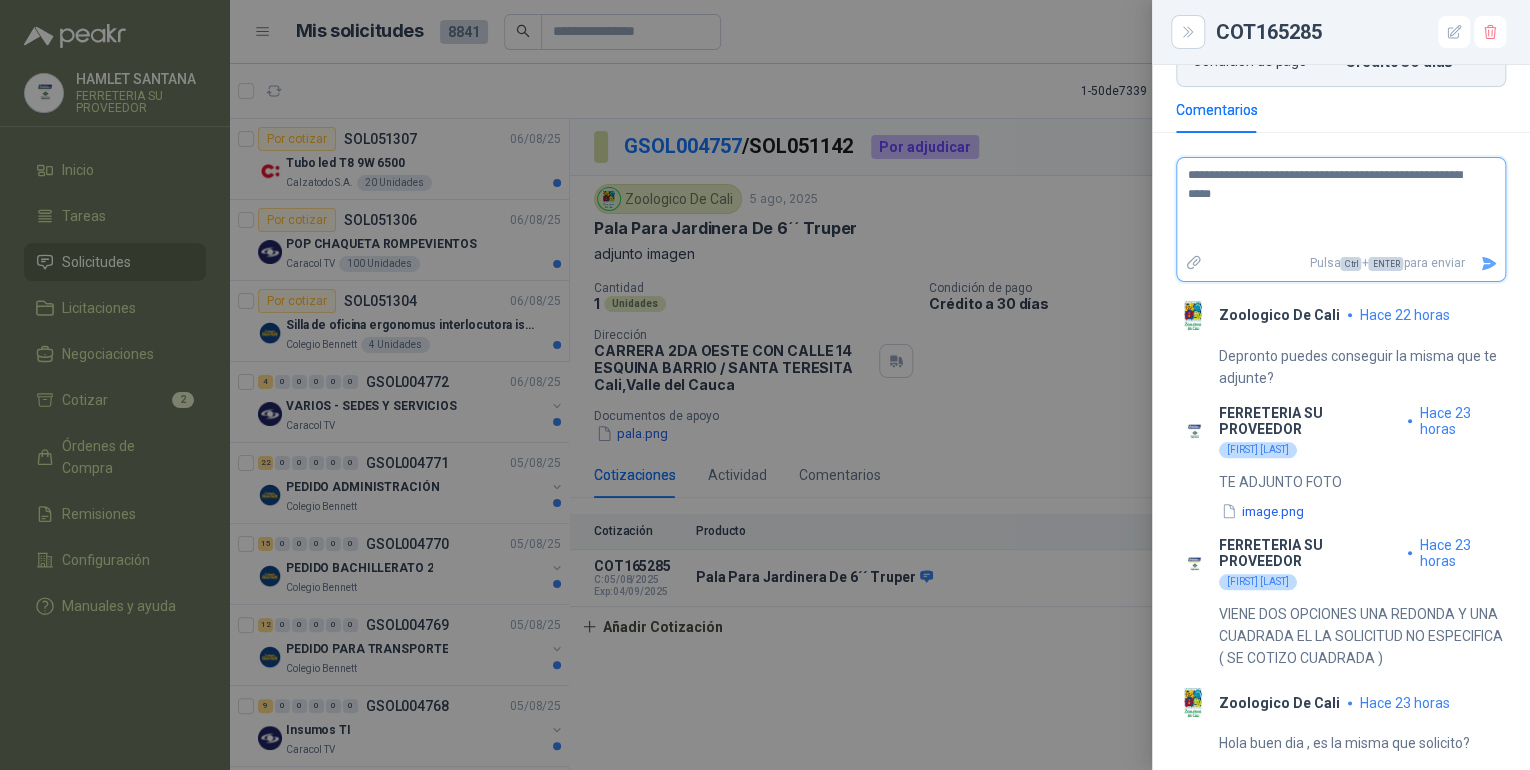 type 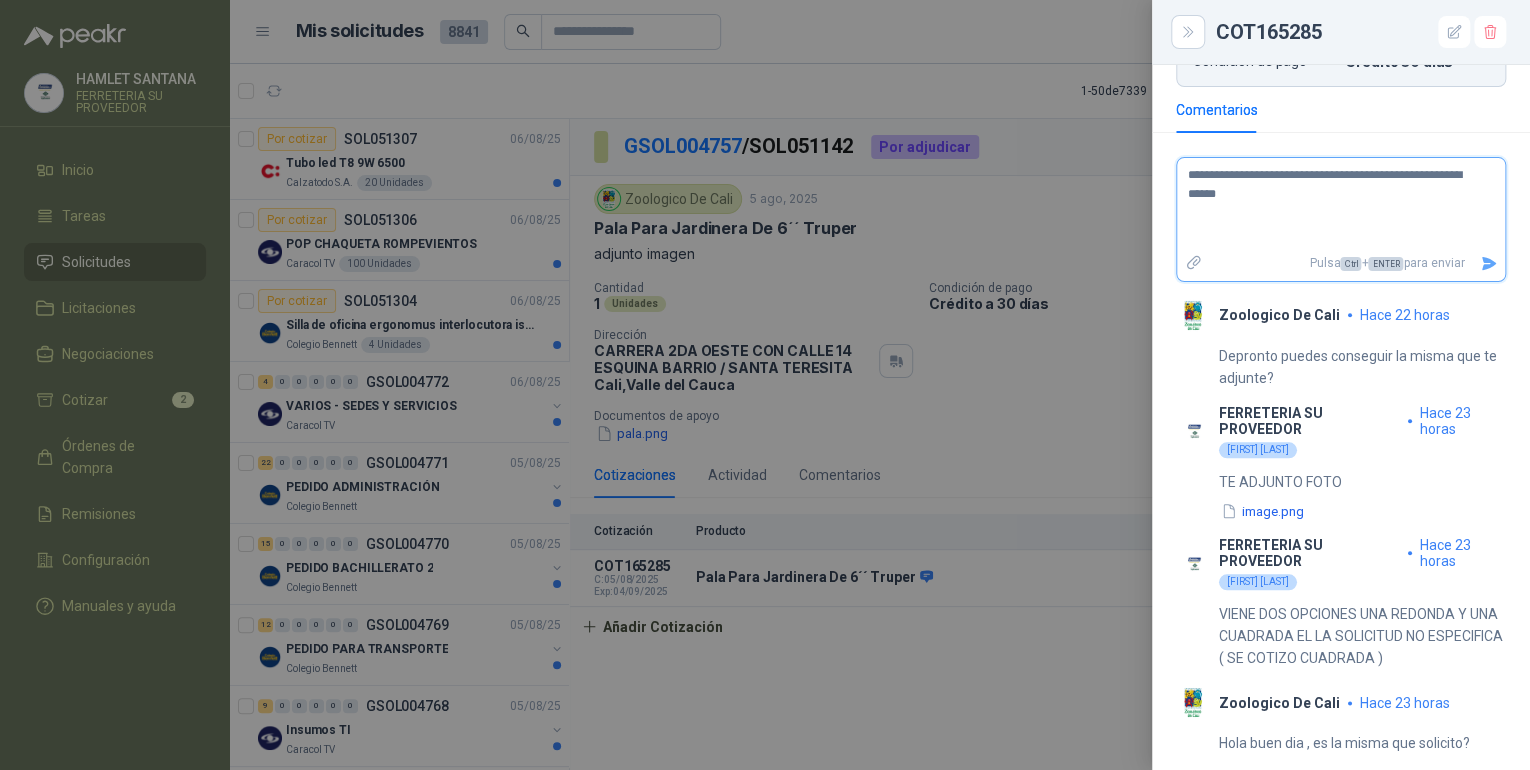 type 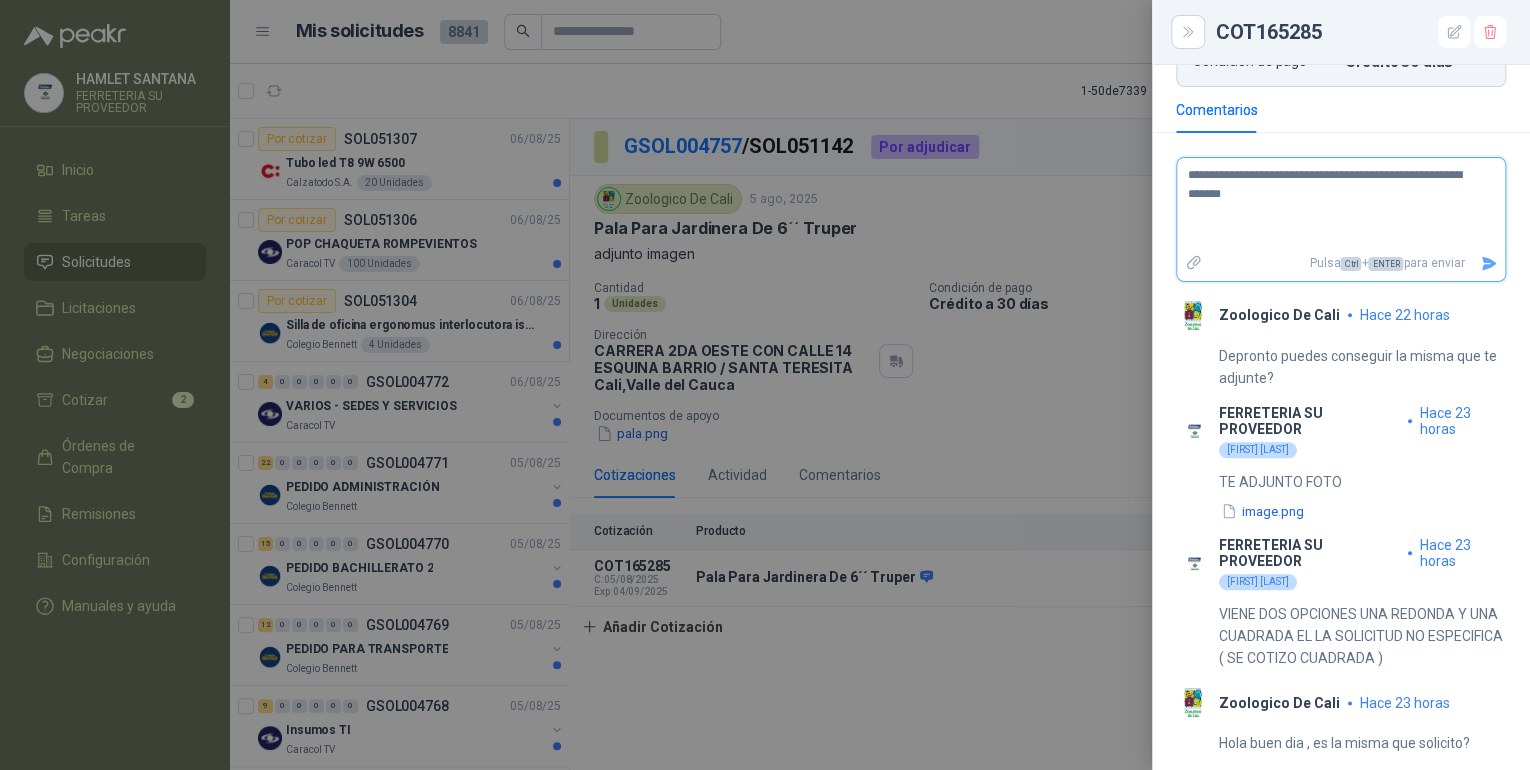 type 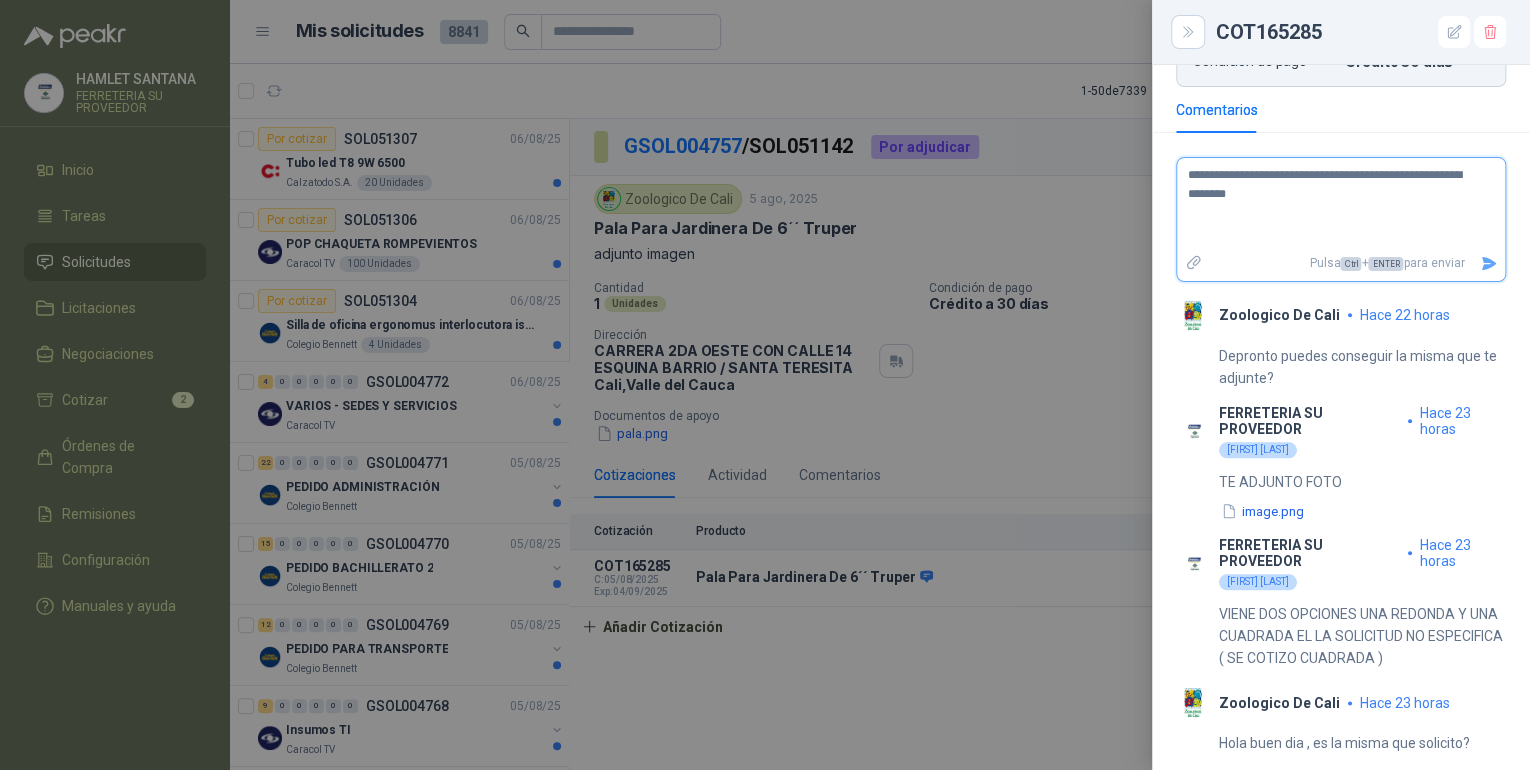 type 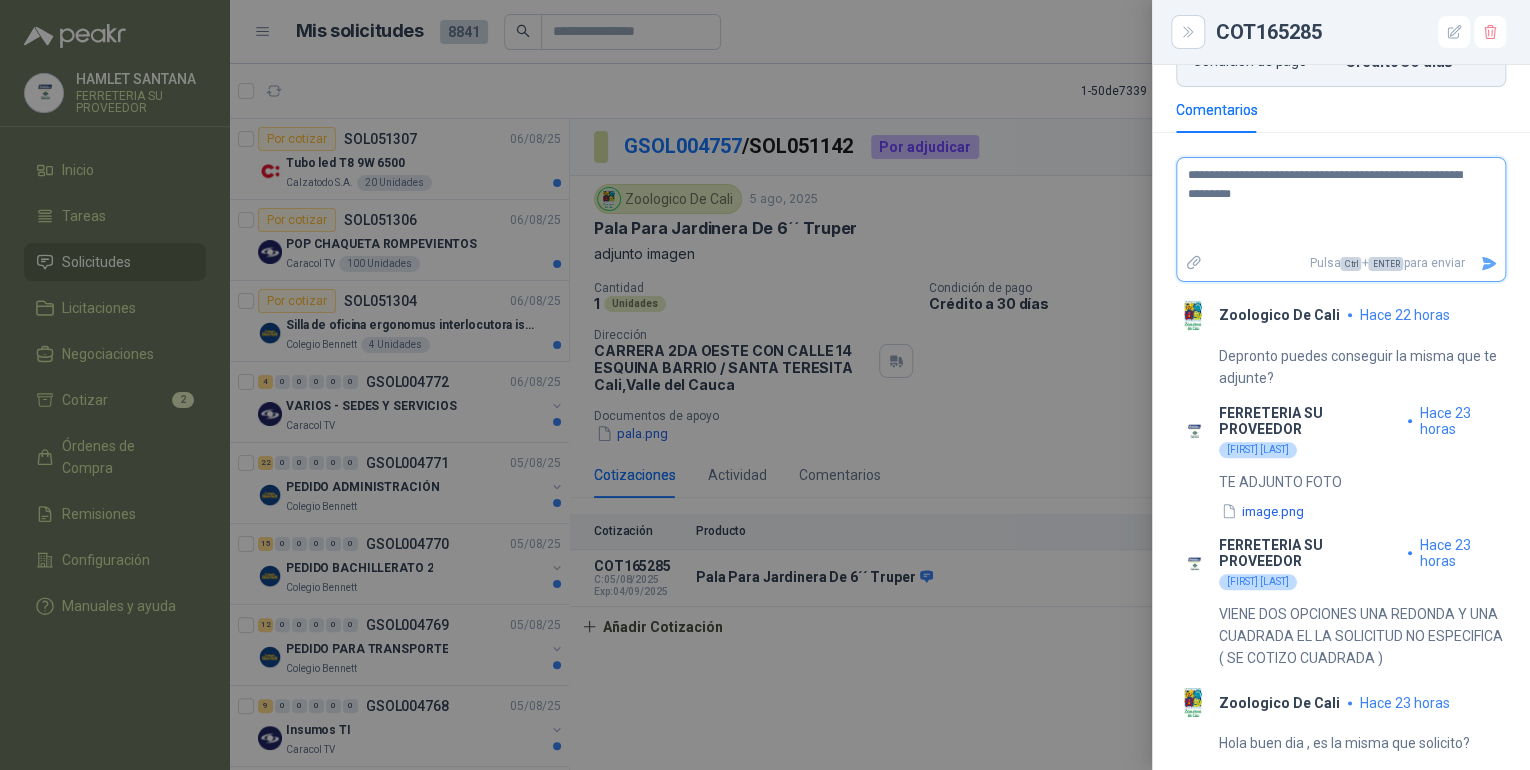 type 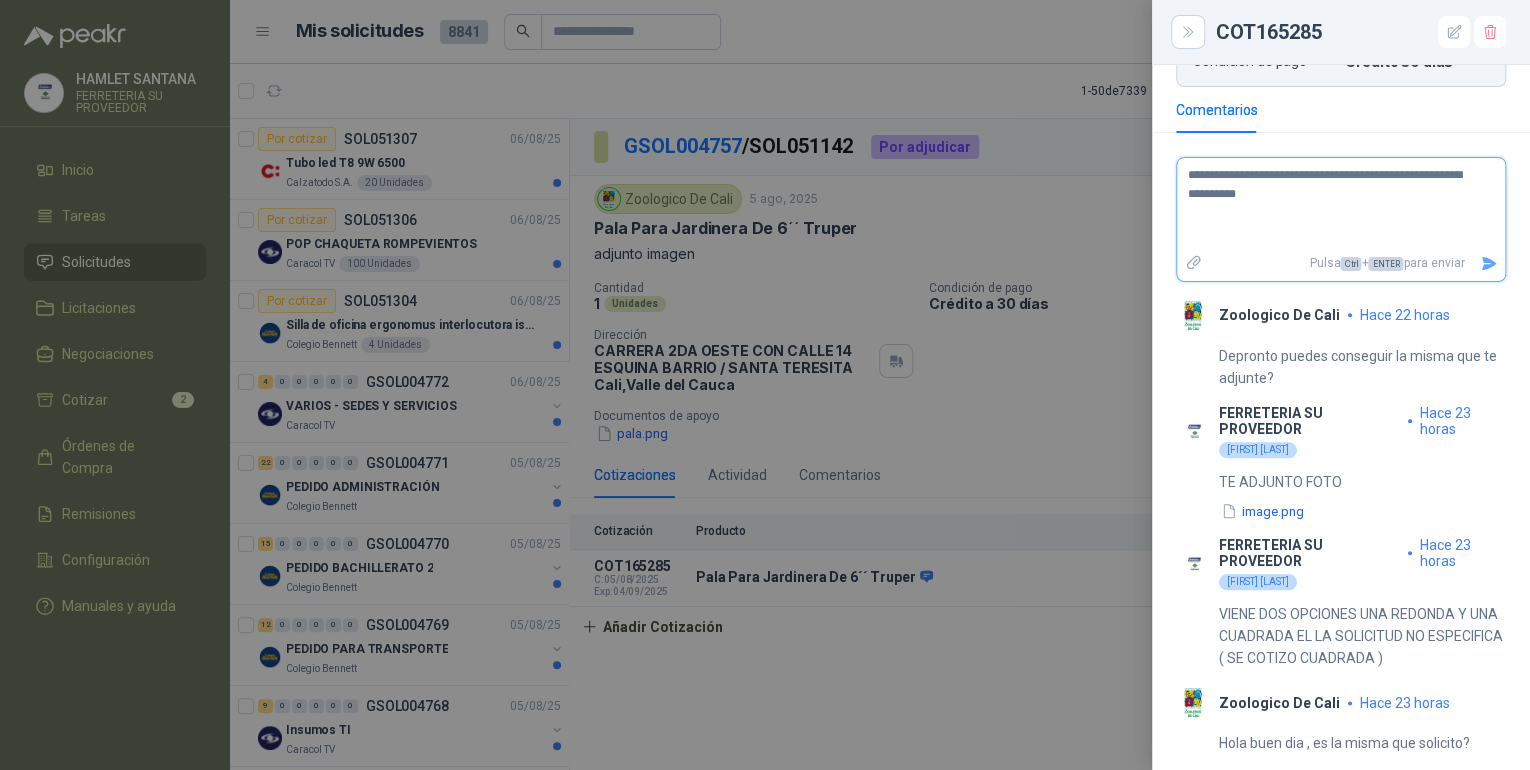 type 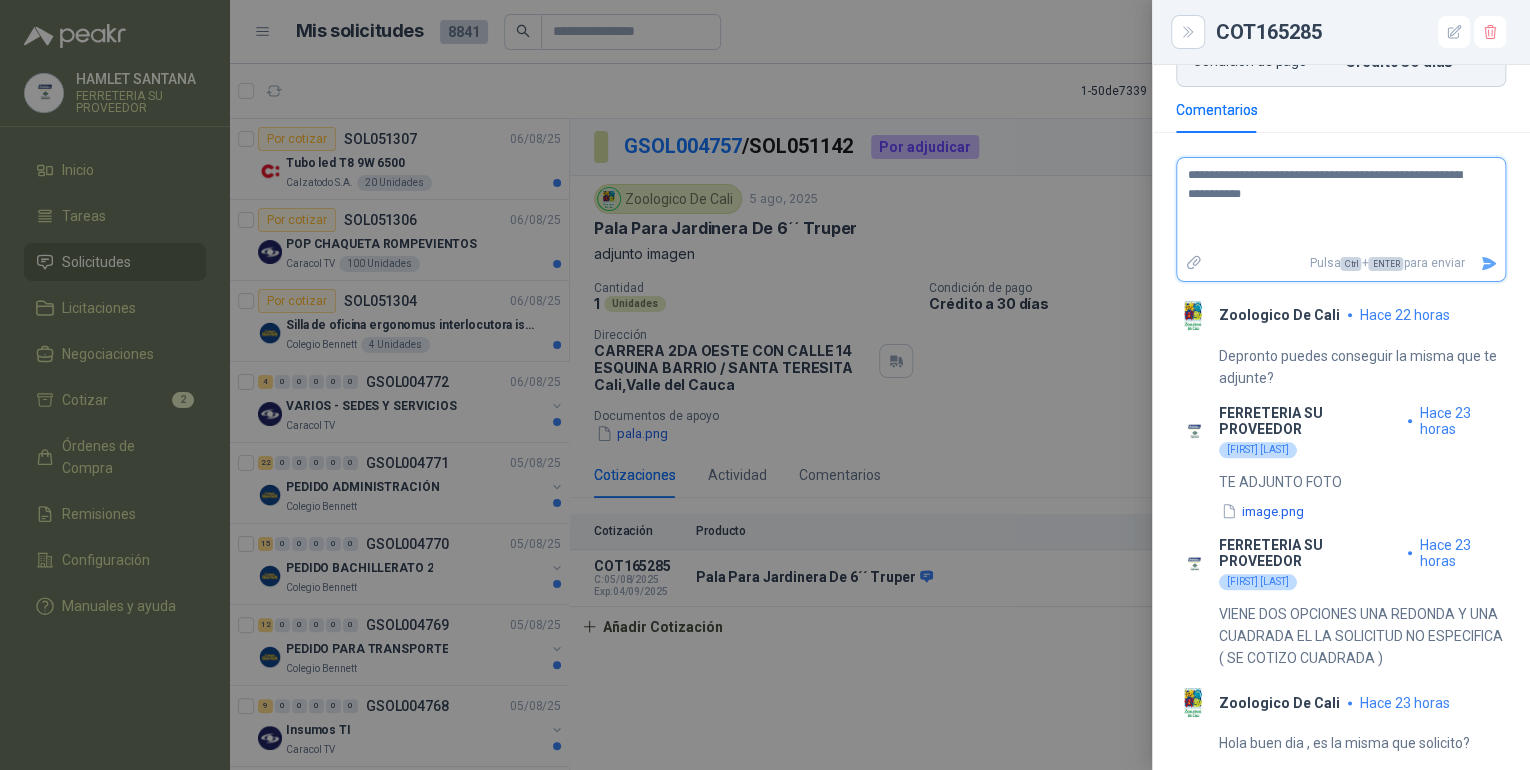 type 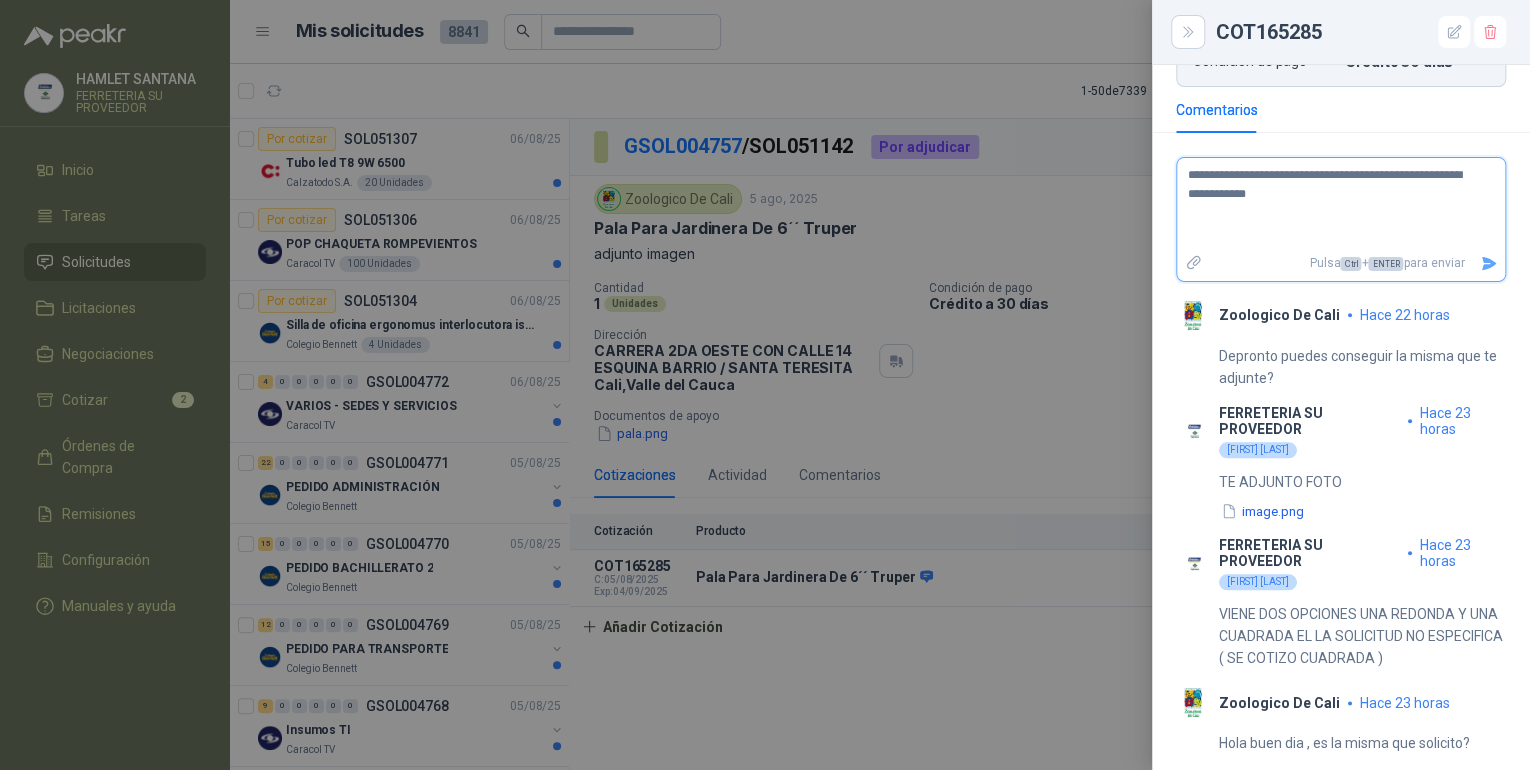 type 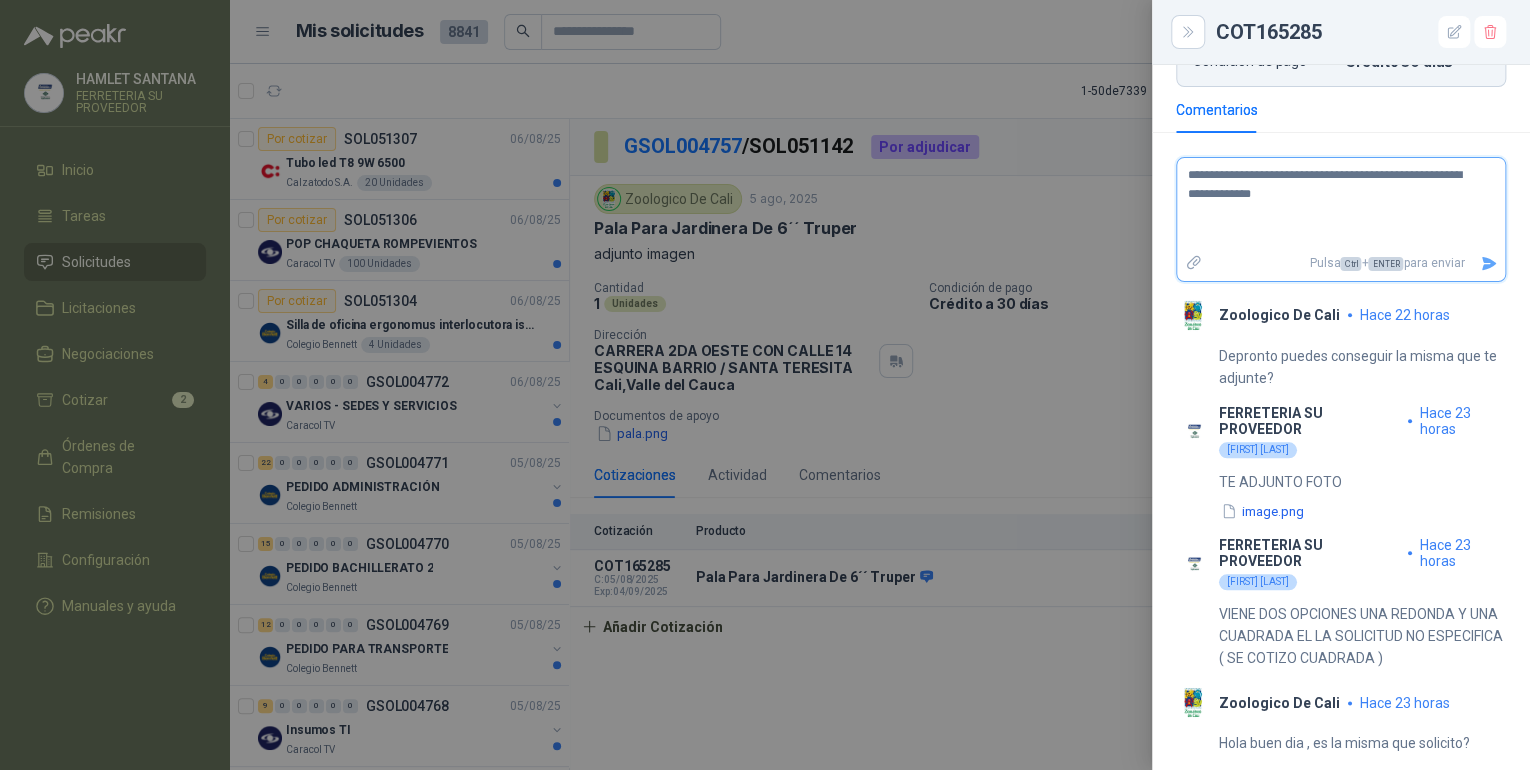 type 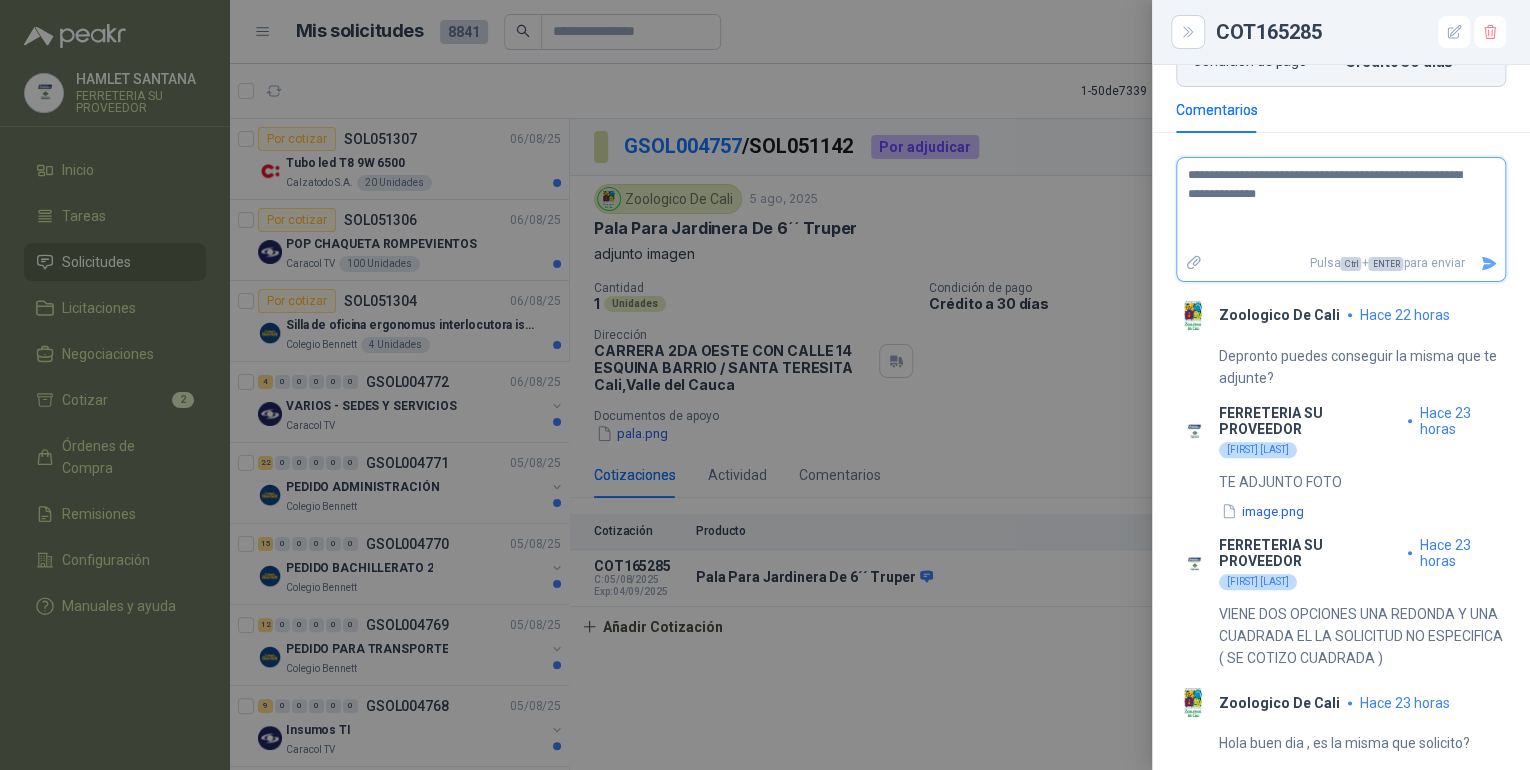 type 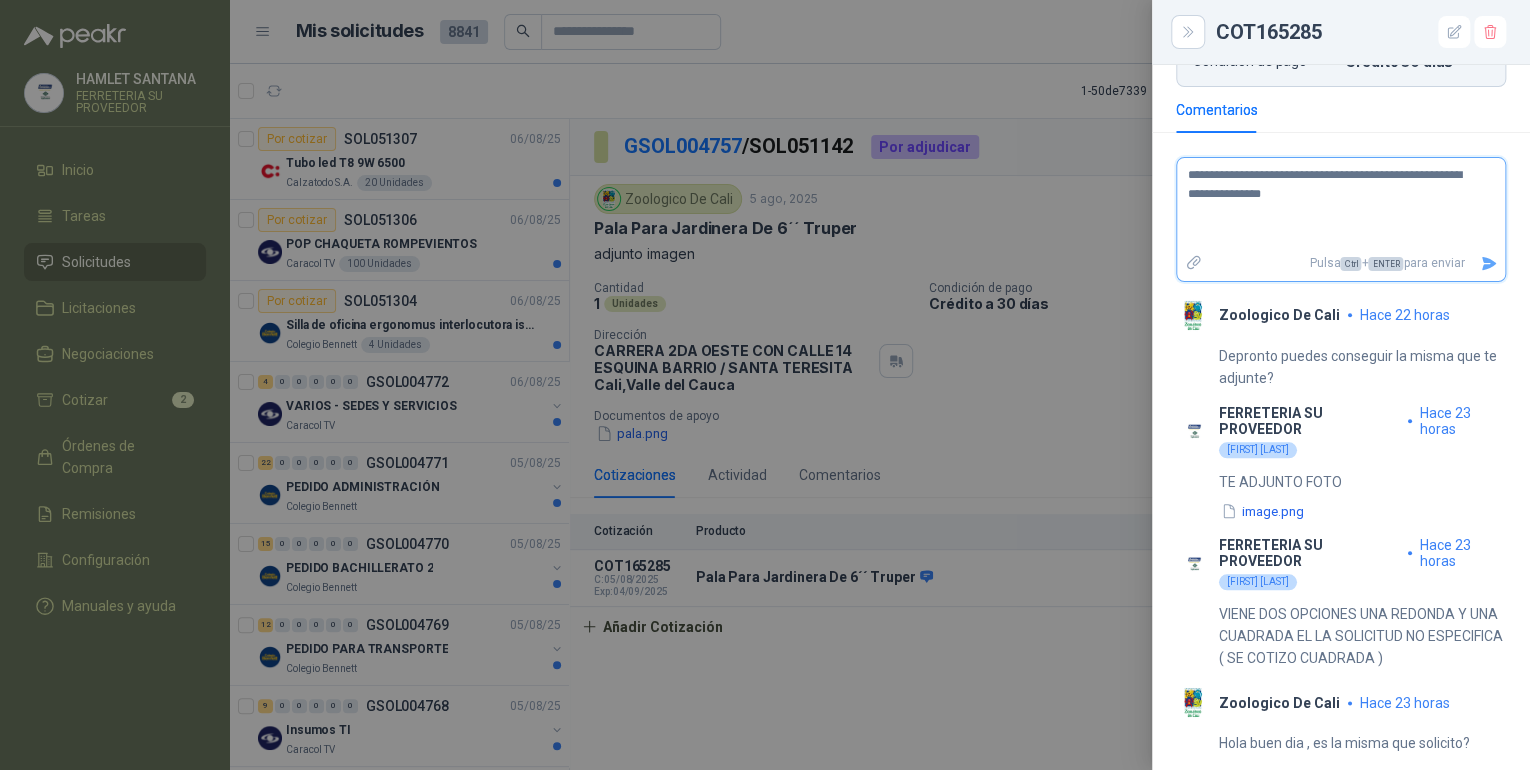 type 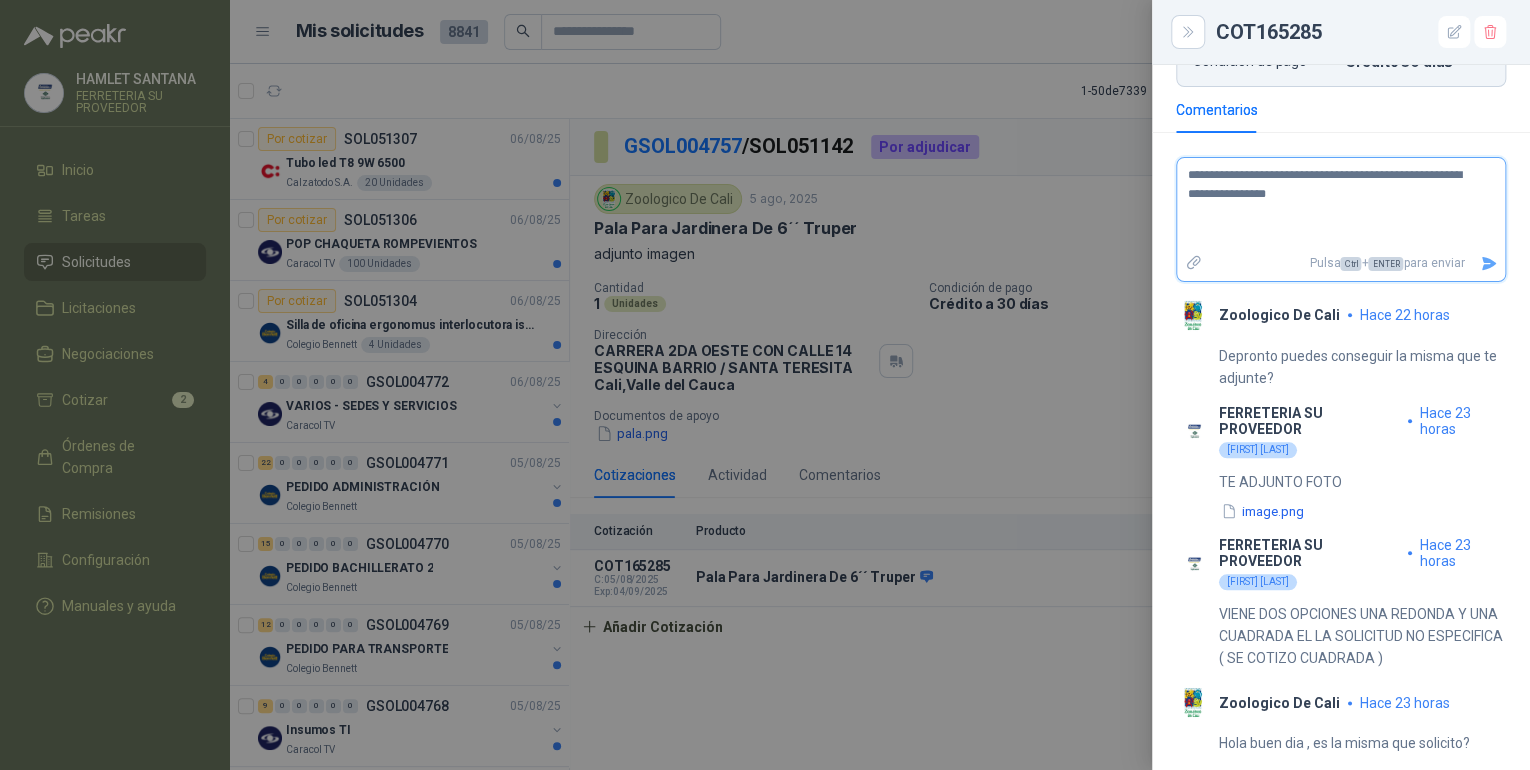 type 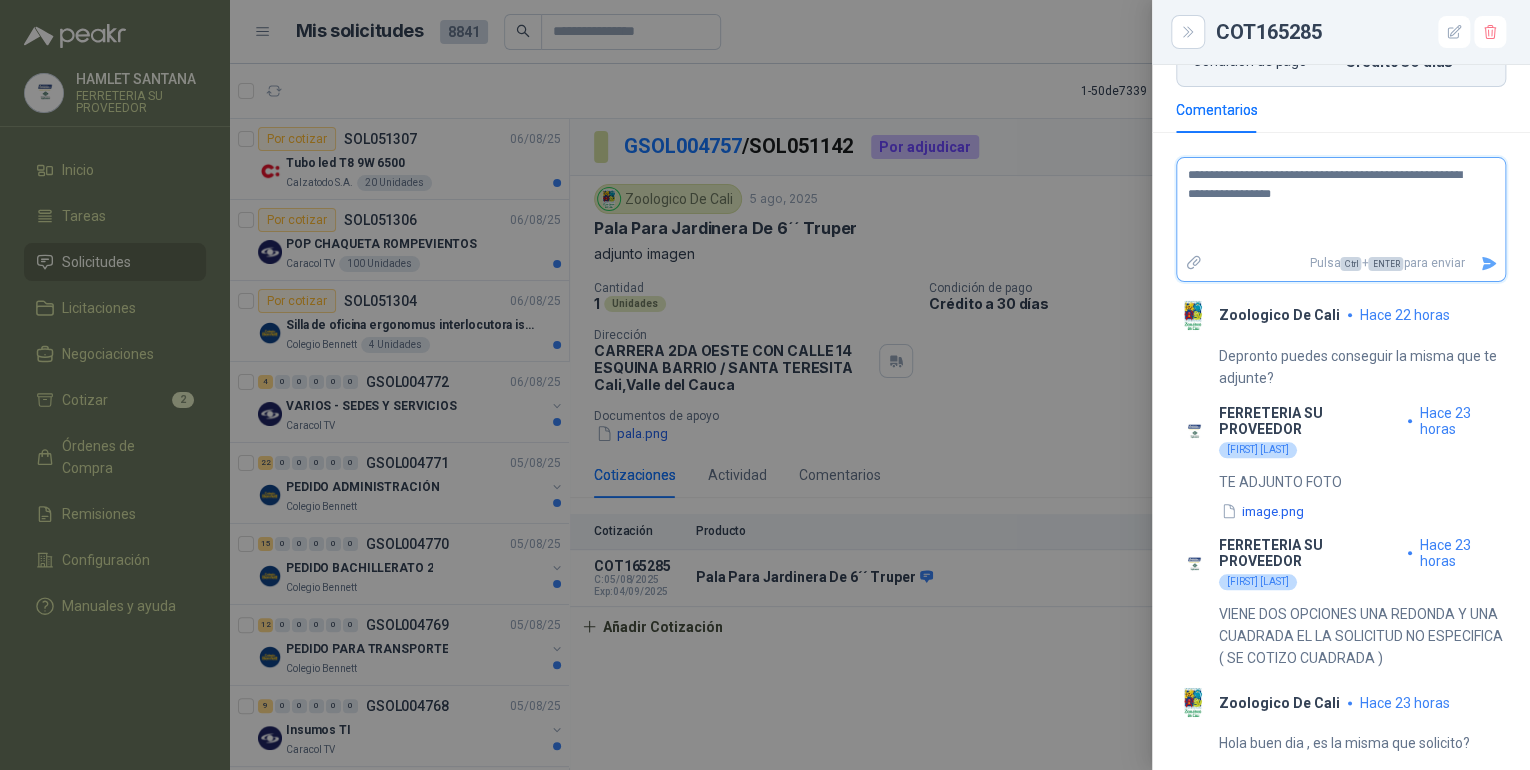 type 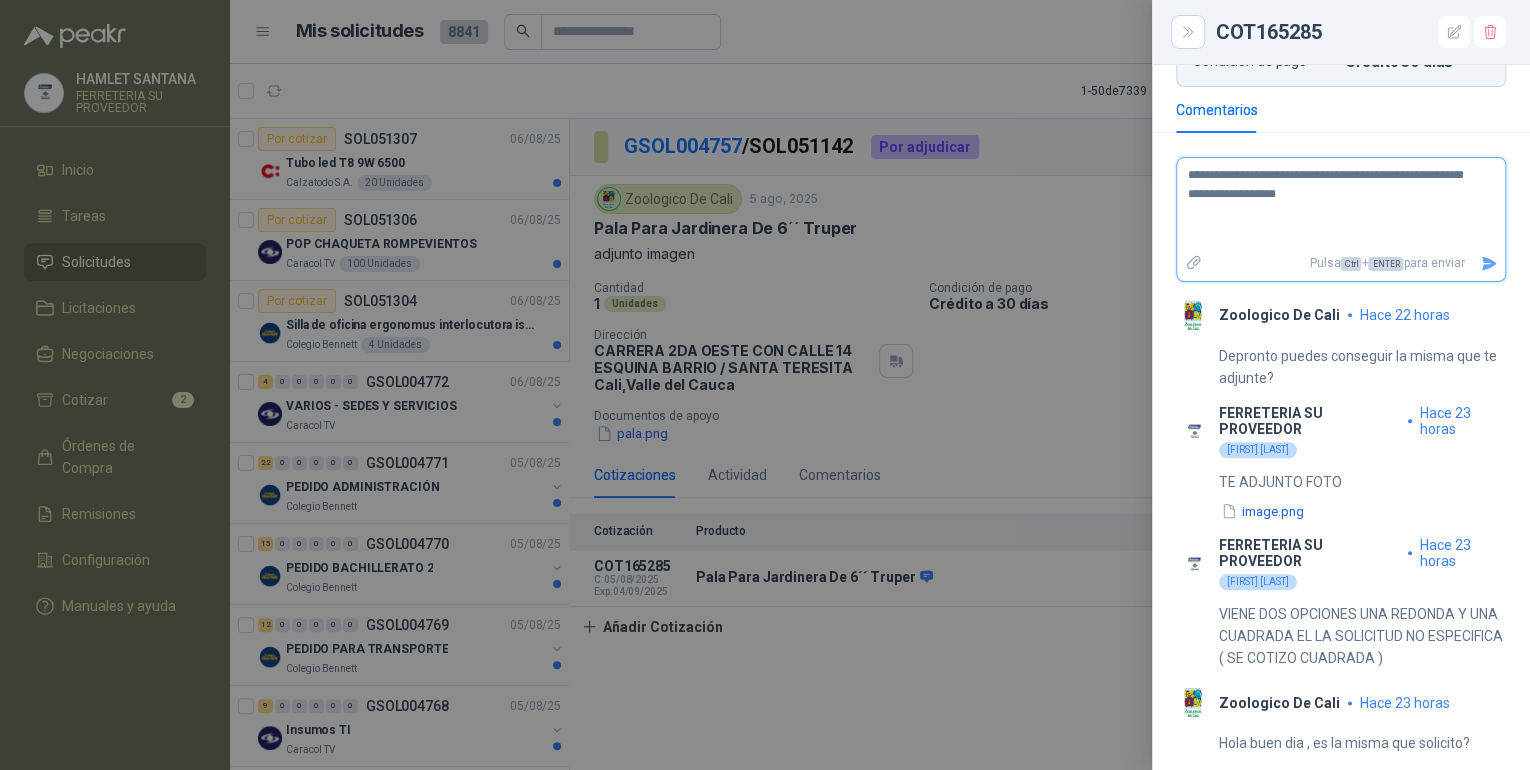 type 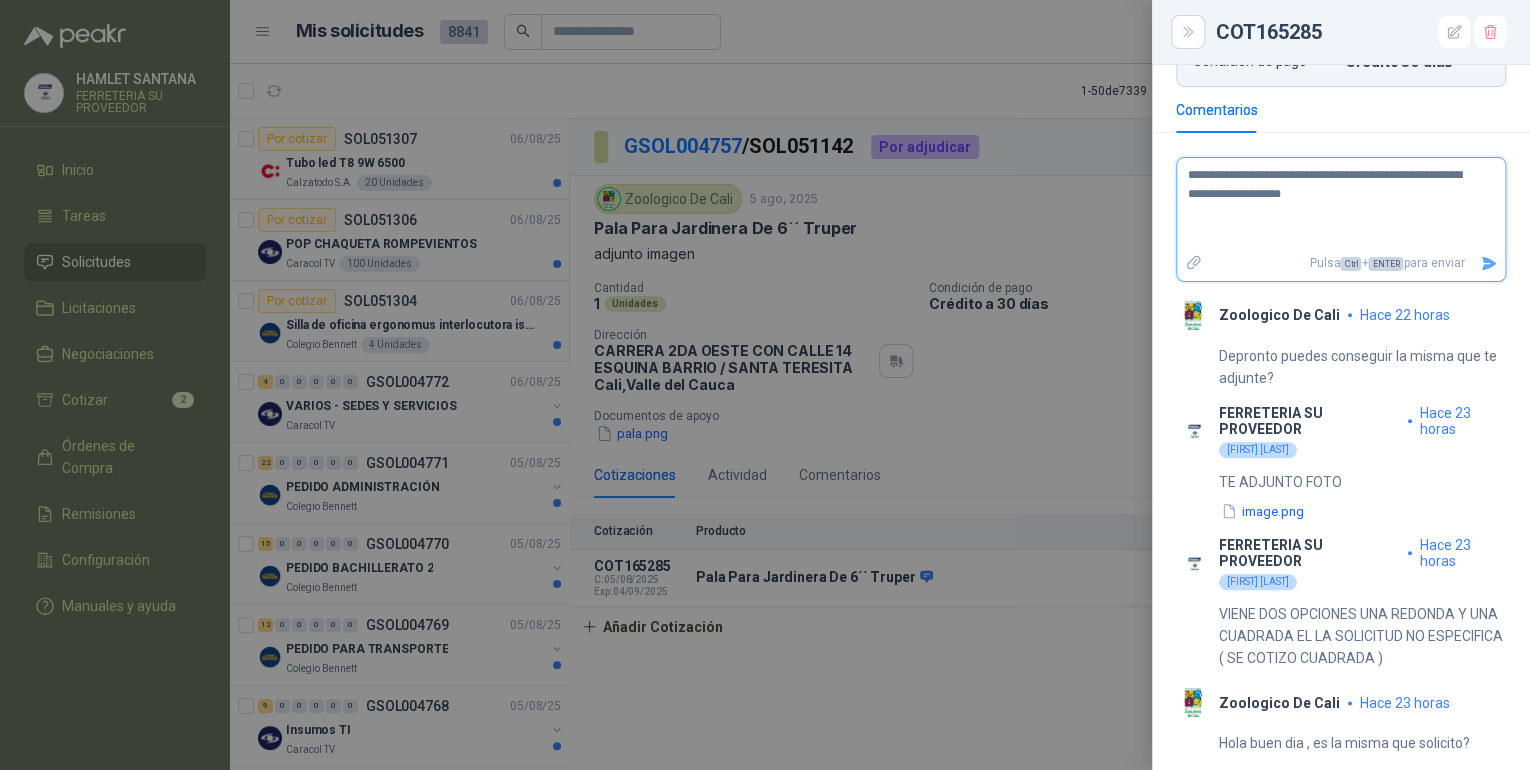 type 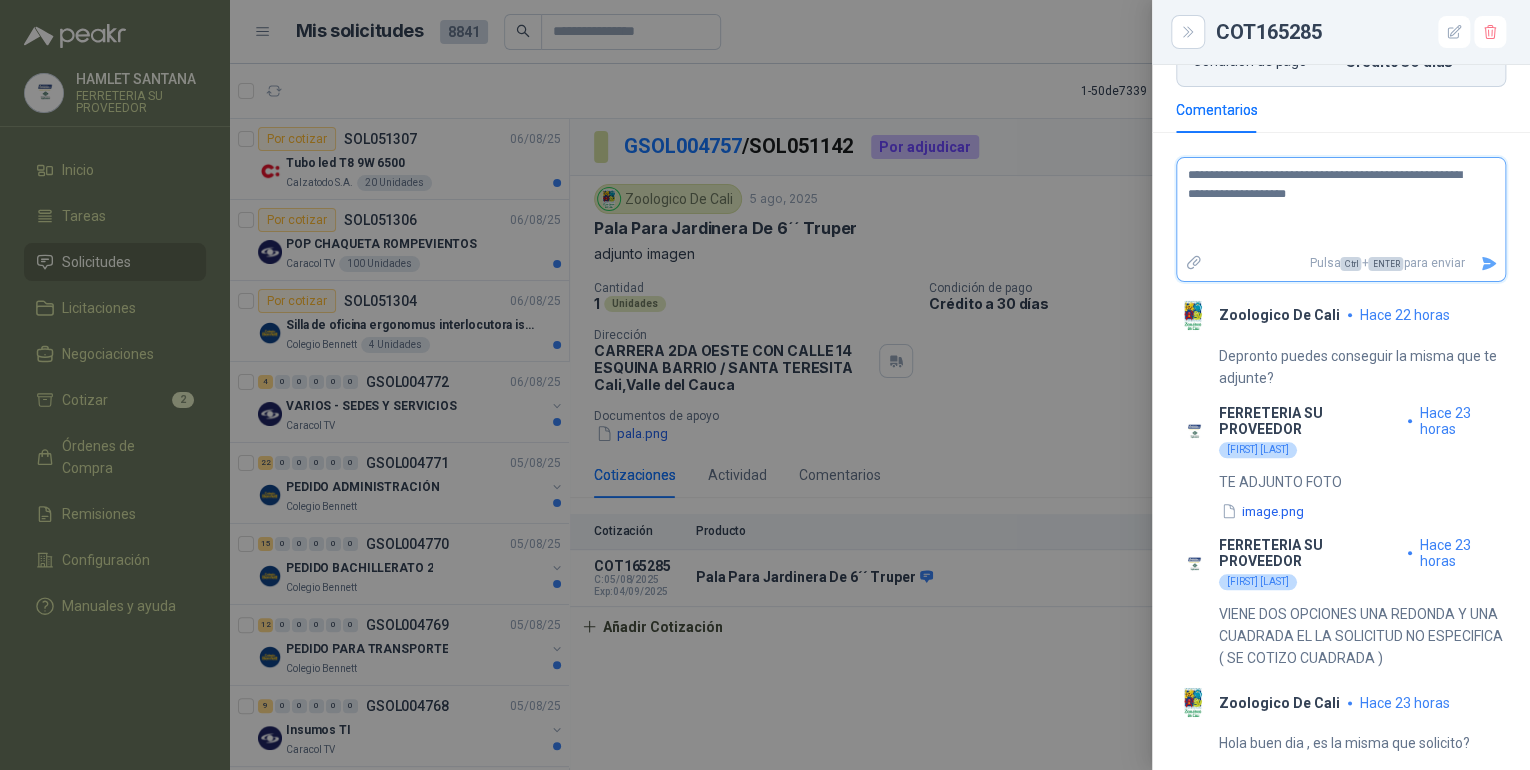 type 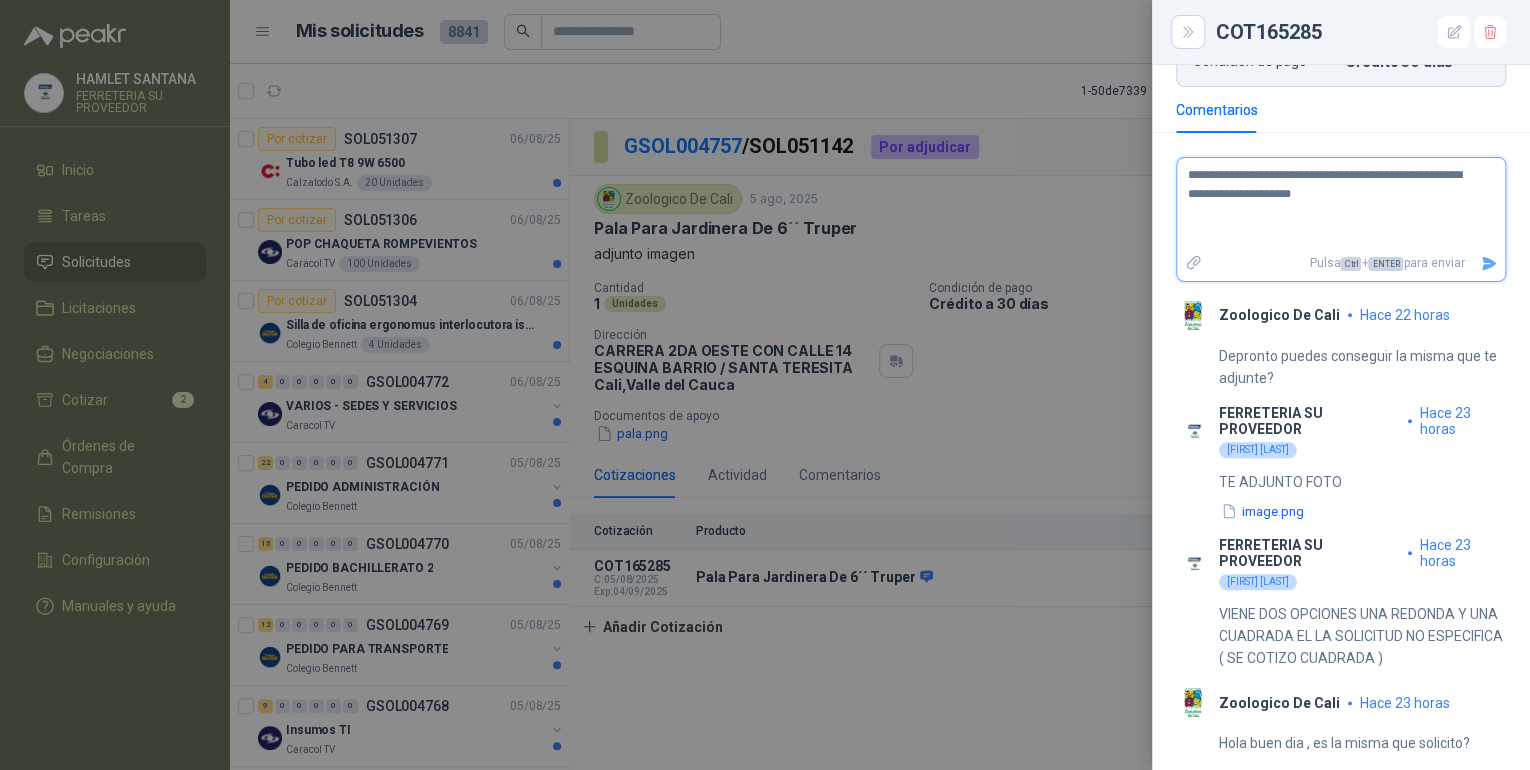 type 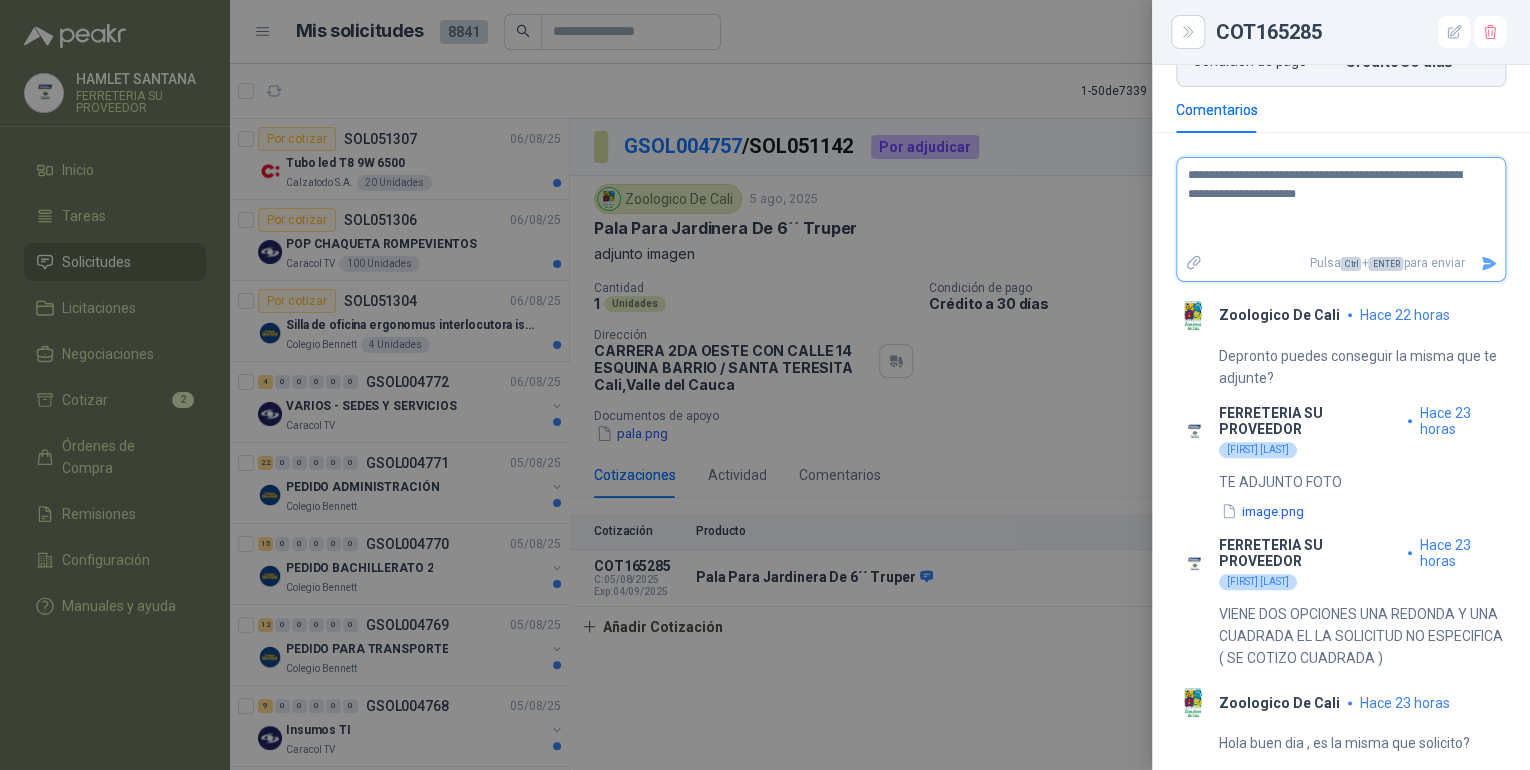 type 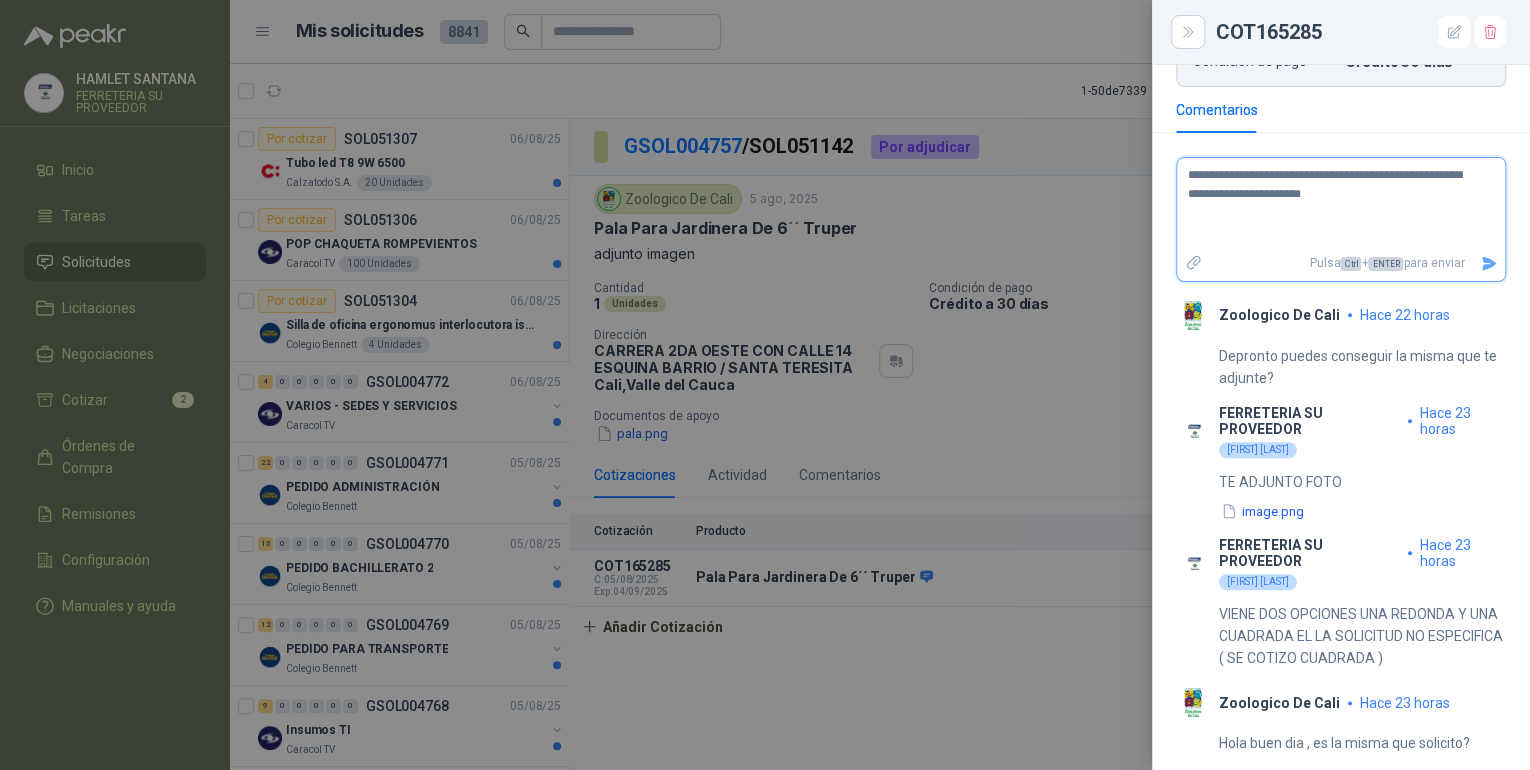 type 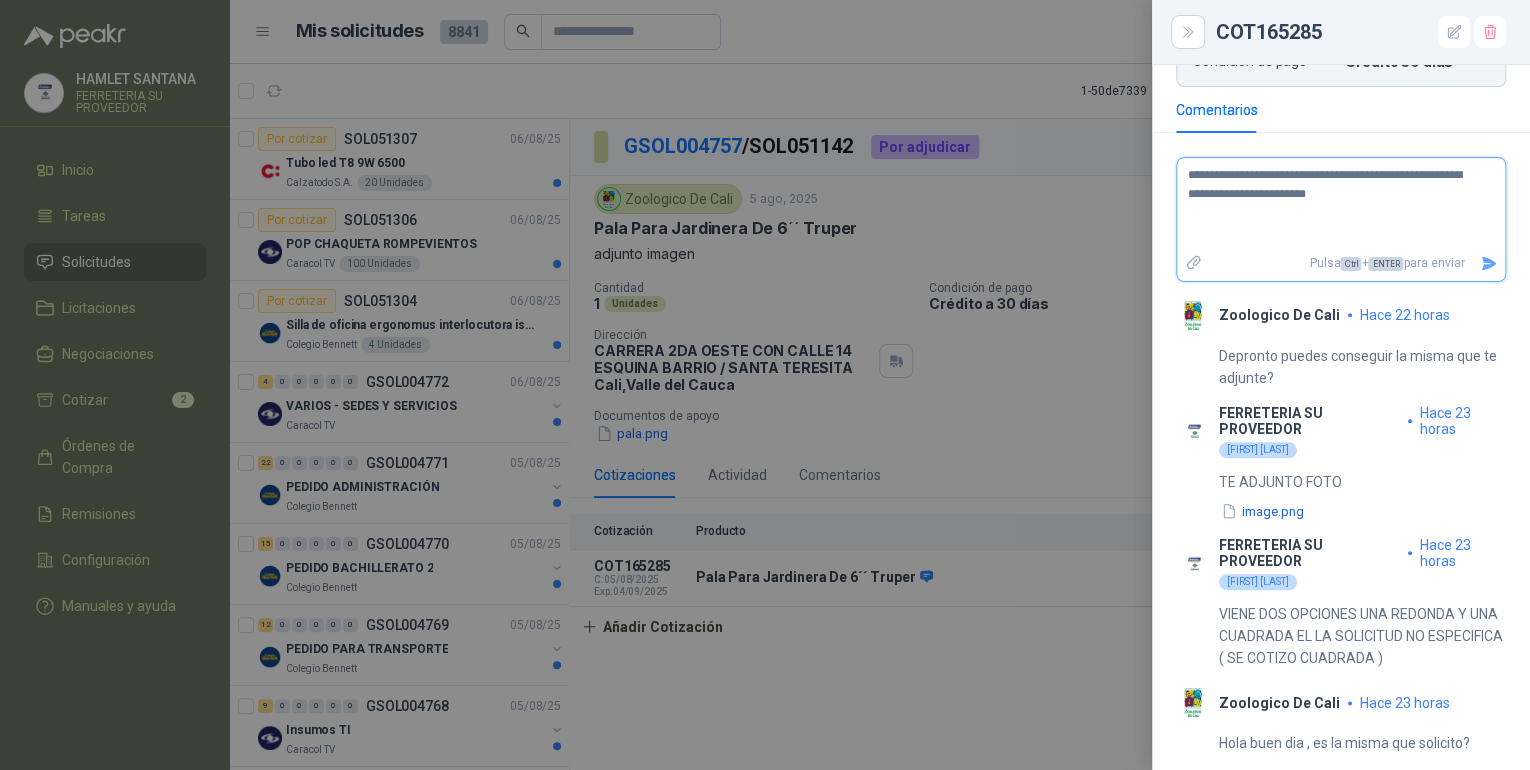 type 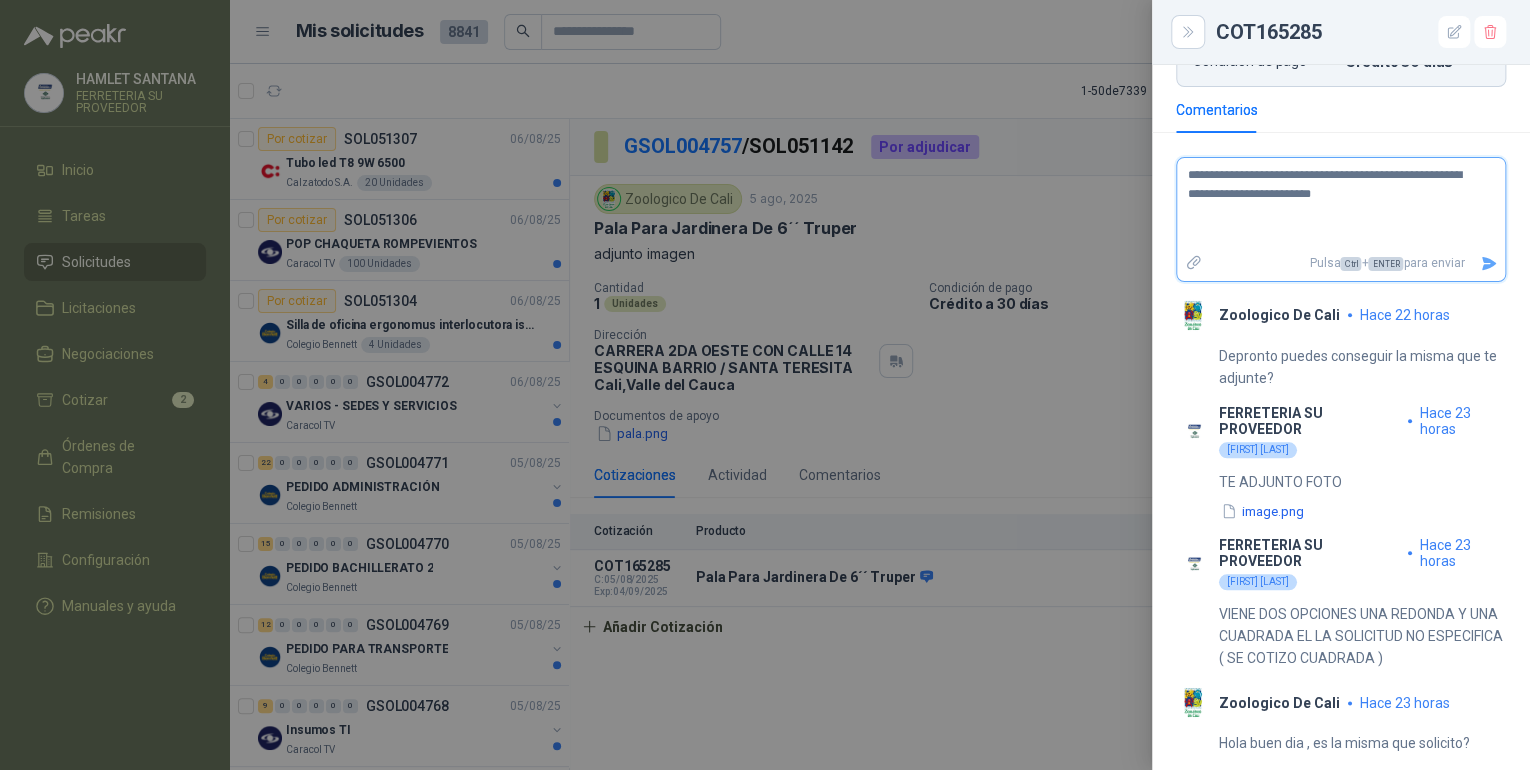 type 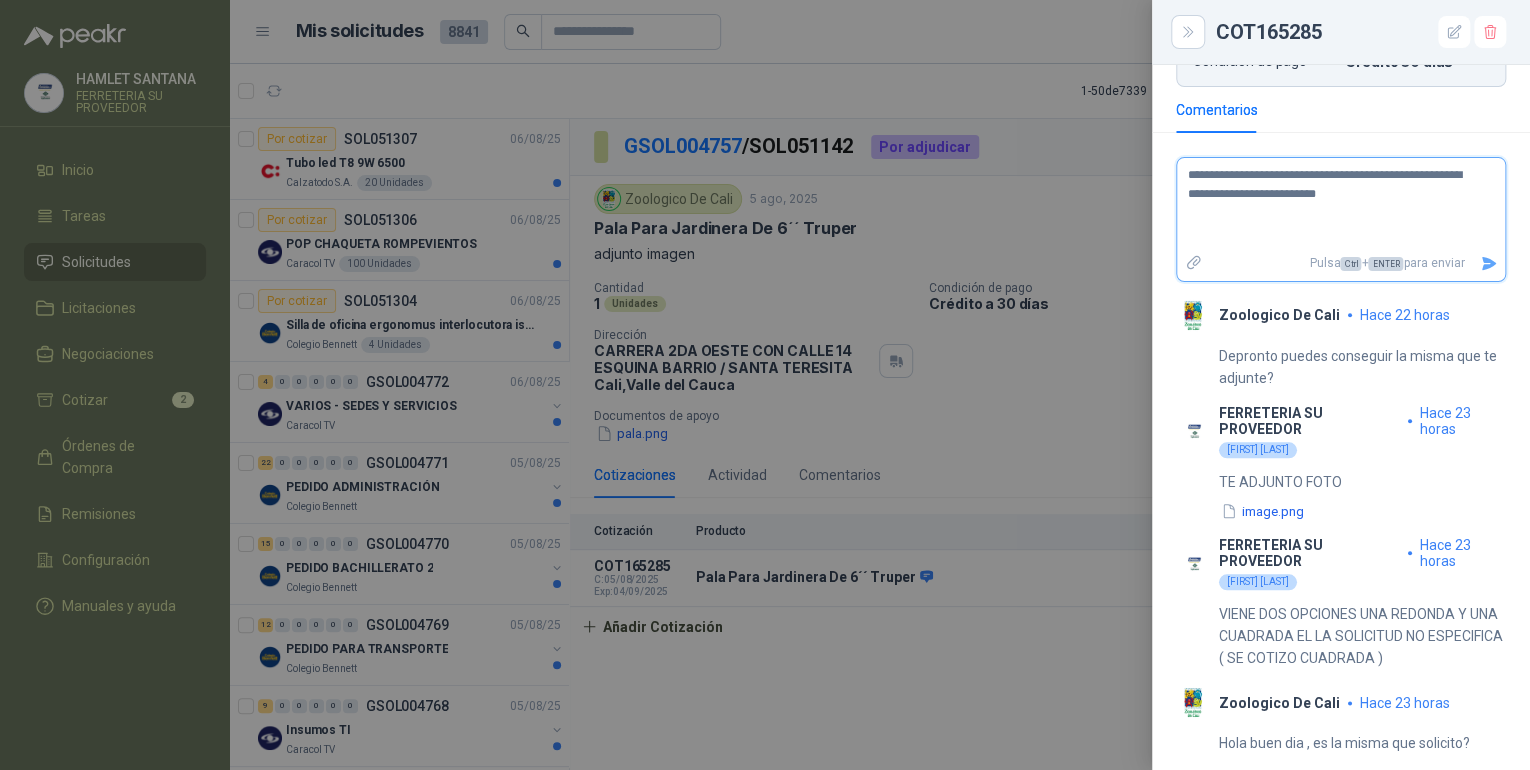 type 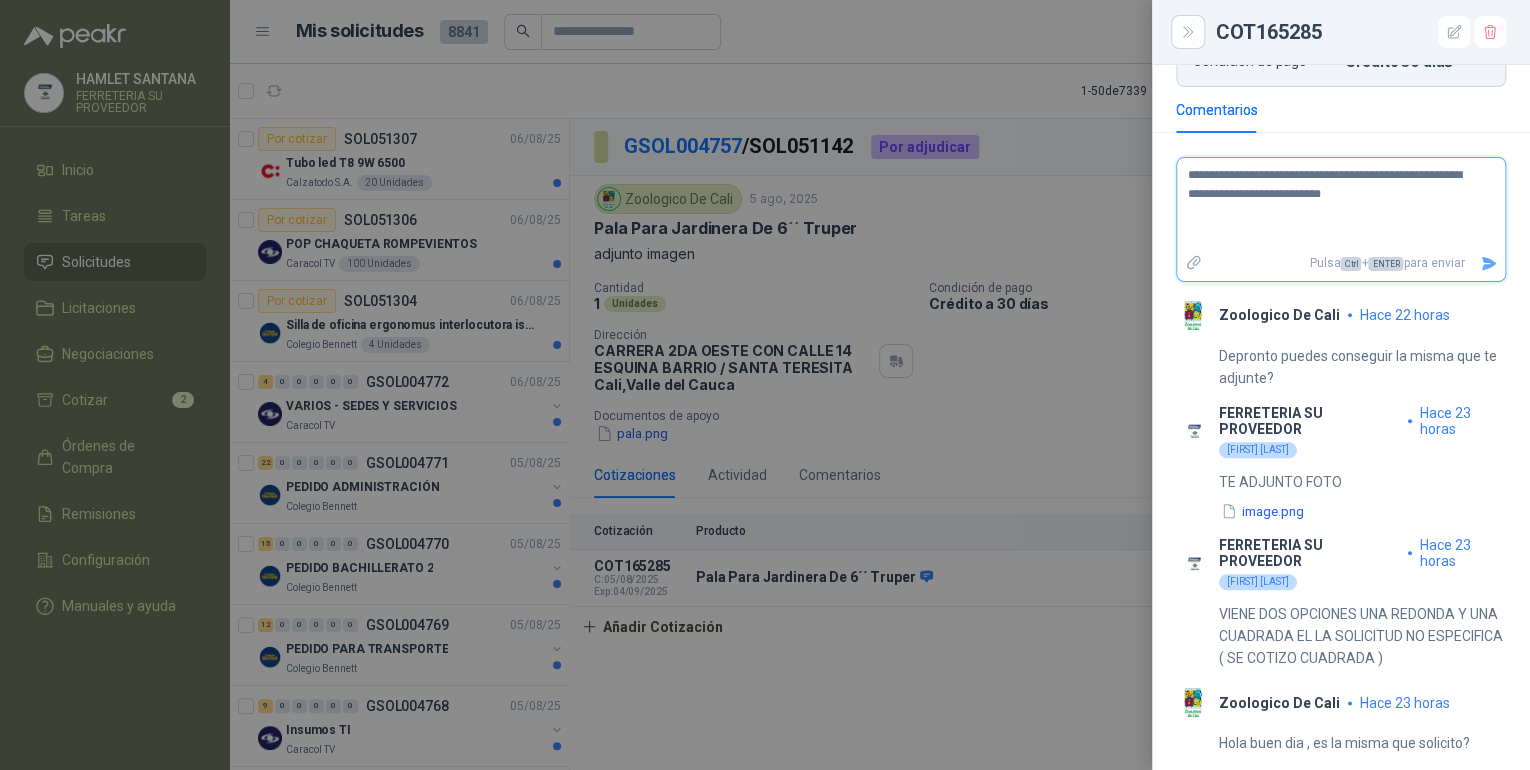 type 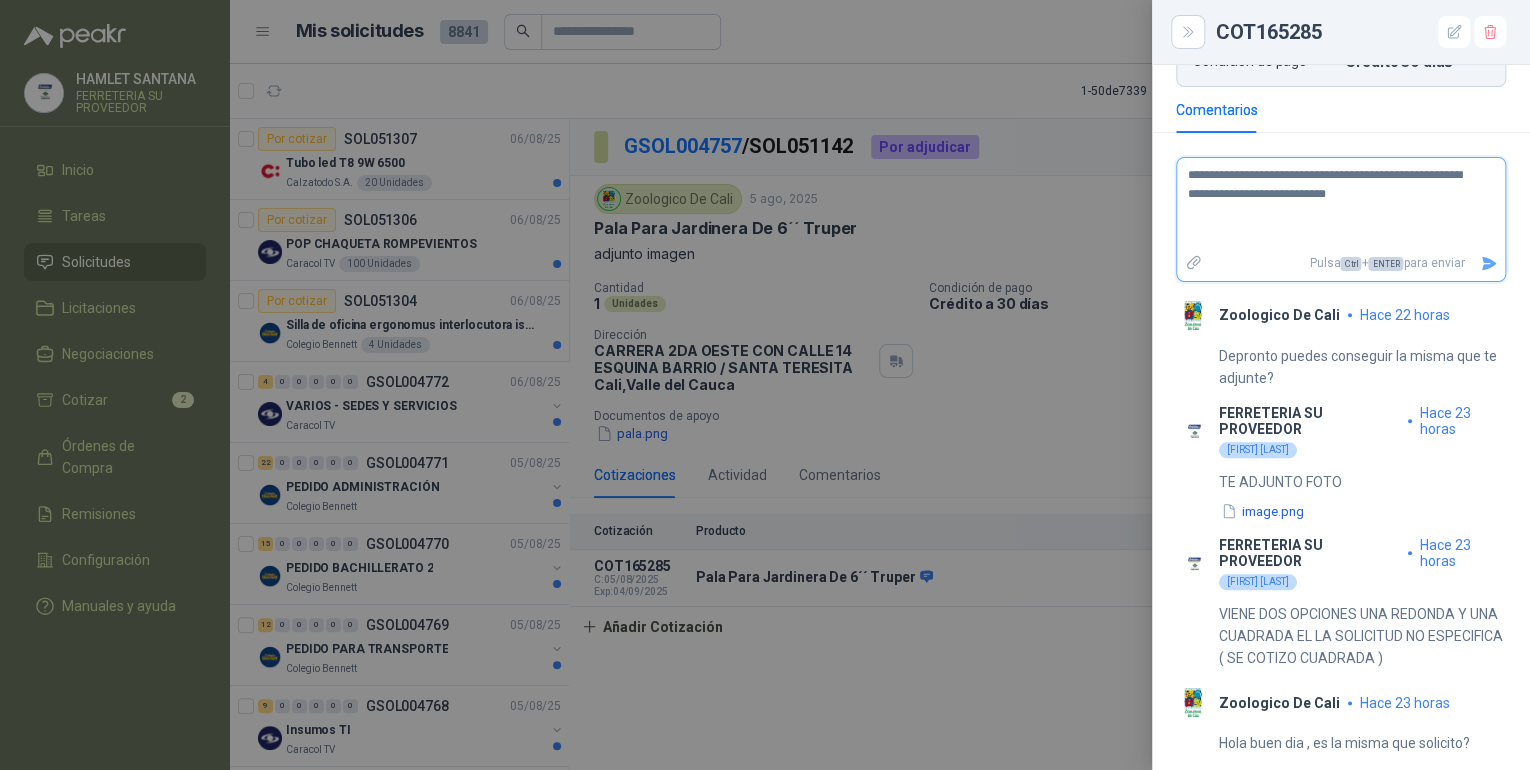 type 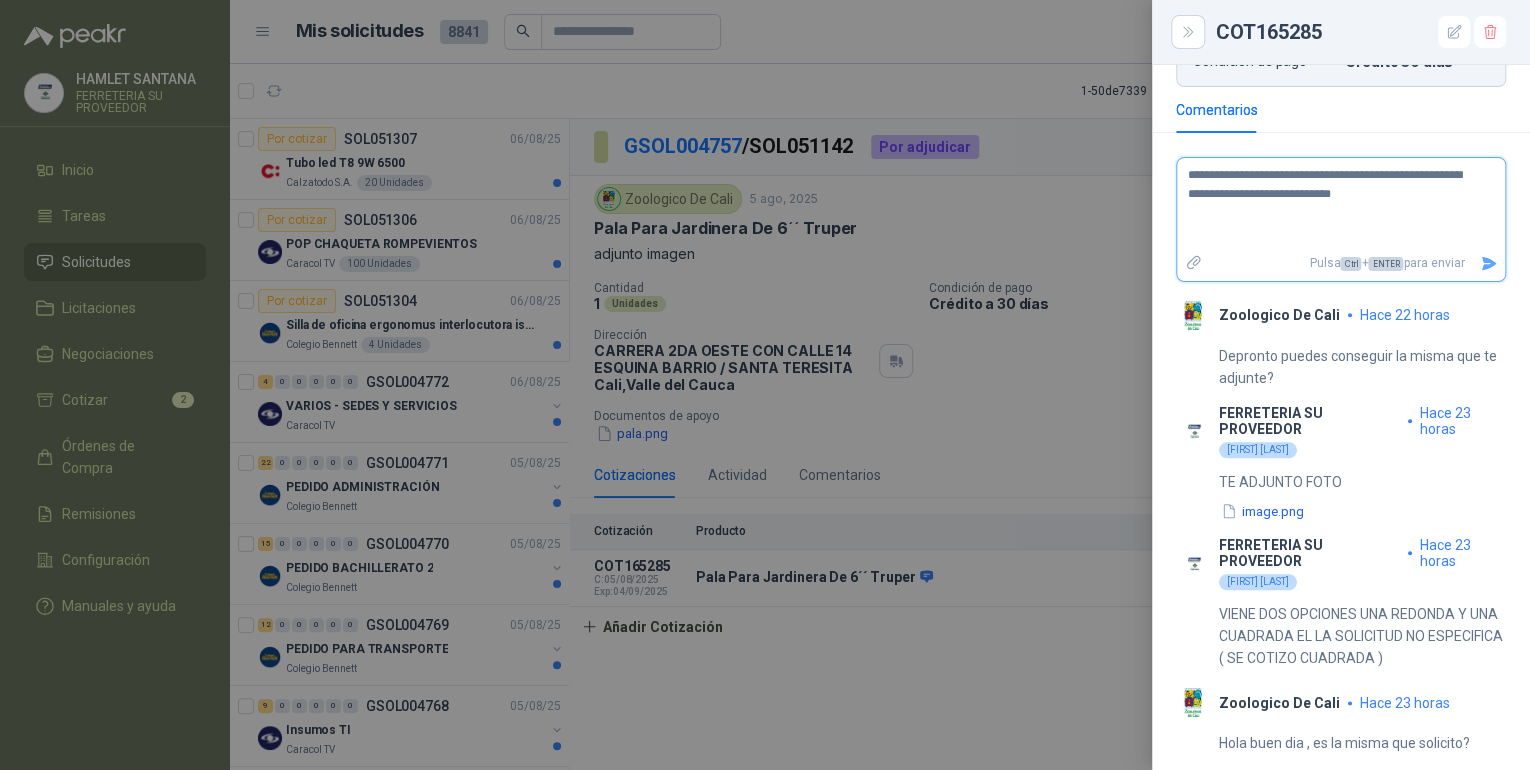 type 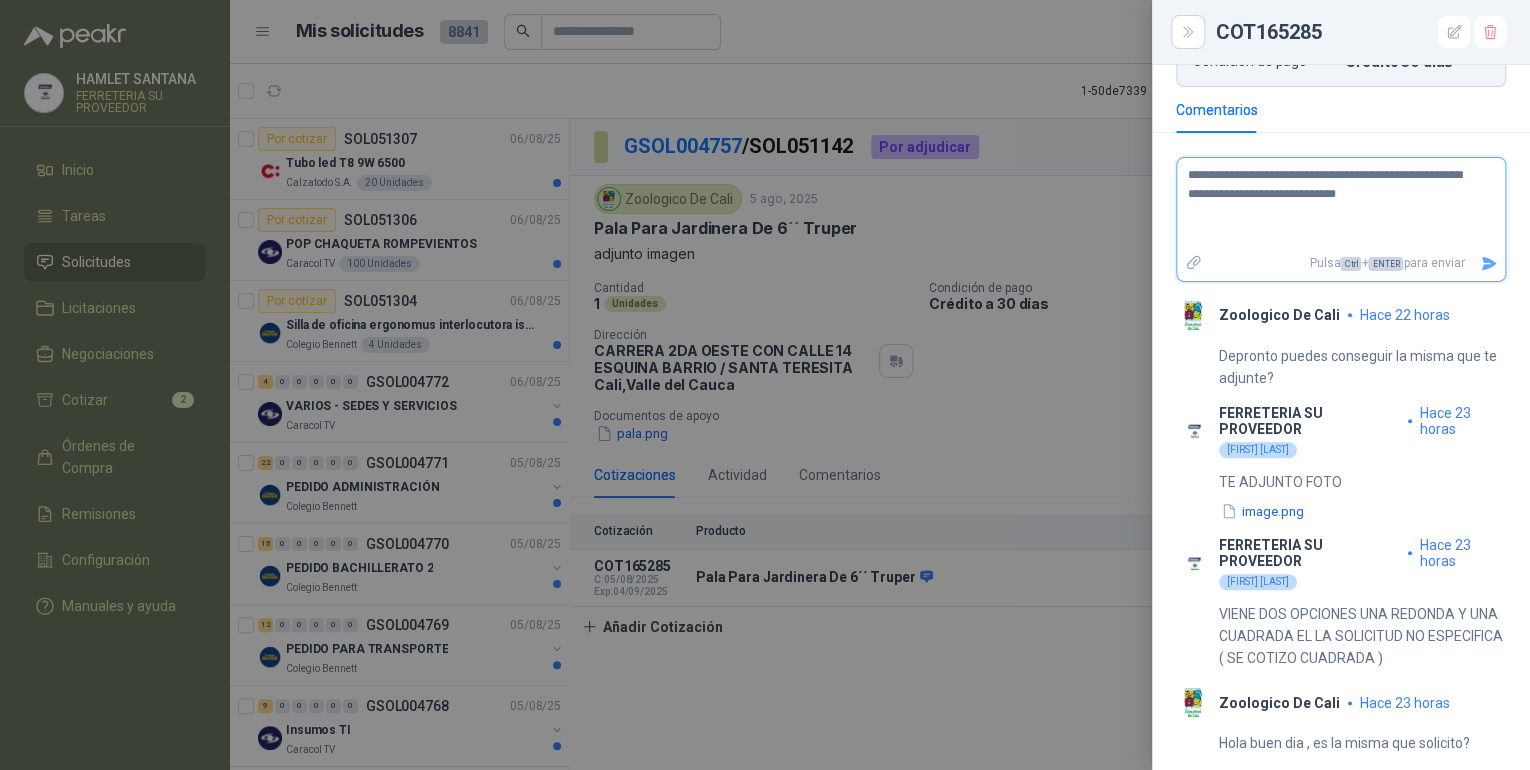 type 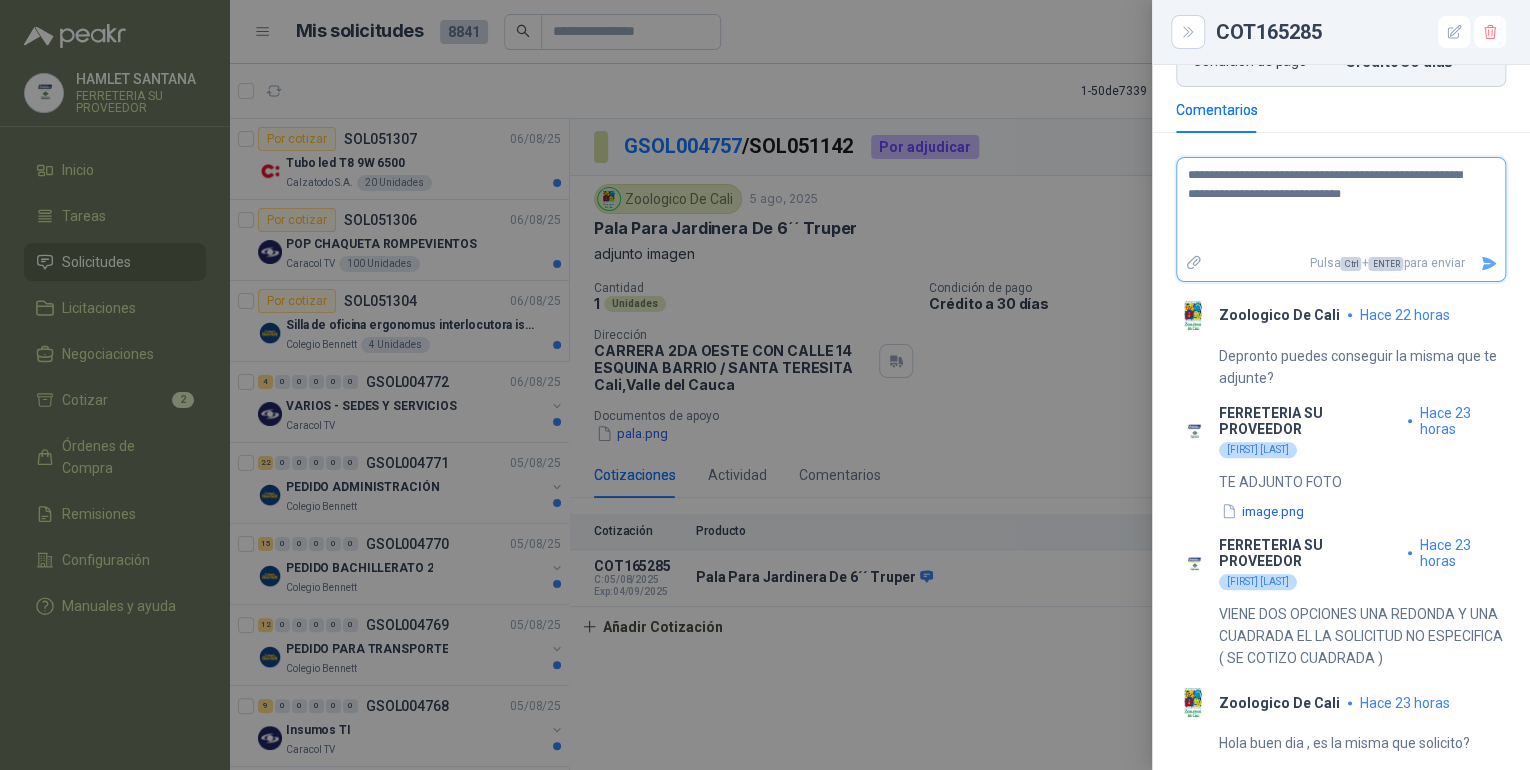 type on "**********" 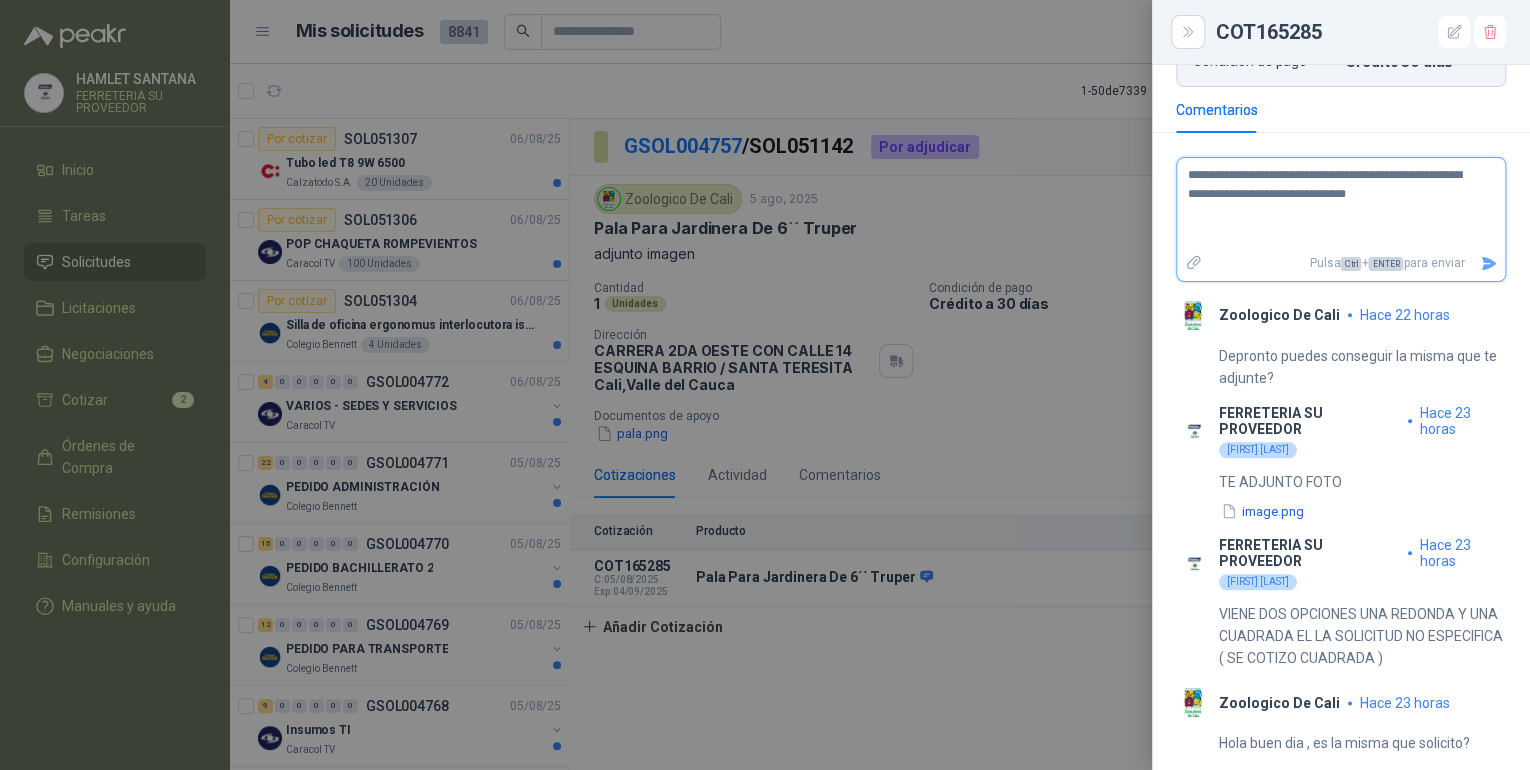 type 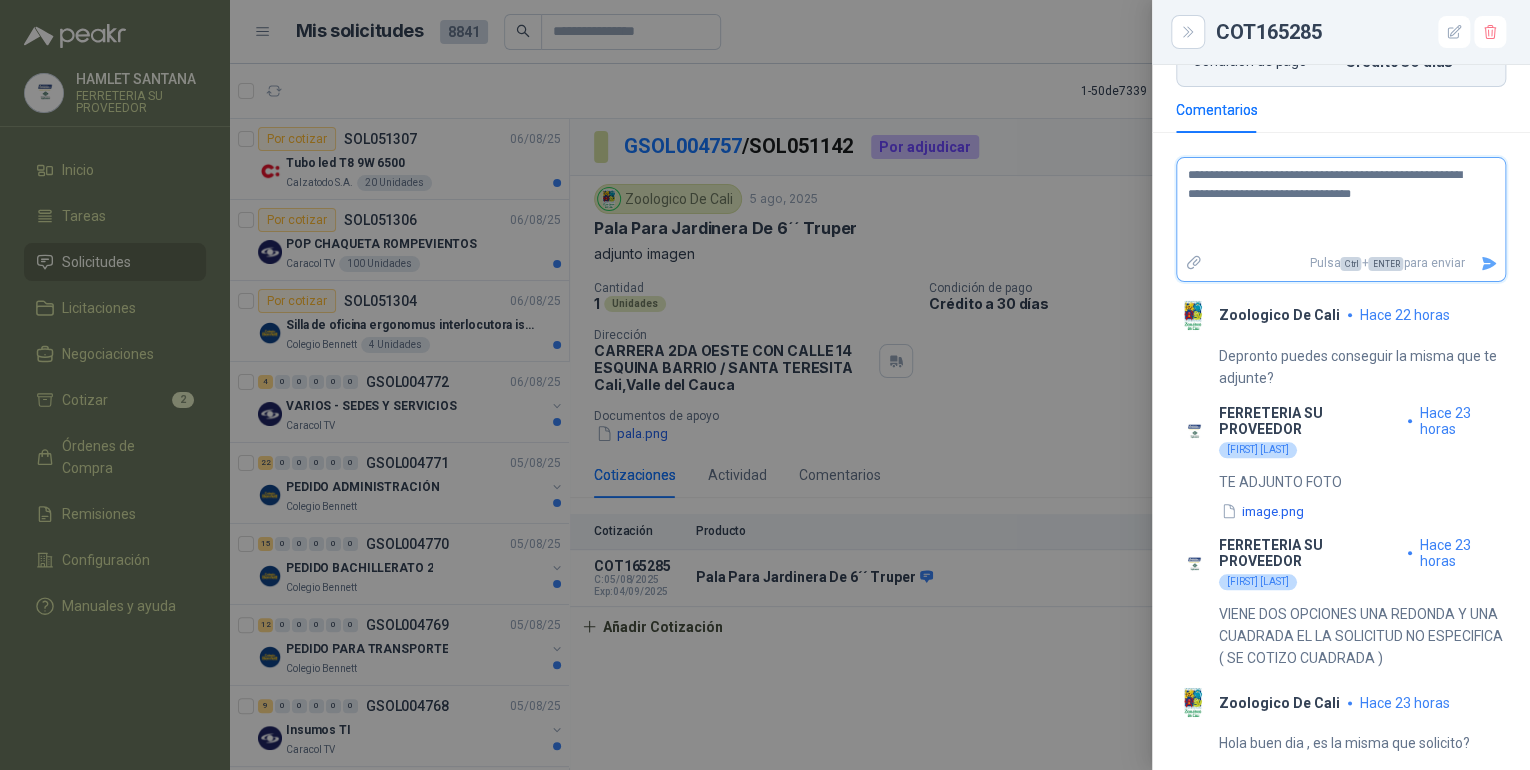 type 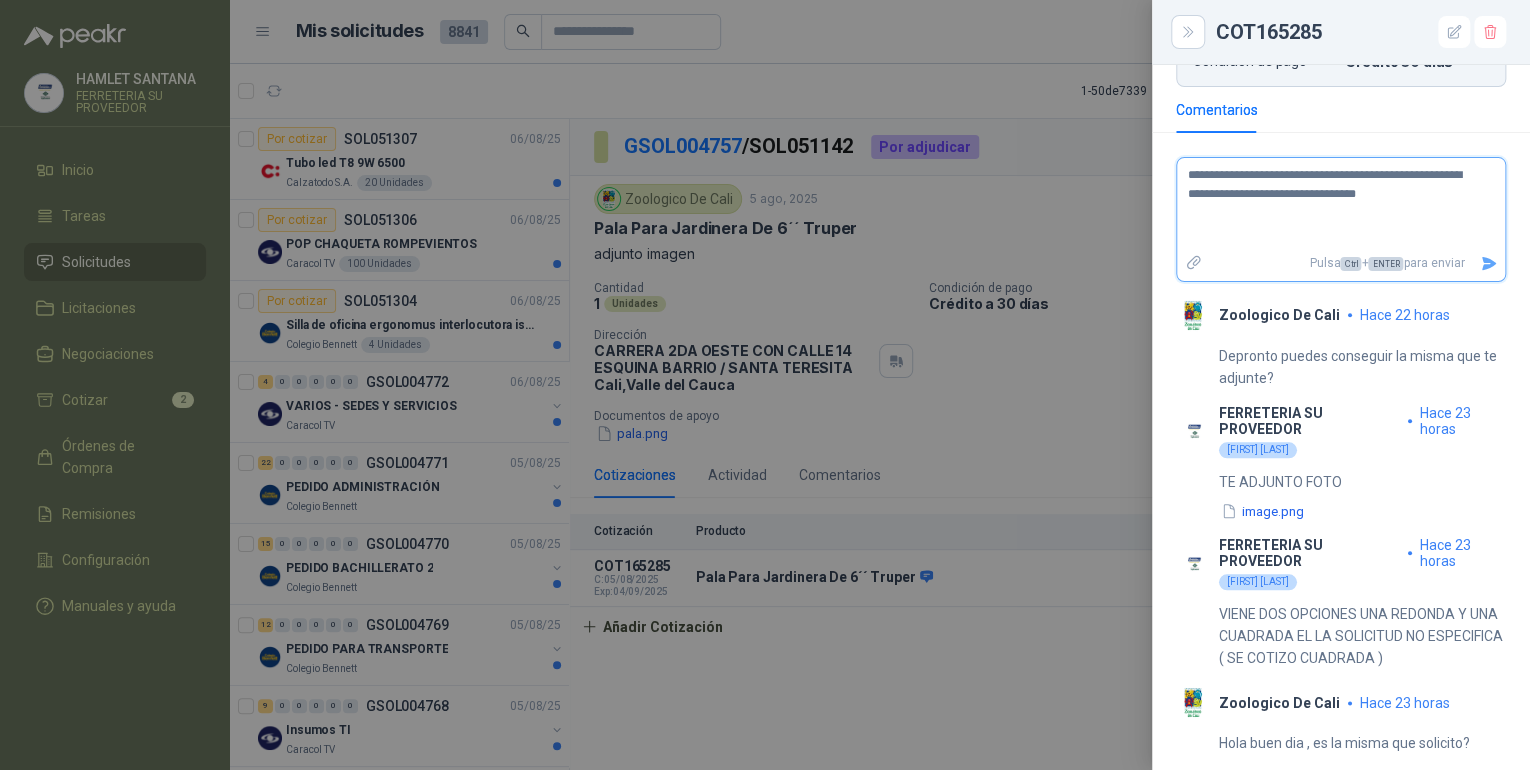 type 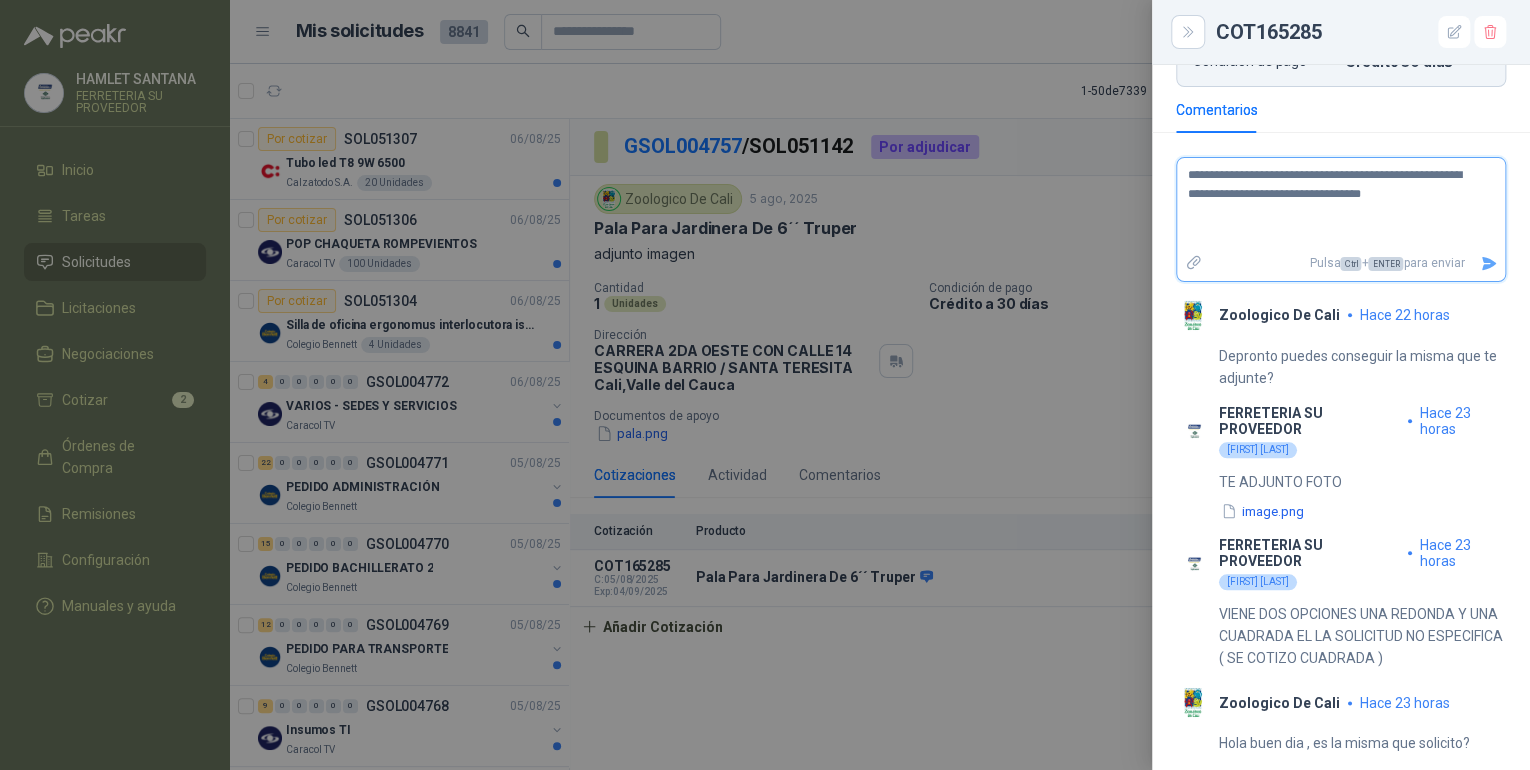 type 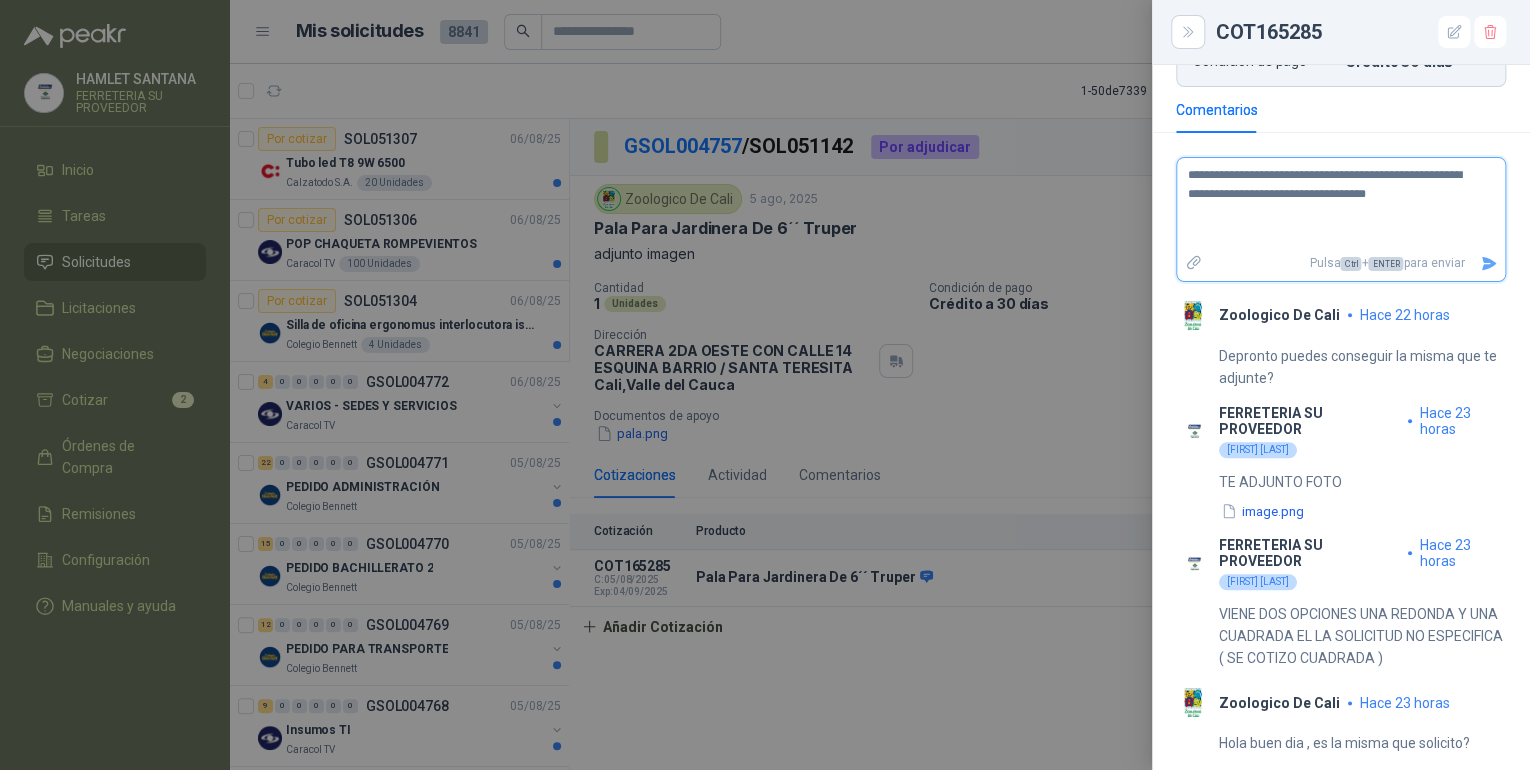 type 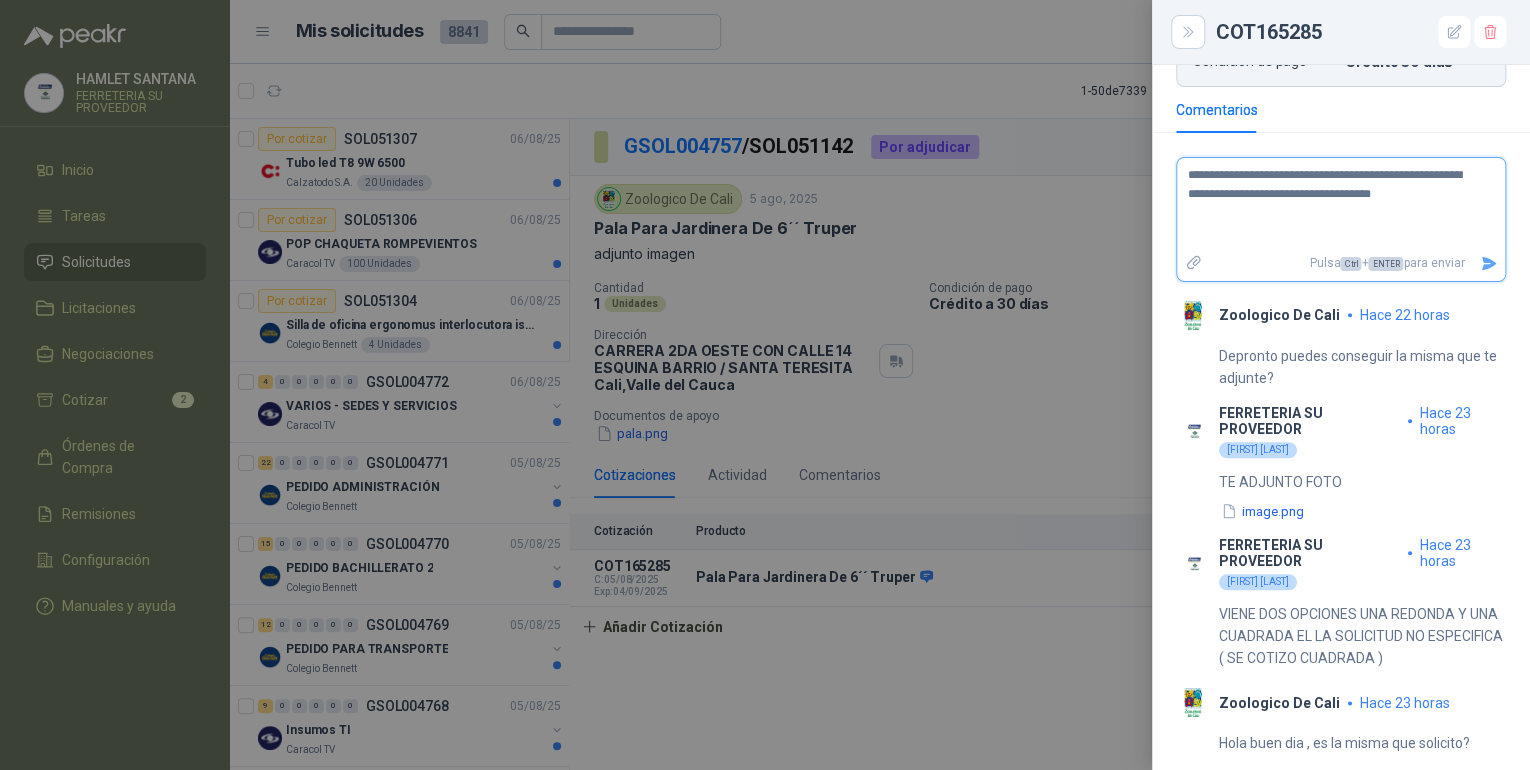 type 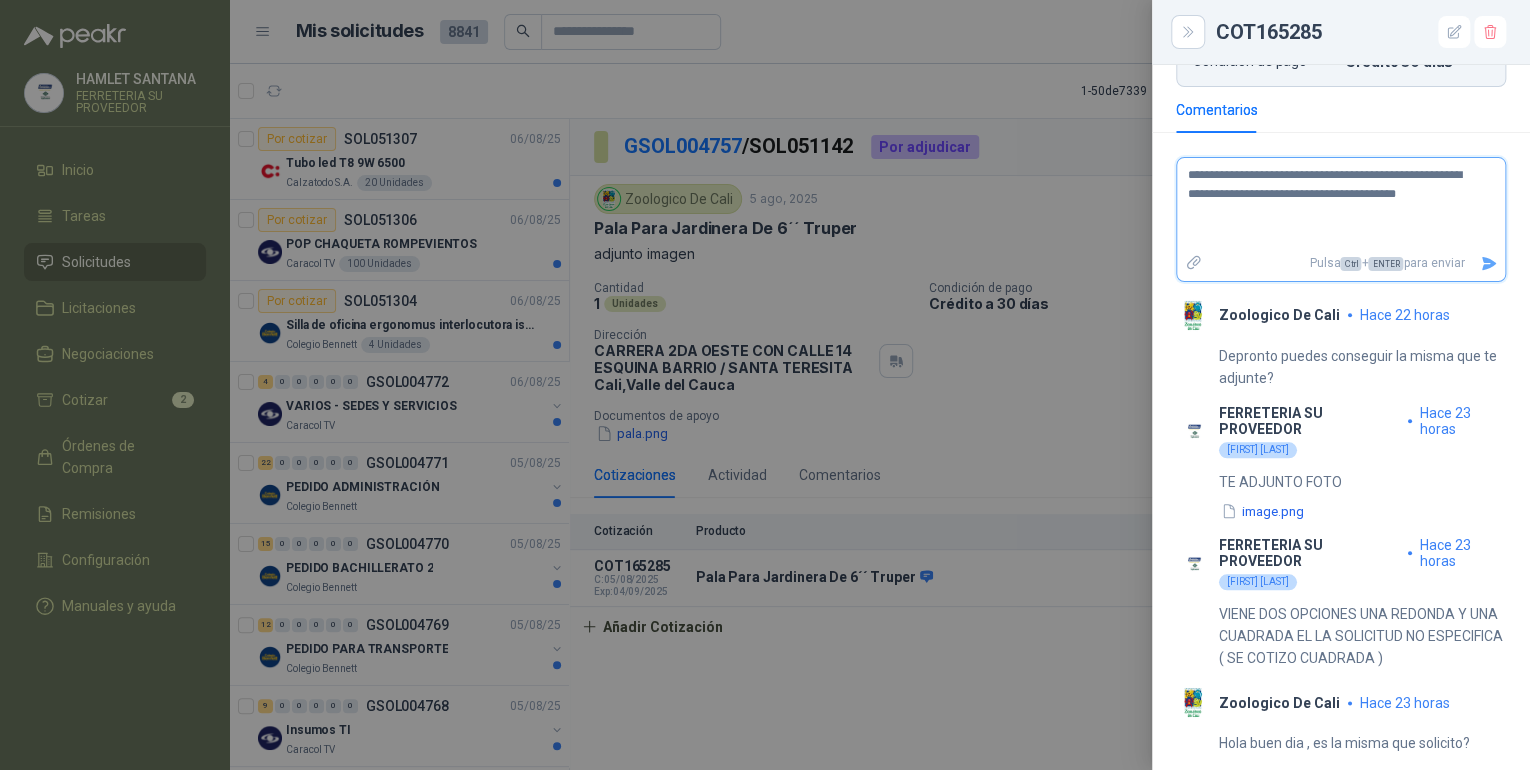 click 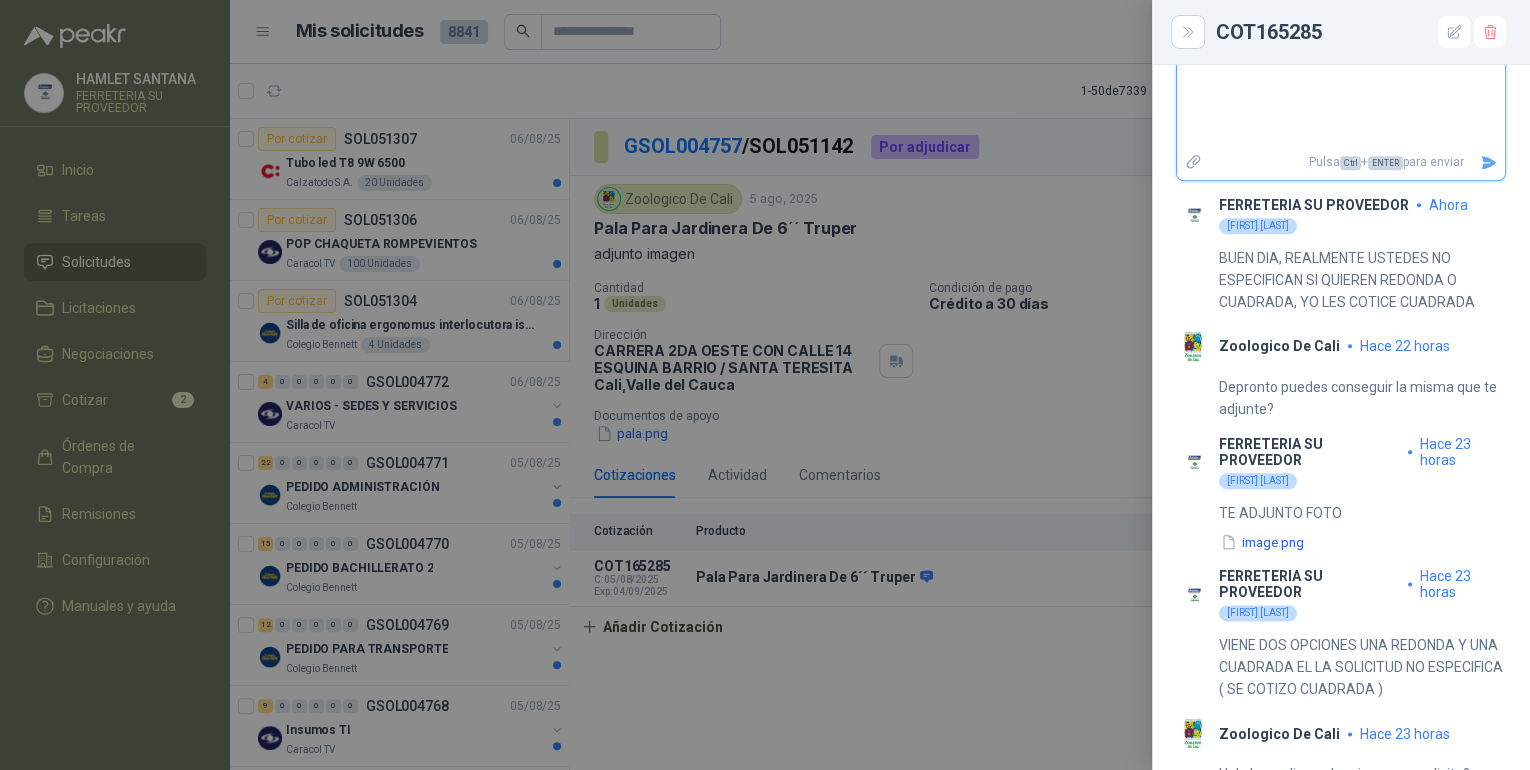 scroll, scrollTop: 996, scrollLeft: 0, axis: vertical 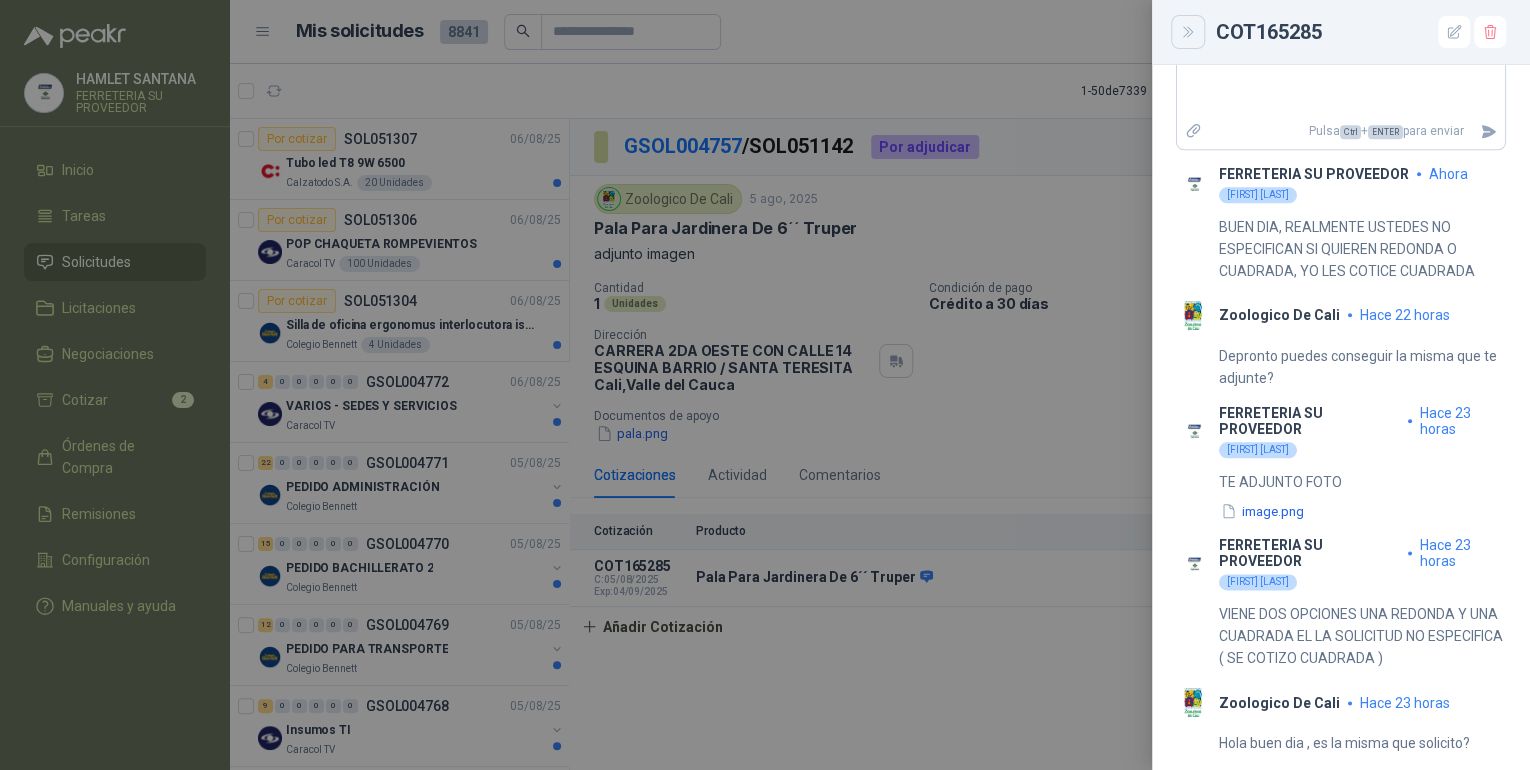 click 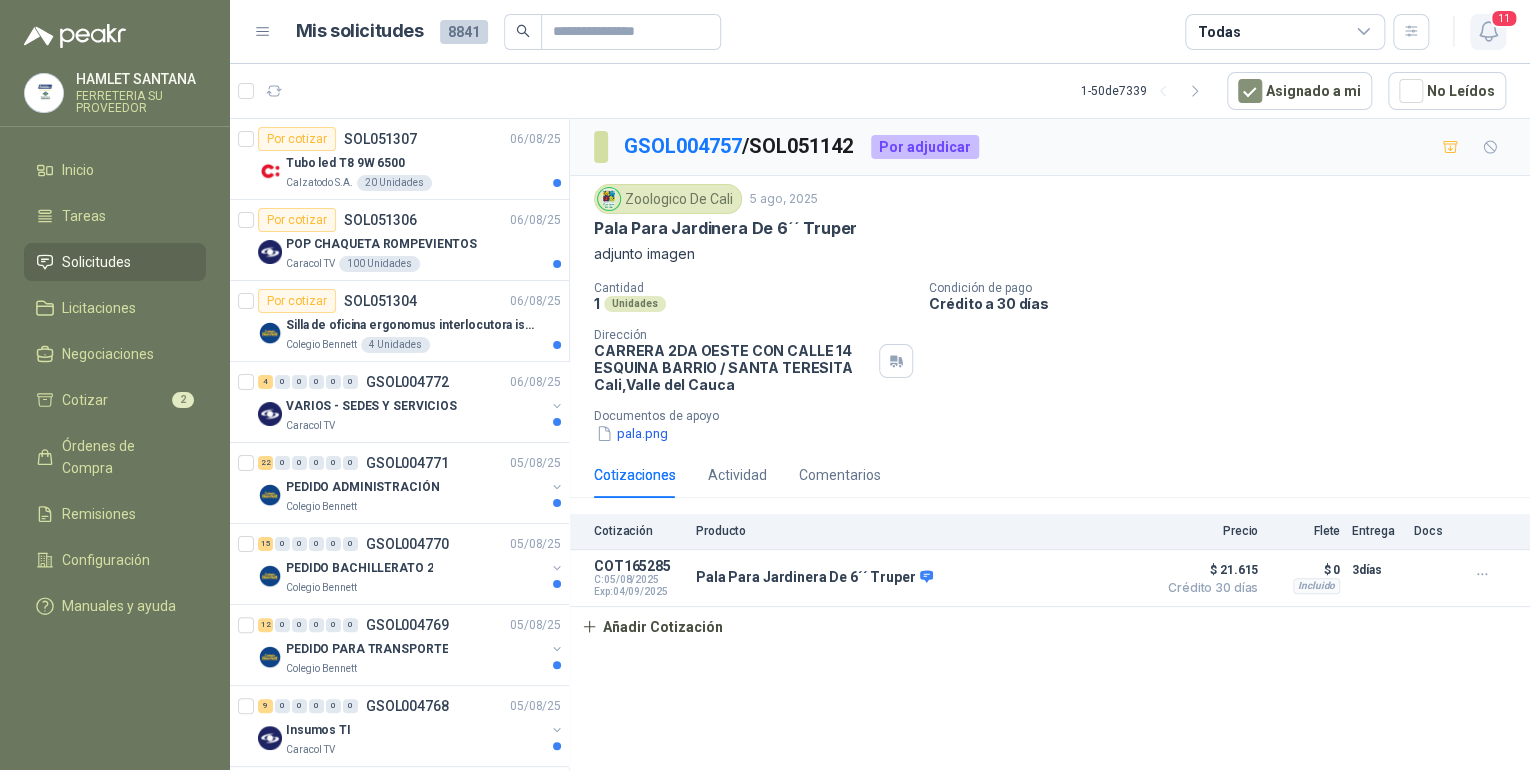 click 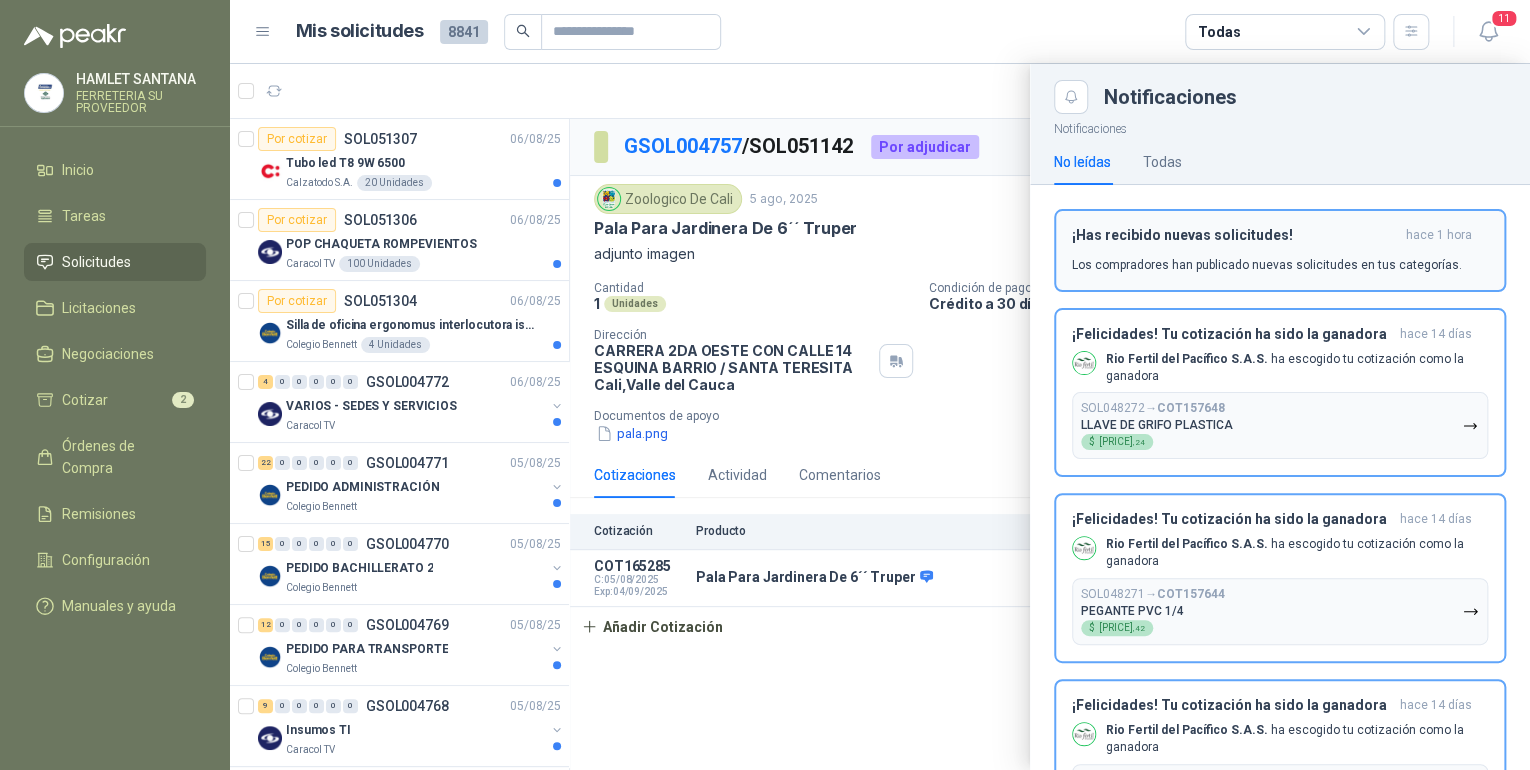 click on "¡Has recibido nuevas solicitudes!" at bounding box center (1235, 235) 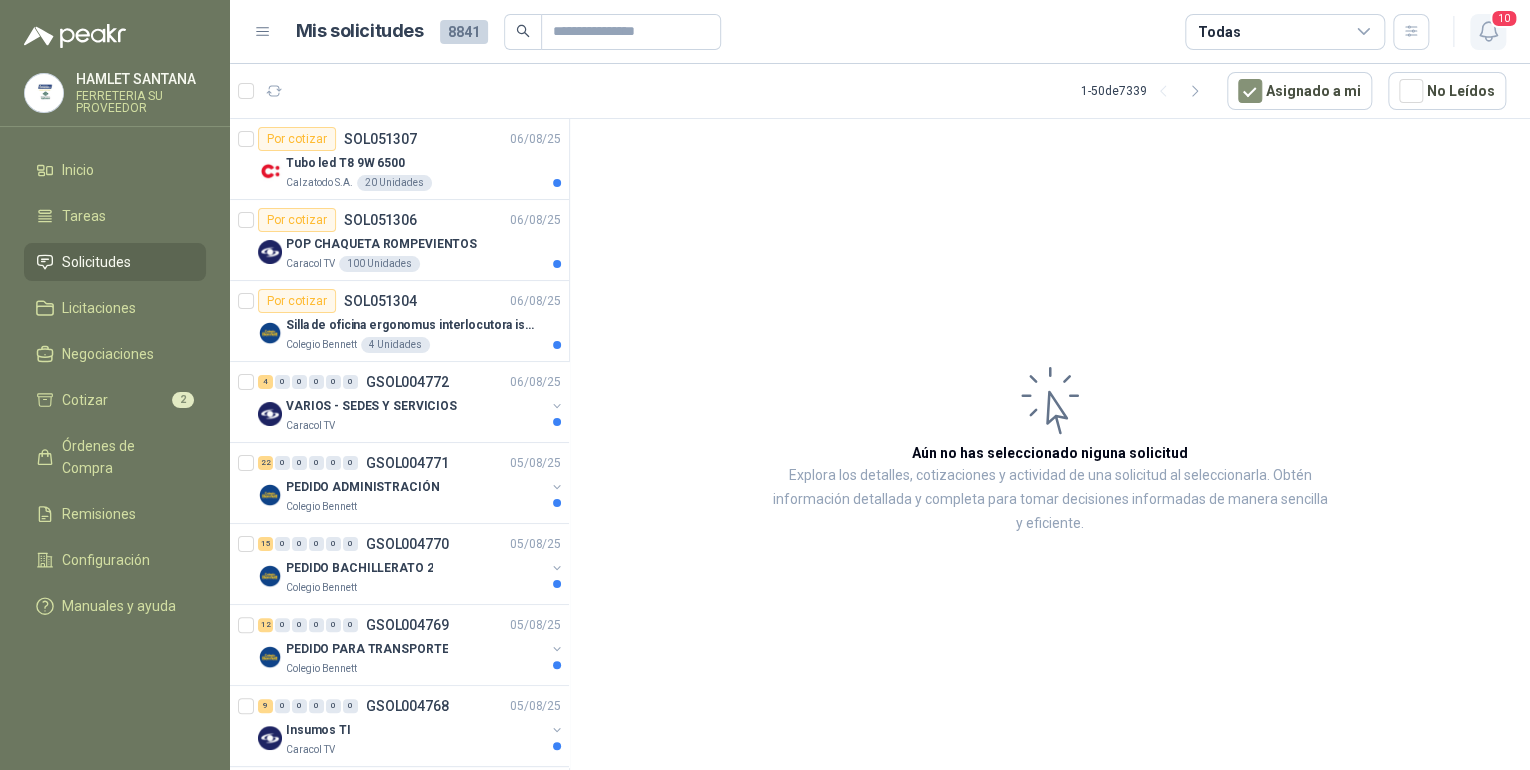 click 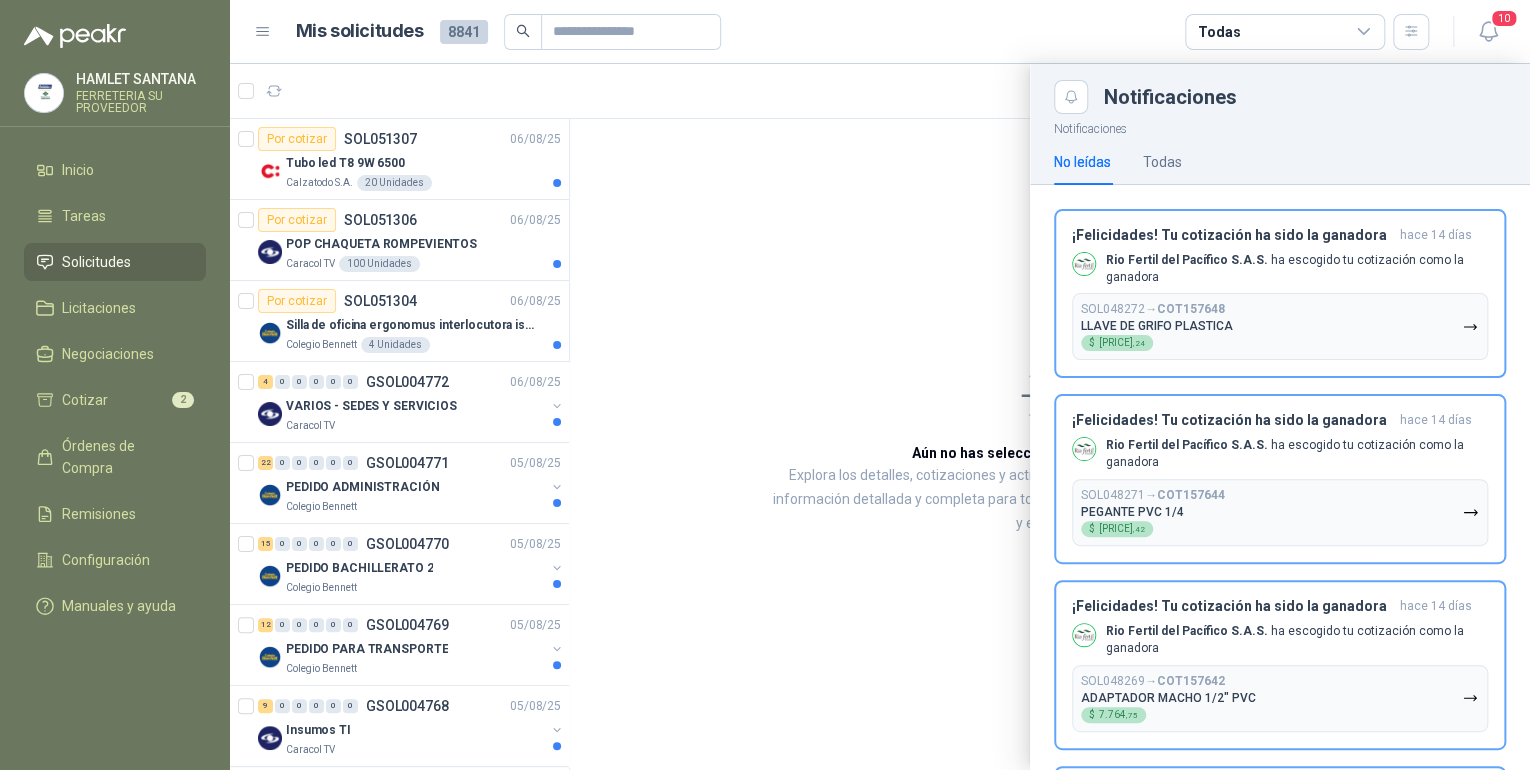 click at bounding box center [880, 417] 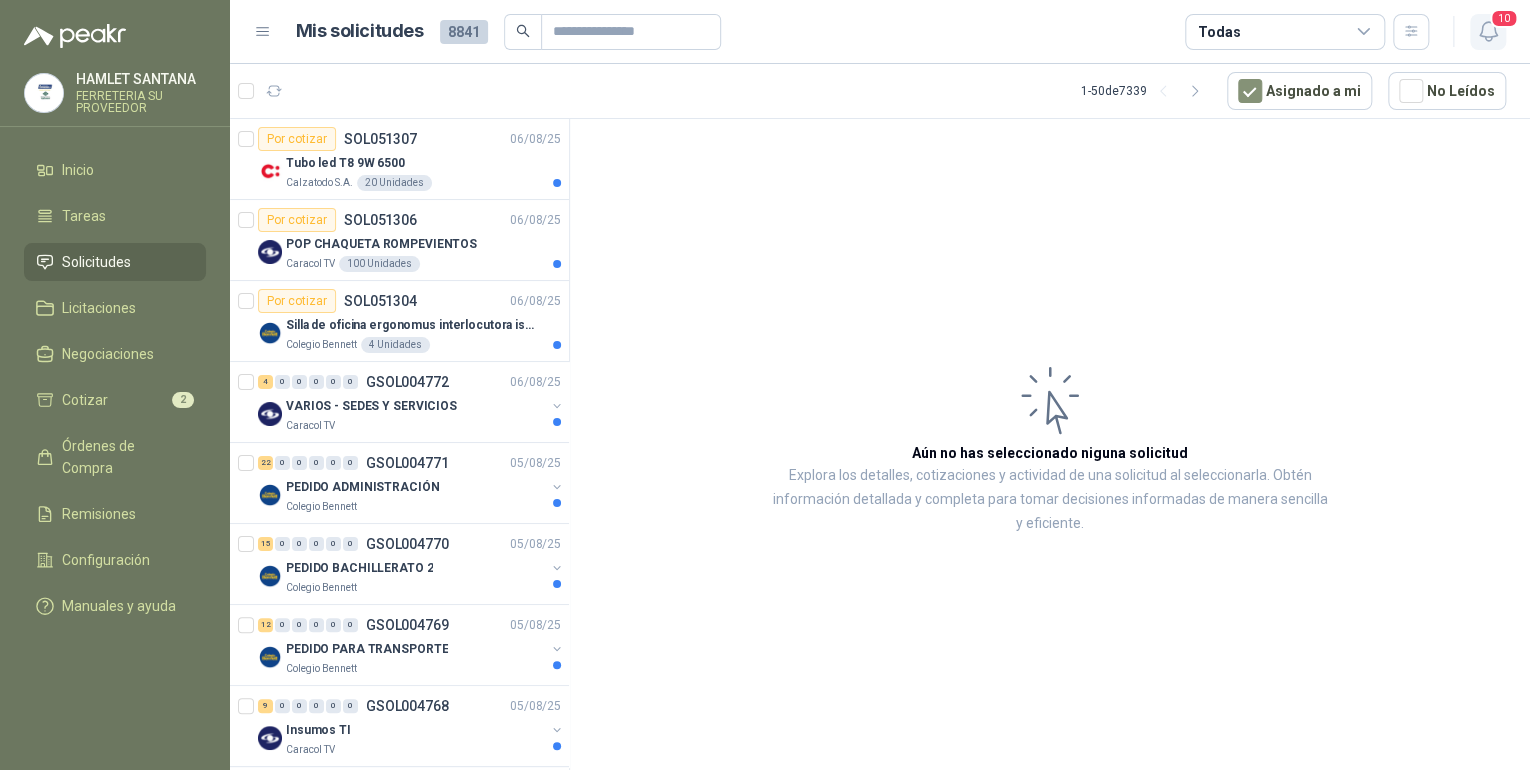 click 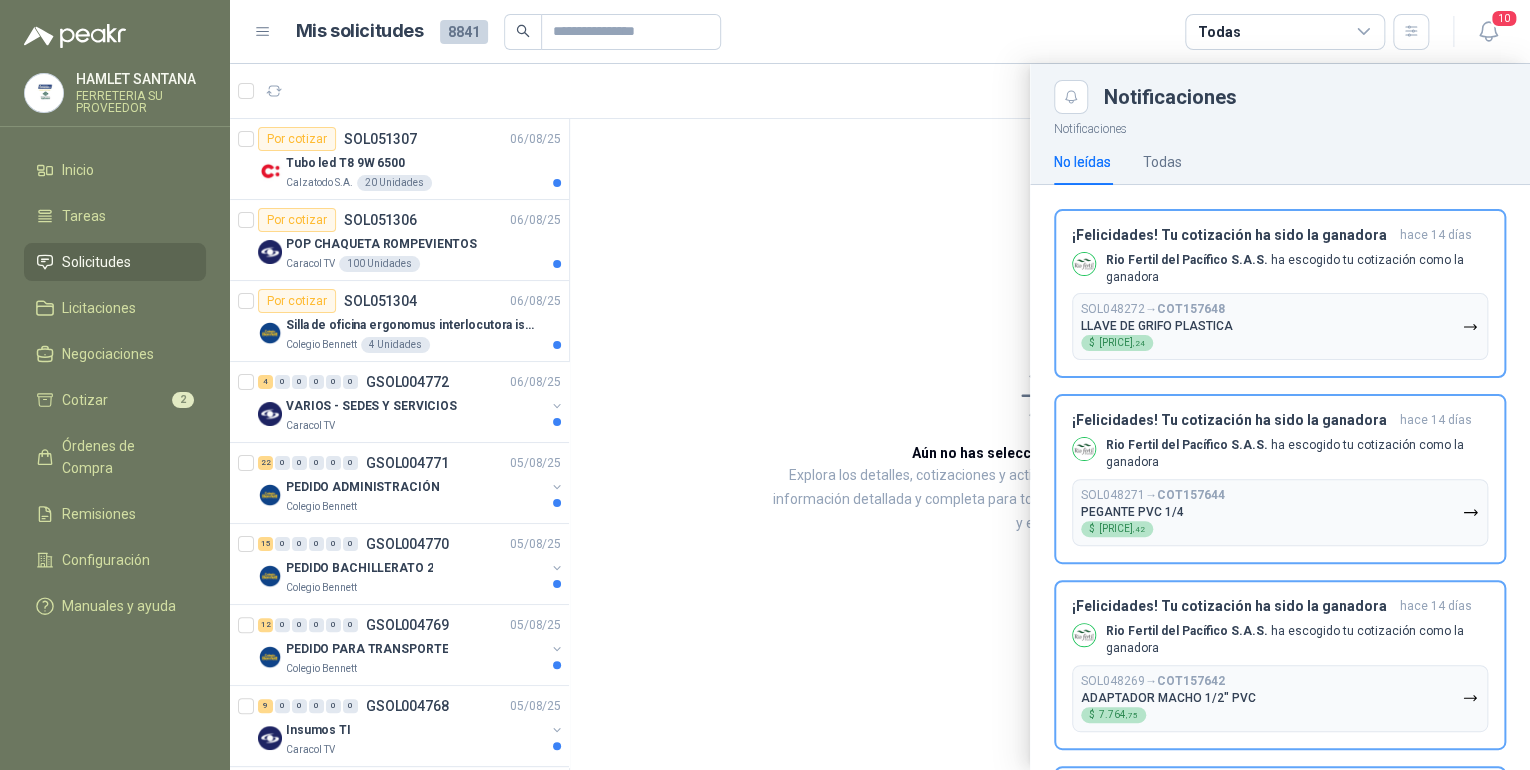 click on "Mis solicitudes 8841 Todas" at bounding box center [863, 32] 